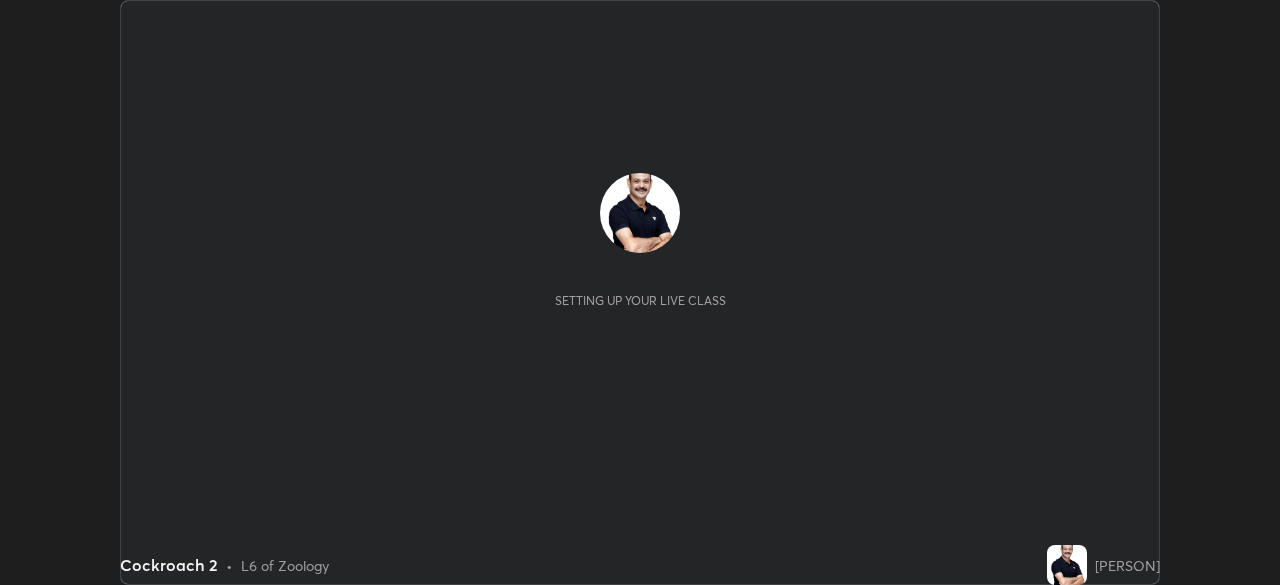 scroll, scrollTop: 0, scrollLeft: 0, axis: both 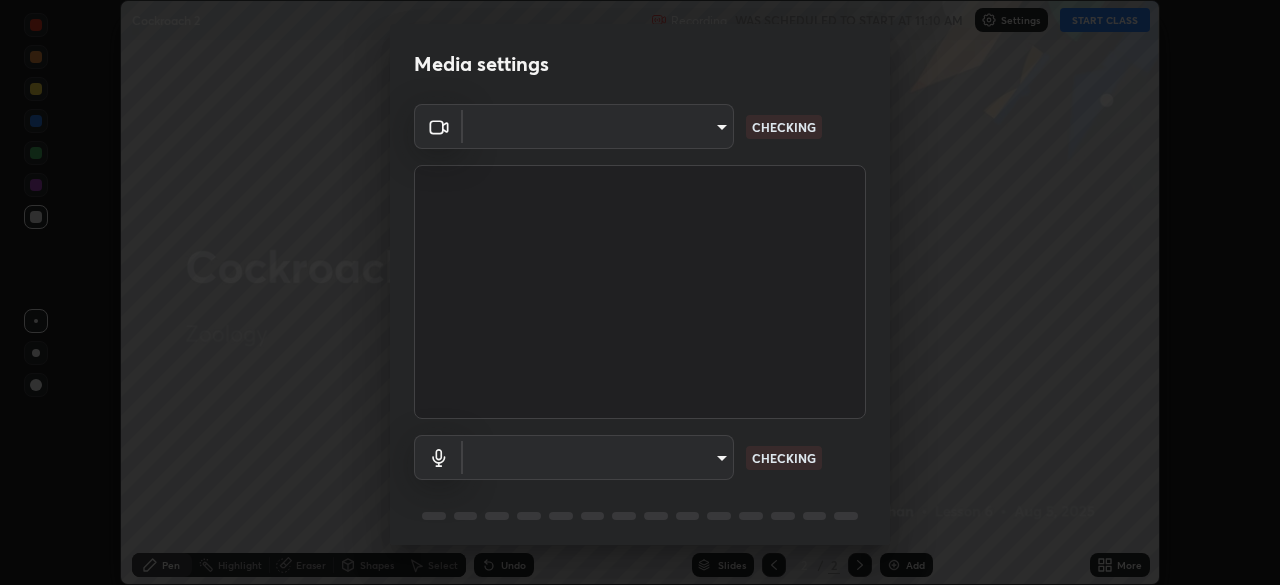 type on "0a1d79d661a64fddf9c7d5b4cd35eaf601090247fd107eb5253fa8bc11dd5ba6" 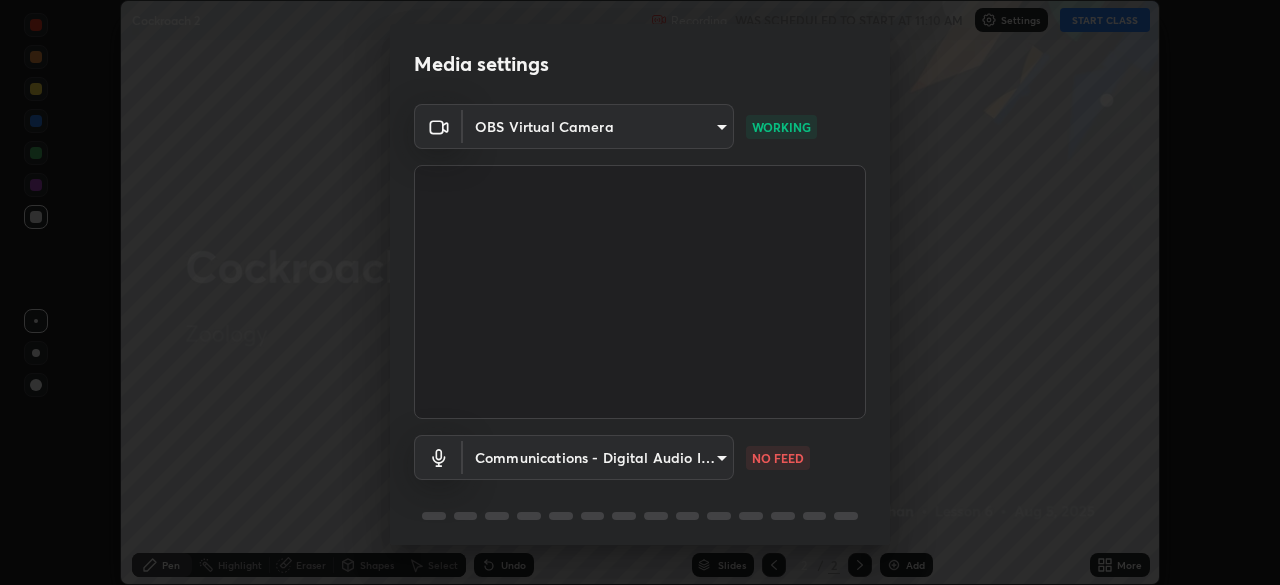 click on "Erase all Cockroach 2 Recording WAS SCHEDULED TO START AT  11:10 AM Settings START CLASS Setting up your live class Cockroach 2 • L6 of Zoology [PERSON] Pen Highlight Eraser Shapes Select Undo Slides 2 / 2 Add More No doubts shared Encourage your learners to ask a doubt for better clarity Report an issue Reason for reporting Buffering Chat not working Audio - Video sync issue Educator video quality low ​ Attach an image Report Media settings OBS Virtual Camera 0a1d79d661a64fddf9c7d5b4cd35eaf601090247fd107eb5253fa8bc11dd5ba6 WORKING Communications - Digital Audio Interface (3- Cam Link 4K) communications NO FEED 1 / 5 Next" at bounding box center [640, 292] 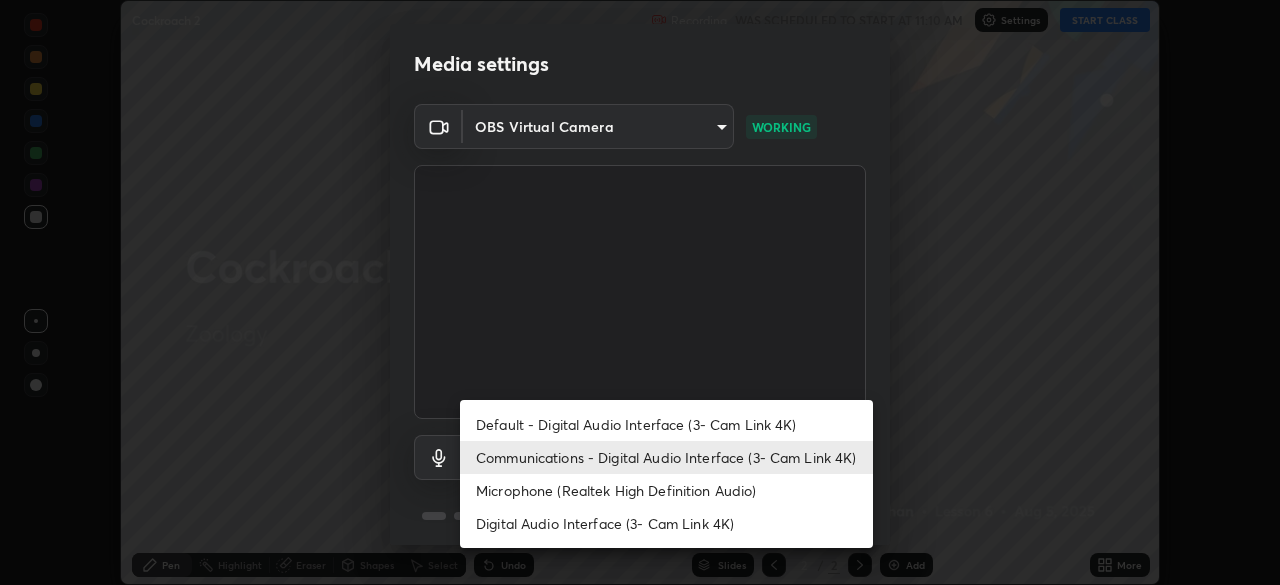 click on "Communications - Digital Audio Interface (3- Cam Link 4K)" at bounding box center [666, 457] 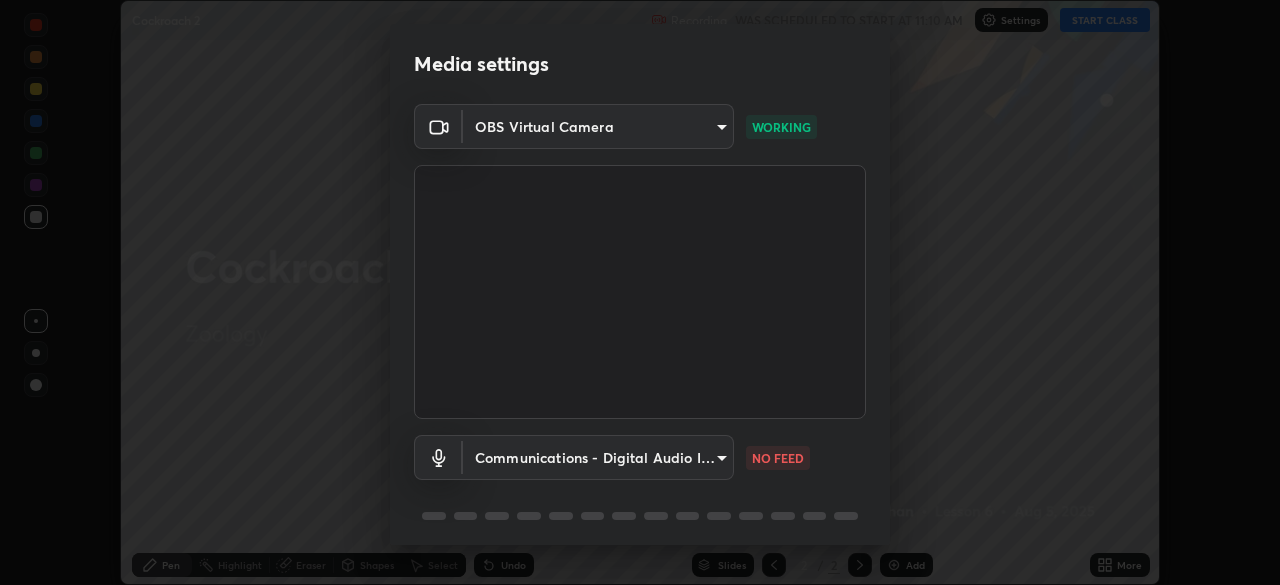 click on "Erase all Cockroach 2 Recording WAS SCHEDULED TO START AT  11:10 AM Settings START CLASS Setting up your live class Cockroach 2 • L6 of Zoology [PERSON] Pen Highlight Eraser Shapes Select Undo Slides 2 / 2 Add More No doubts shared Encourage your learners to ask a doubt for better clarity Report an issue Reason for reporting Buffering Chat not working Audio - Video sync issue Educator video quality low ​ Attach an image Report Media settings OBS Virtual Camera 0a1d79d661a64fddf9c7d5b4cd35eaf601090247fd107eb5253fa8bc11dd5ba6 WORKING Communications - Digital Audio Interface (3- Cam Link 4K) communications NO FEED 1 / 5 Next" at bounding box center [640, 292] 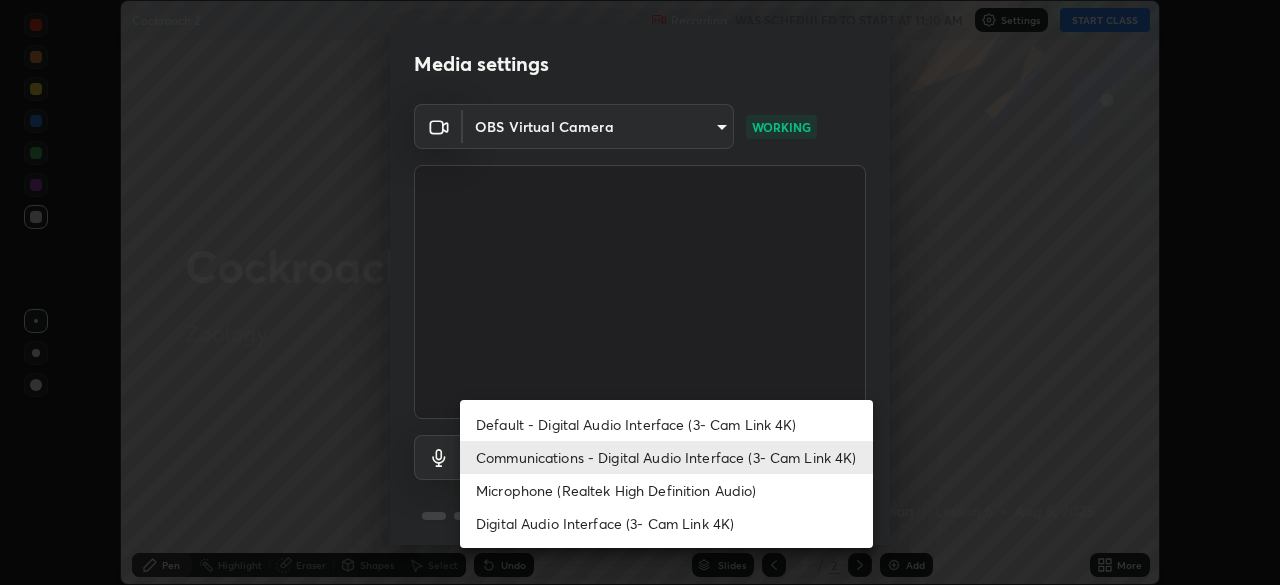 click on "Digital Audio Interface (3- Cam Link 4K)" at bounding box center [666, 523] 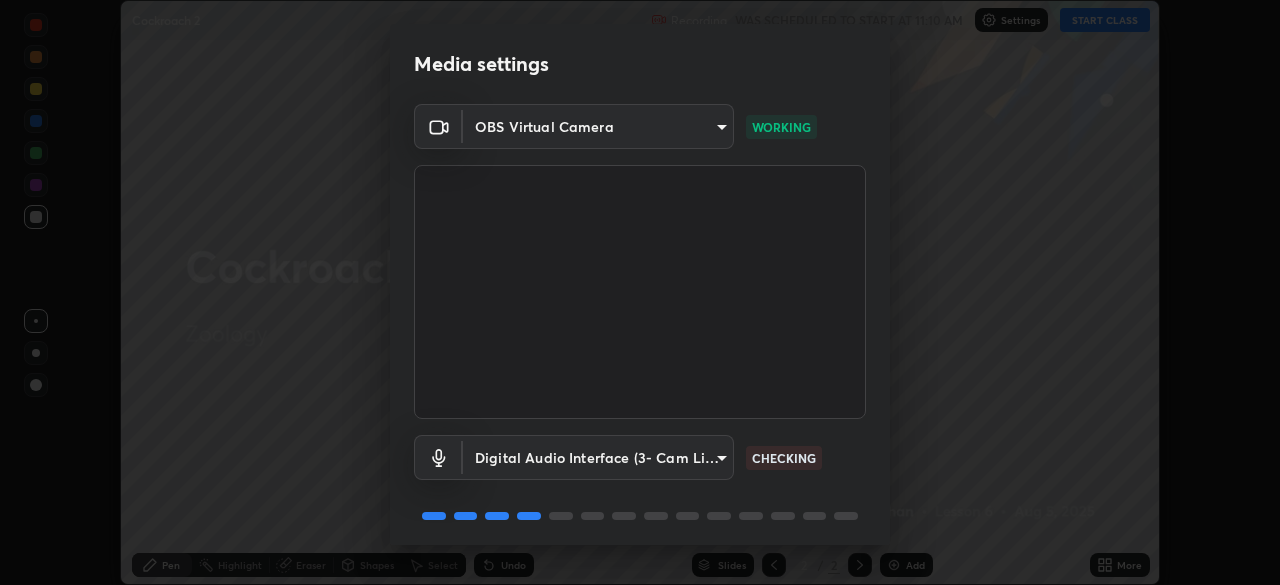 scroll, scrollTop: 71, scrollLeft: 0, axis: vertical 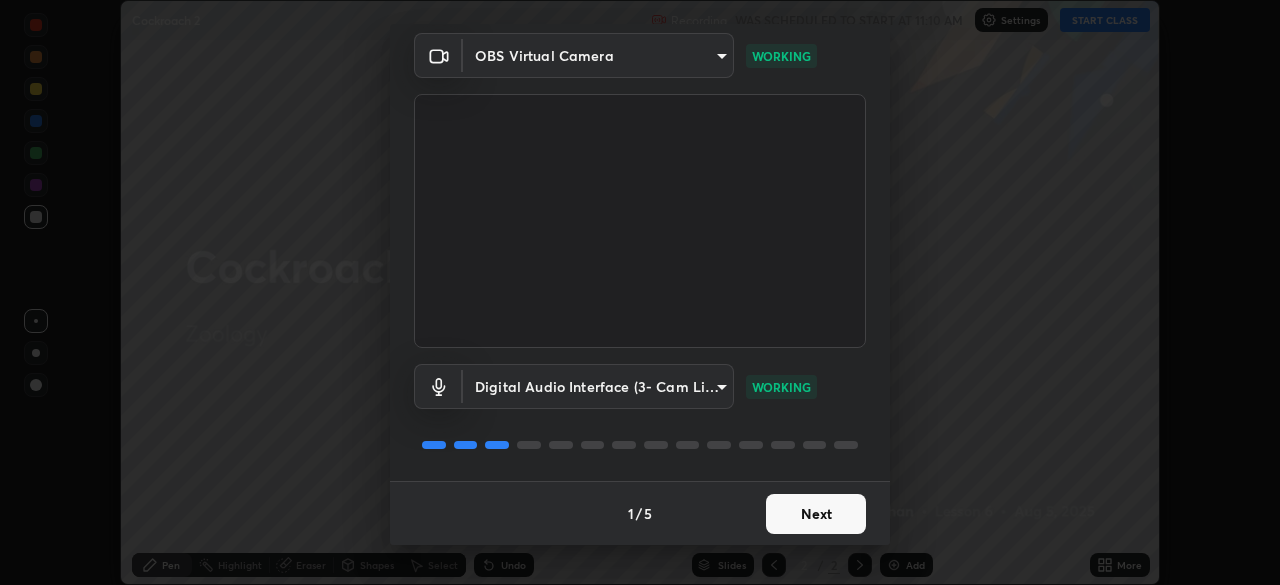 click on "Next" at bounding box center (816, 514) 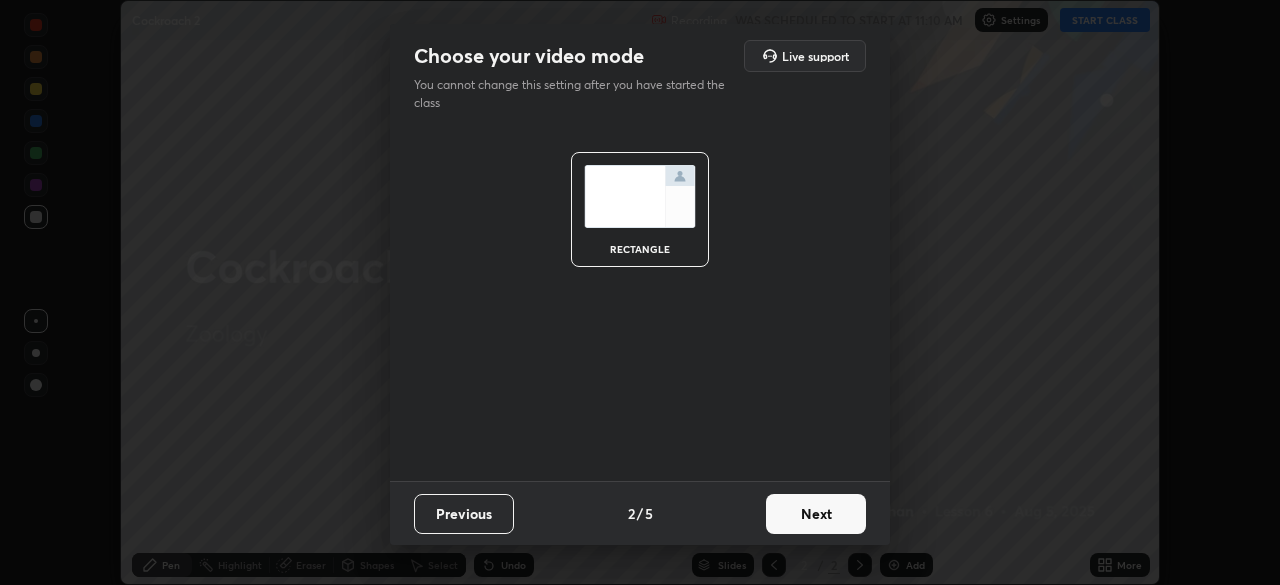 scroll, scrollTop: 0, scrollLeft: 0, axis: both 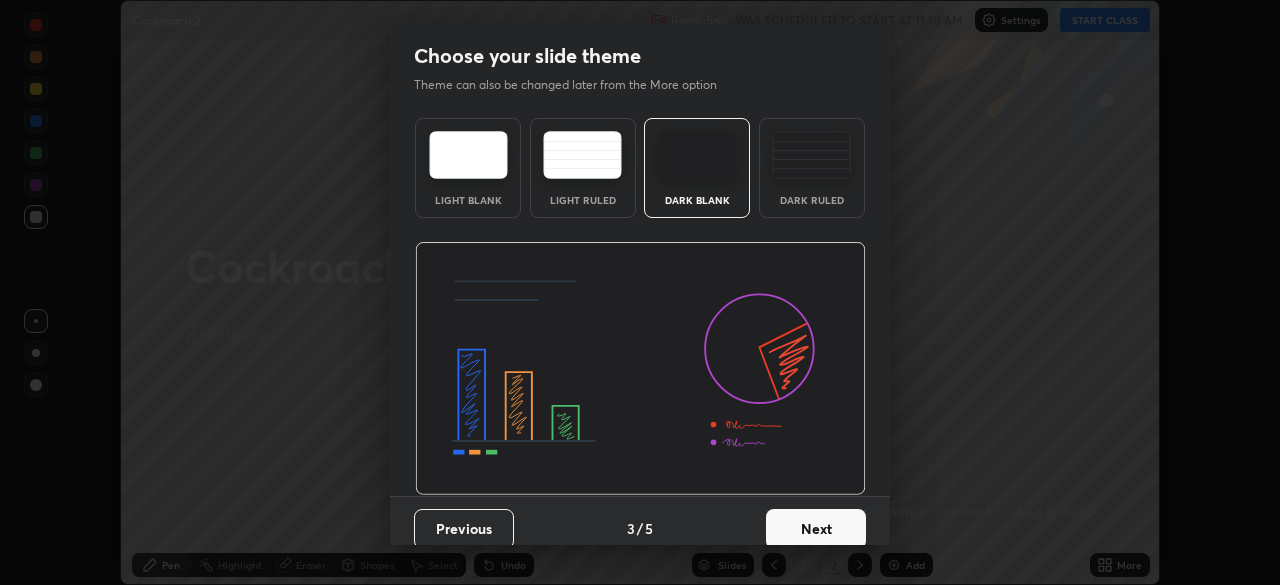 click on "Next" at bounding box center [816, 529] 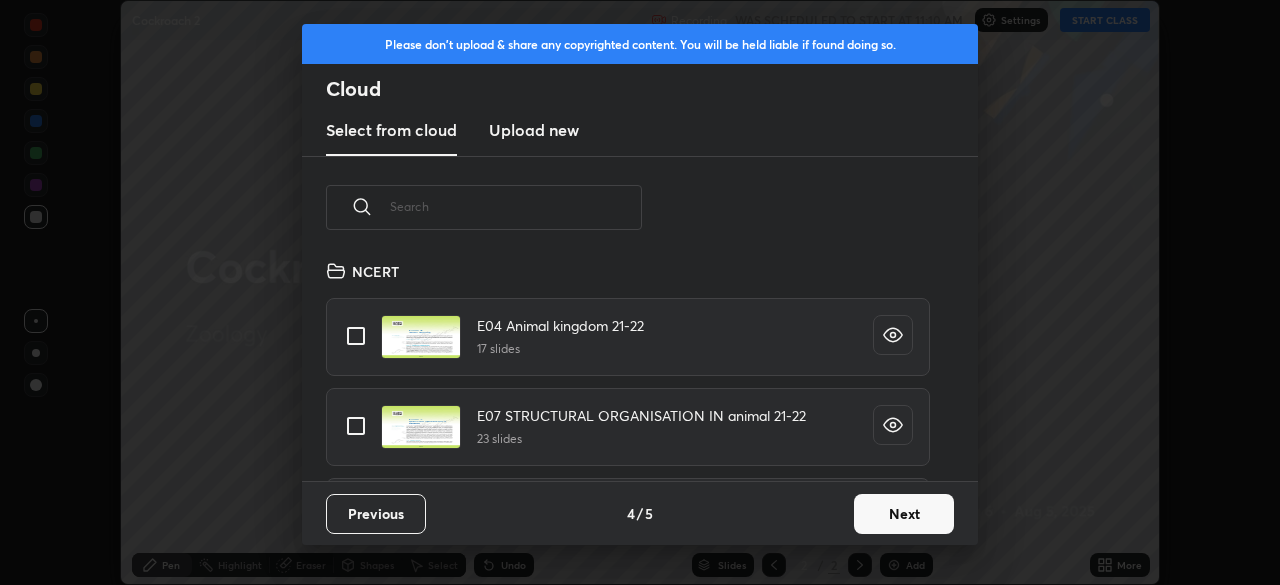 scroll, scrollTop: 7, scrollLeft: 11, axis: both 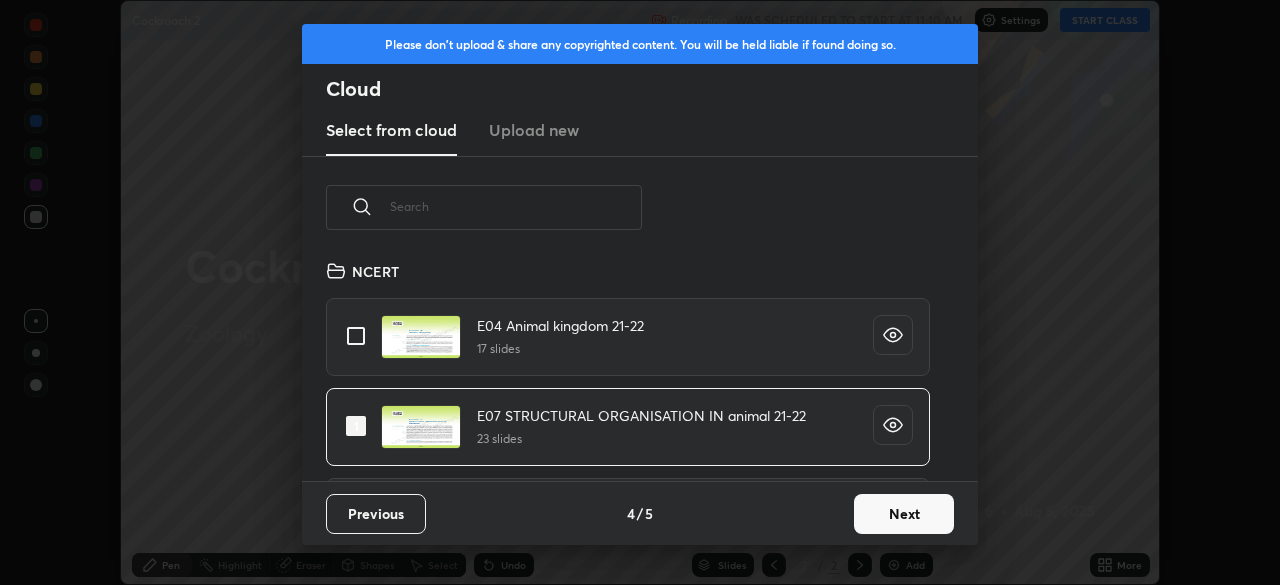 click on "Next" at bounding box center [904, 514] 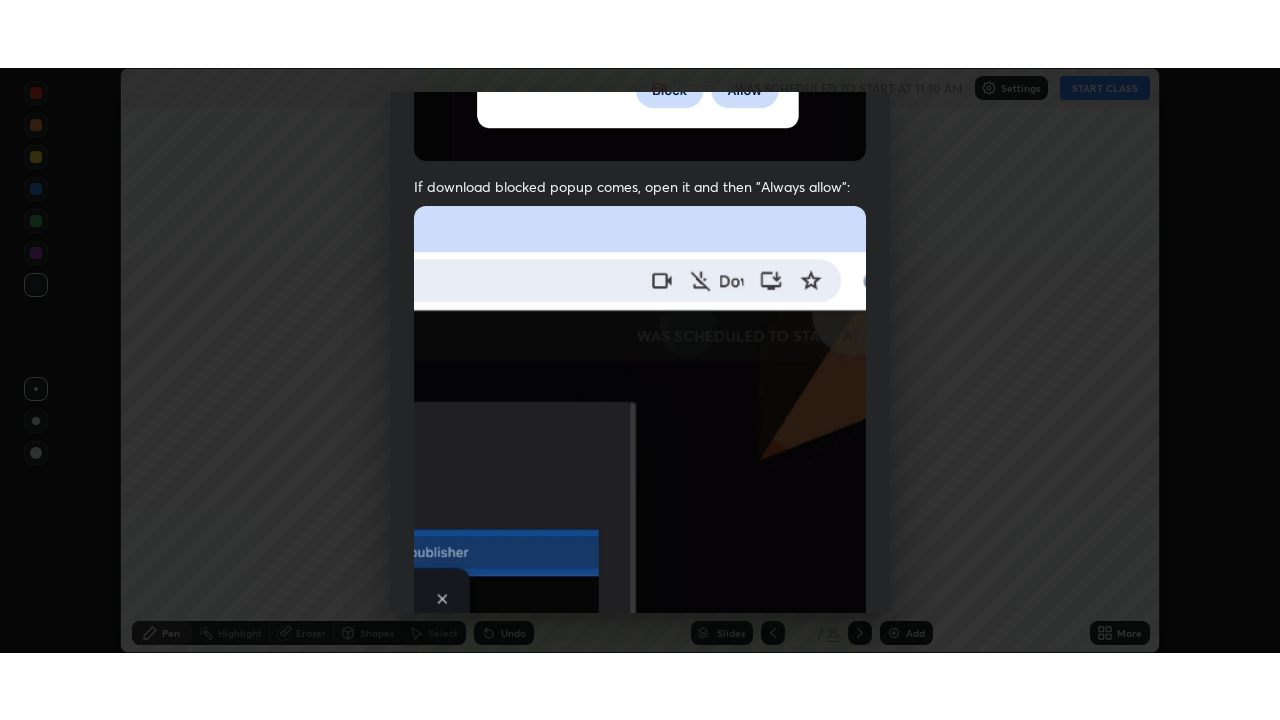 scroll, scrollTop: 479, scrollLeft: 0, axis: vertical 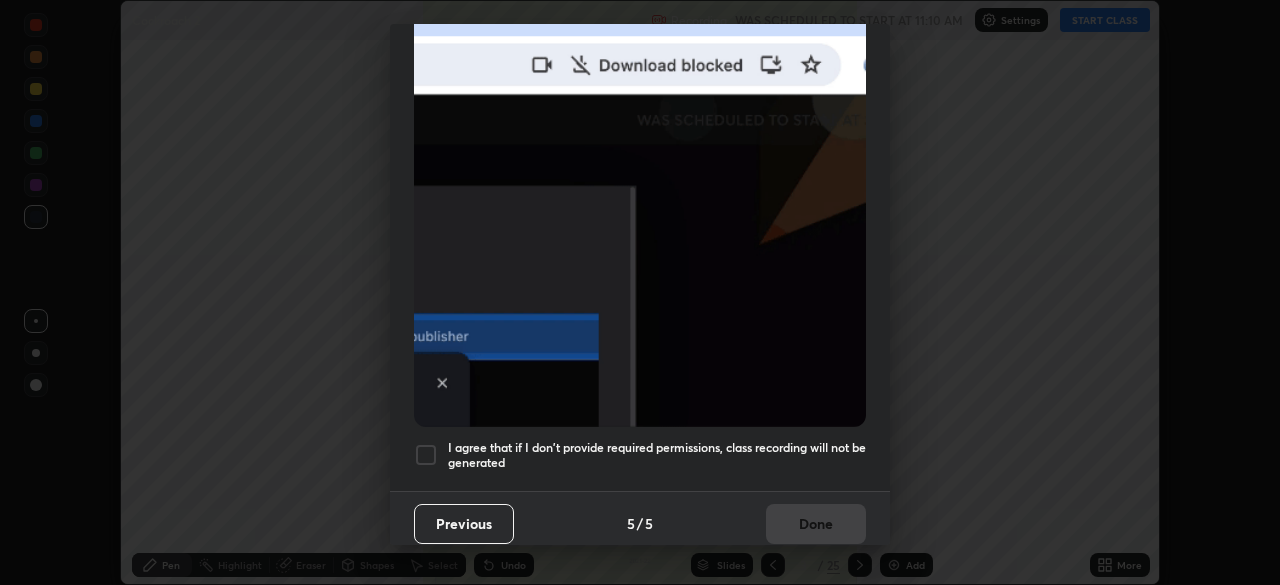 click at bounding box center [426, 455] 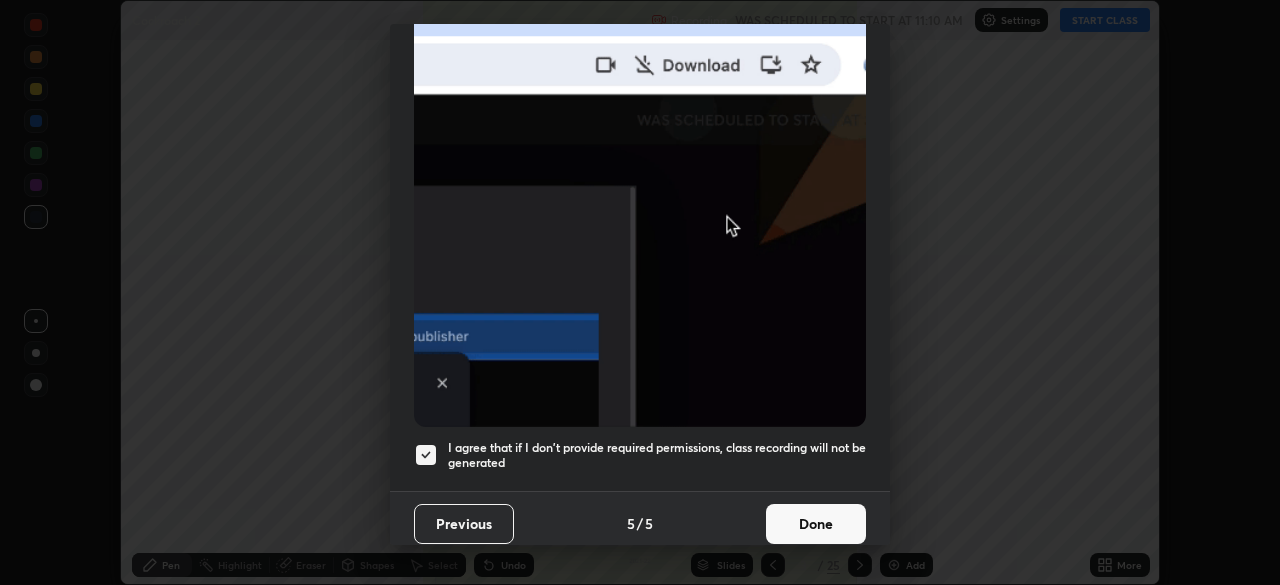 click on "Done" at bounding box center [816, 524] 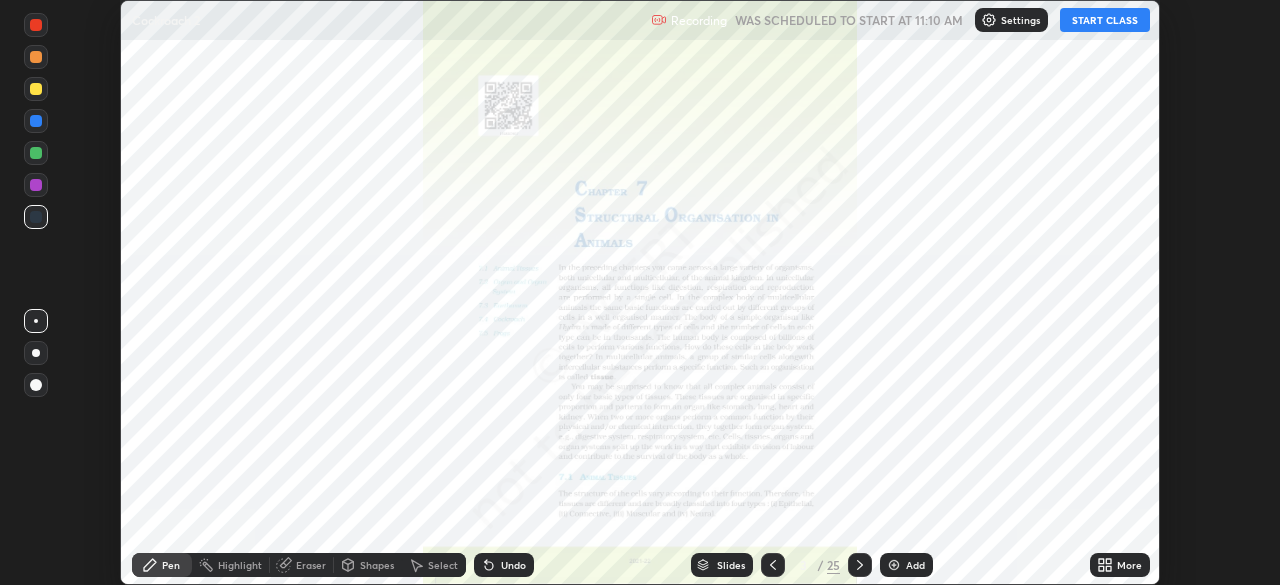 click on "START CLASS" at bounding box center (1105, 20) 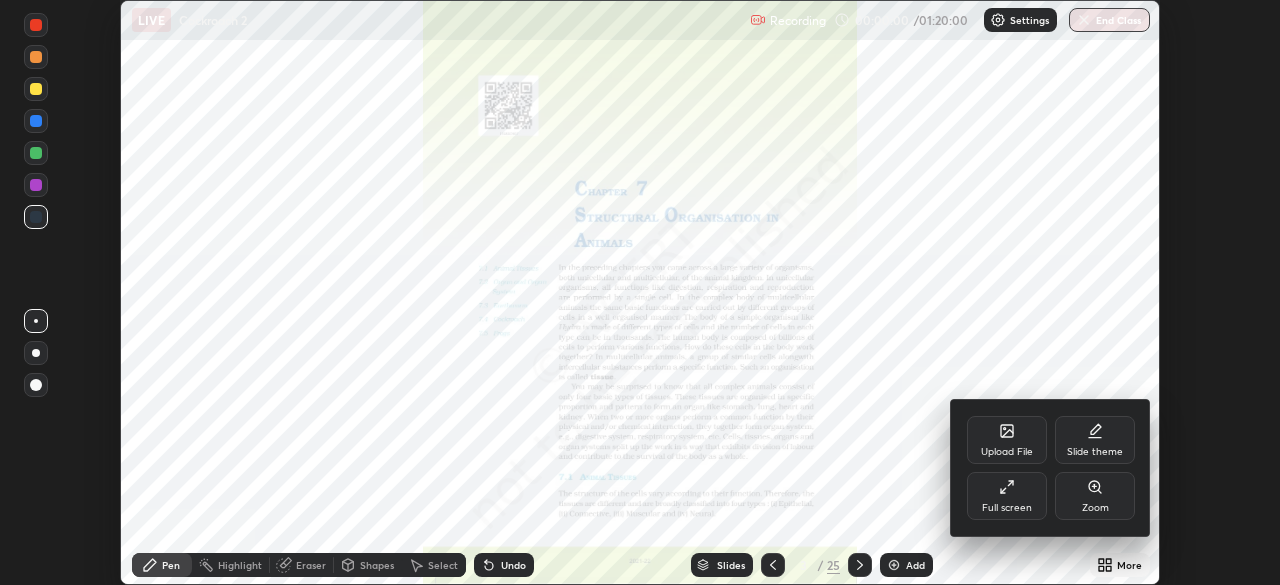 click 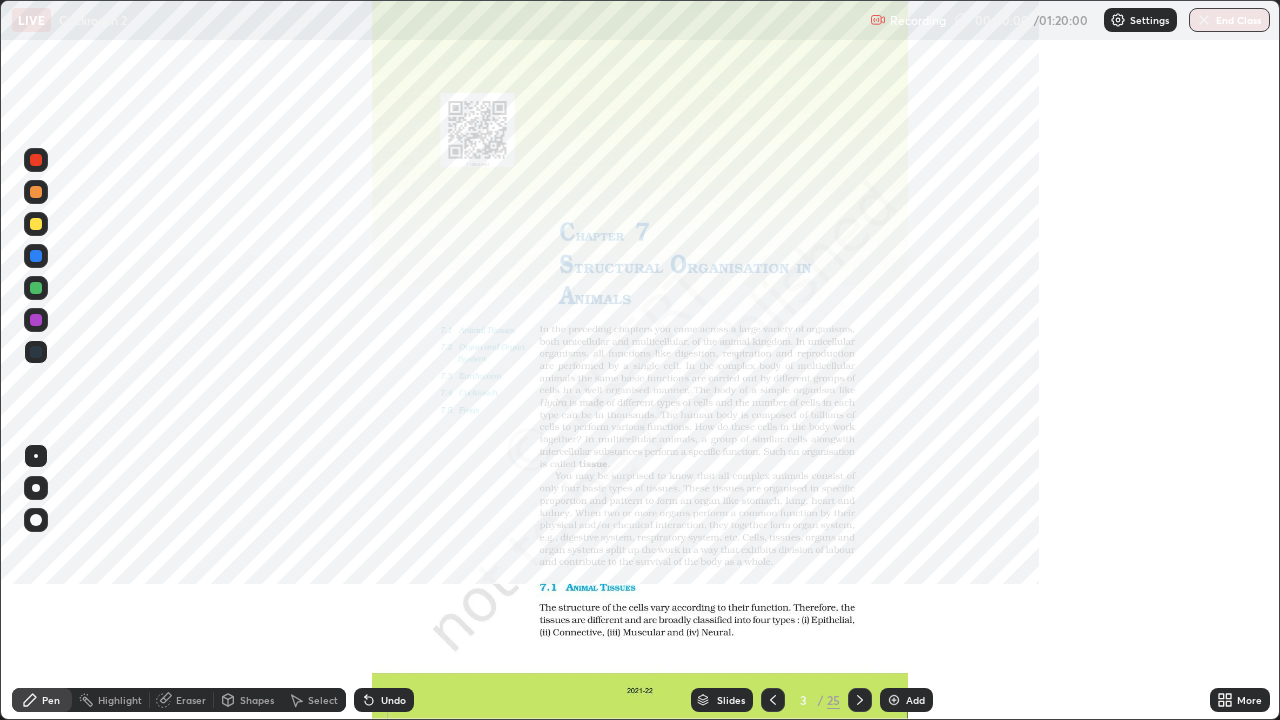 scroll, scrollTop: 99280, scrollLeft: 98720, axis: both 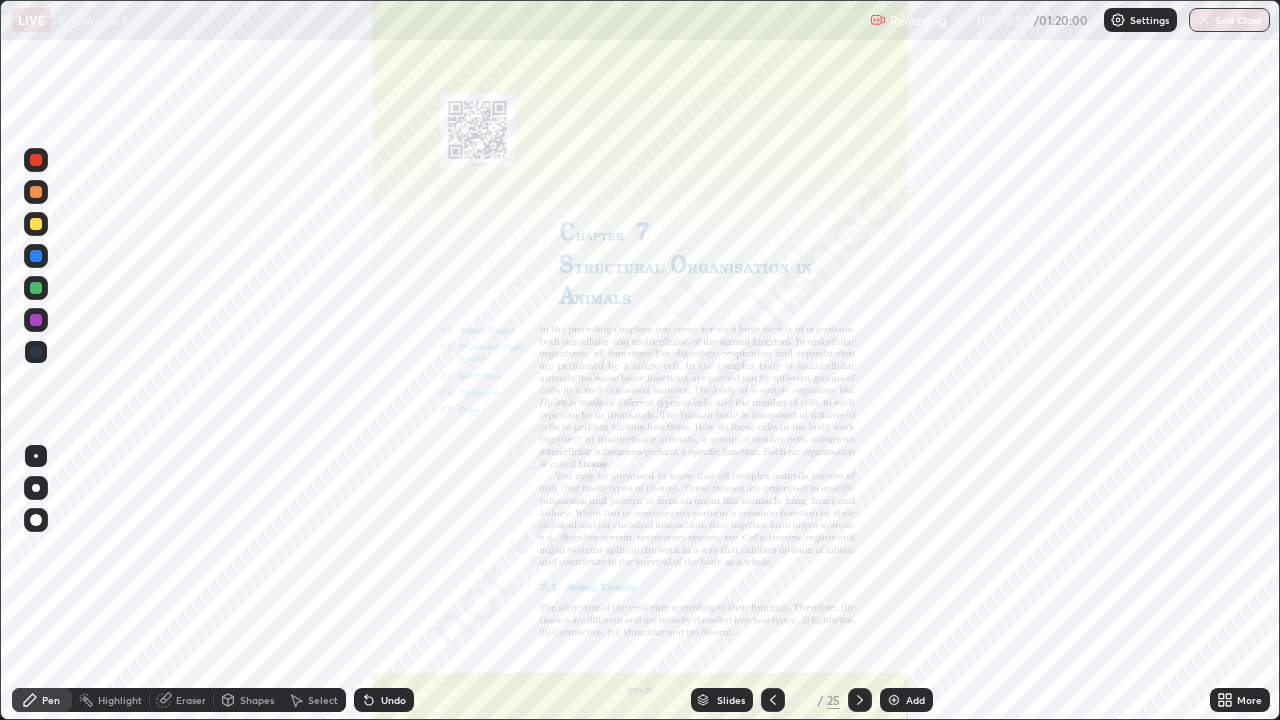 click on "Slides" at bounding box center (731, 700) 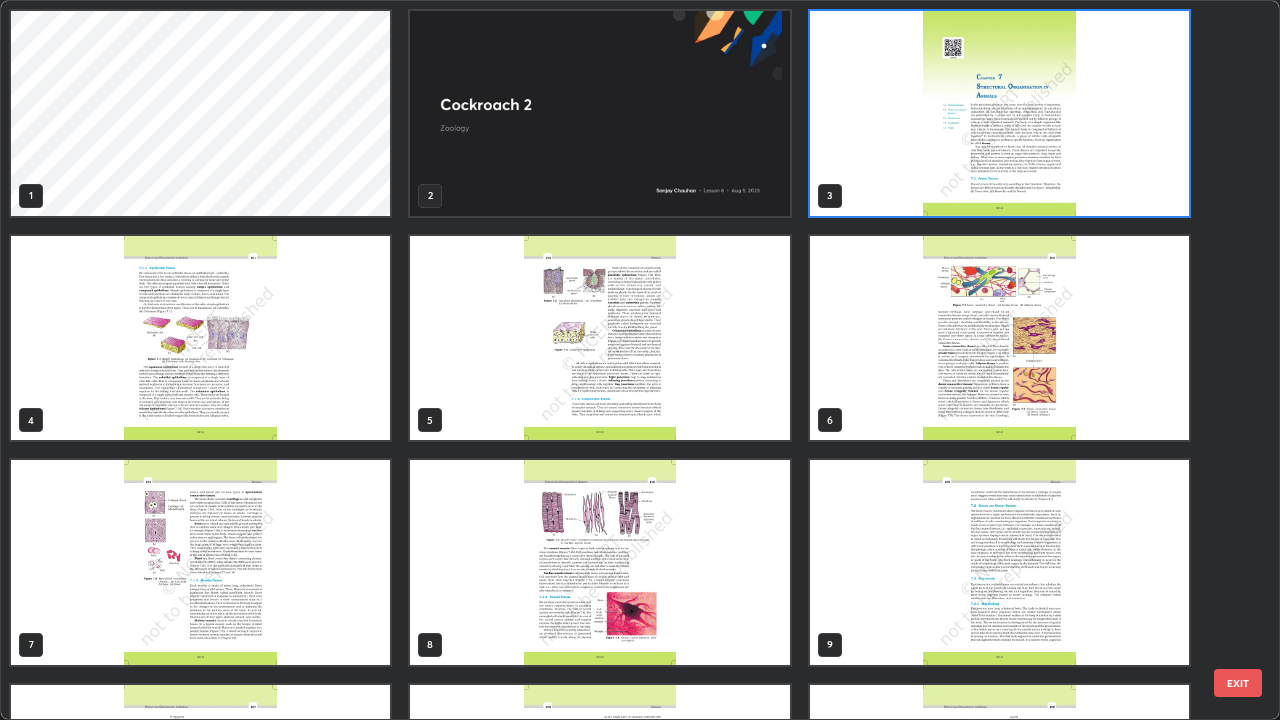 scroll, scrollTop: 7, scrollLeft: 11, axis: both 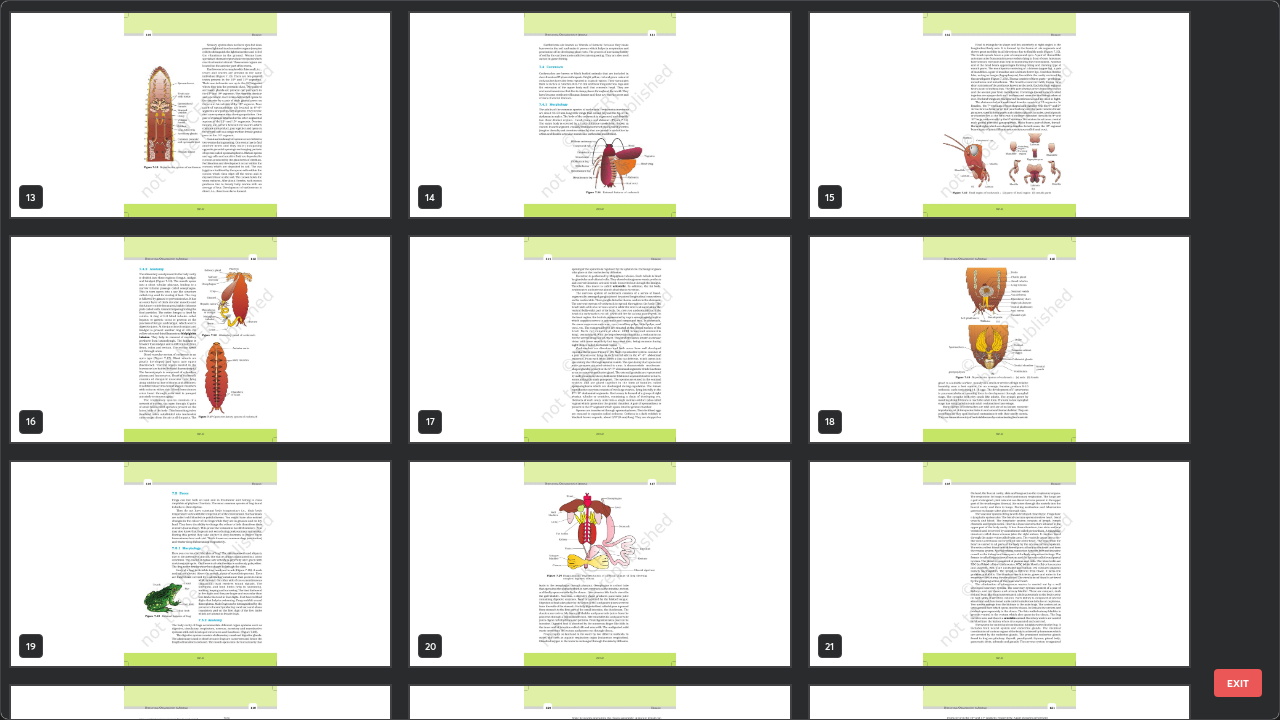 click at bounding box center (200, 339) 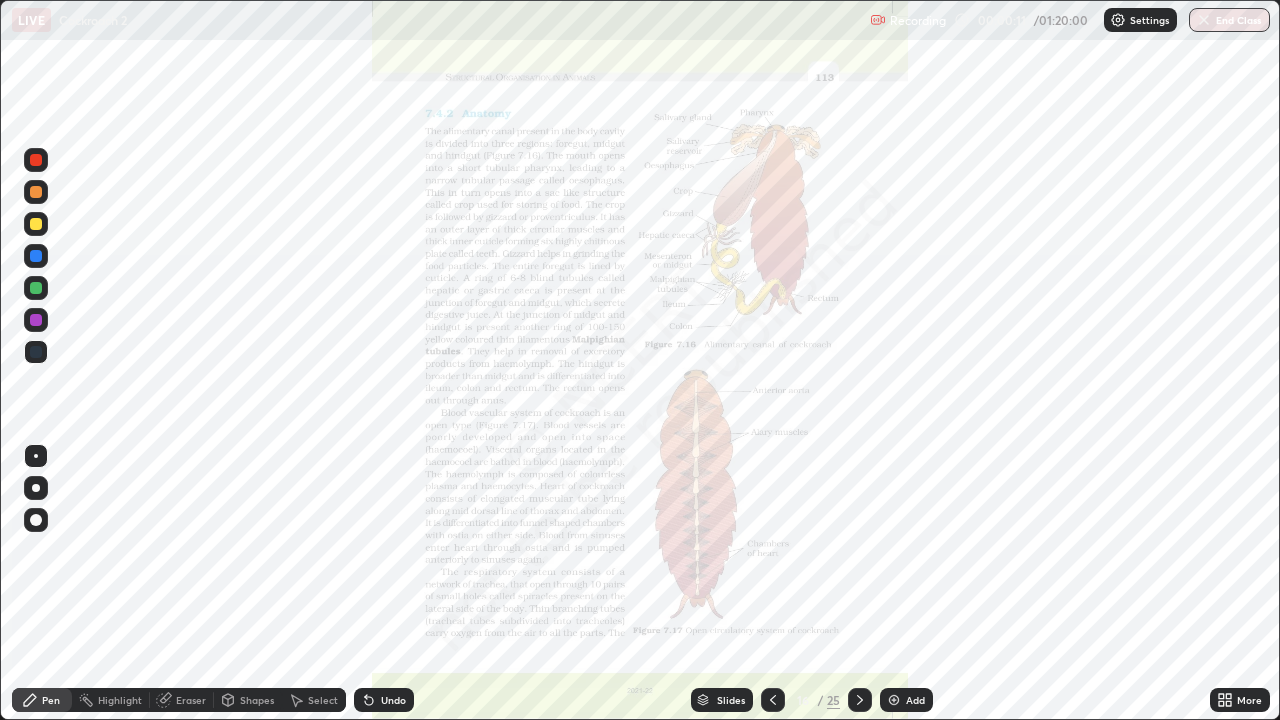 click 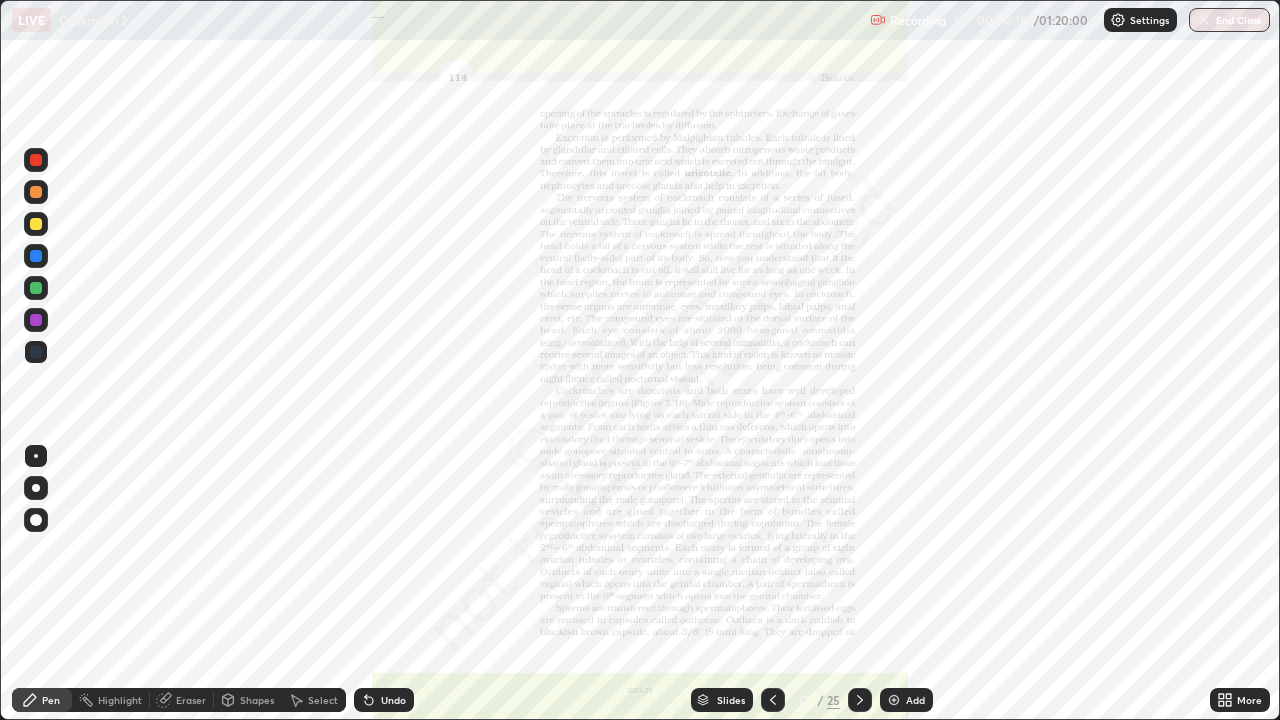click 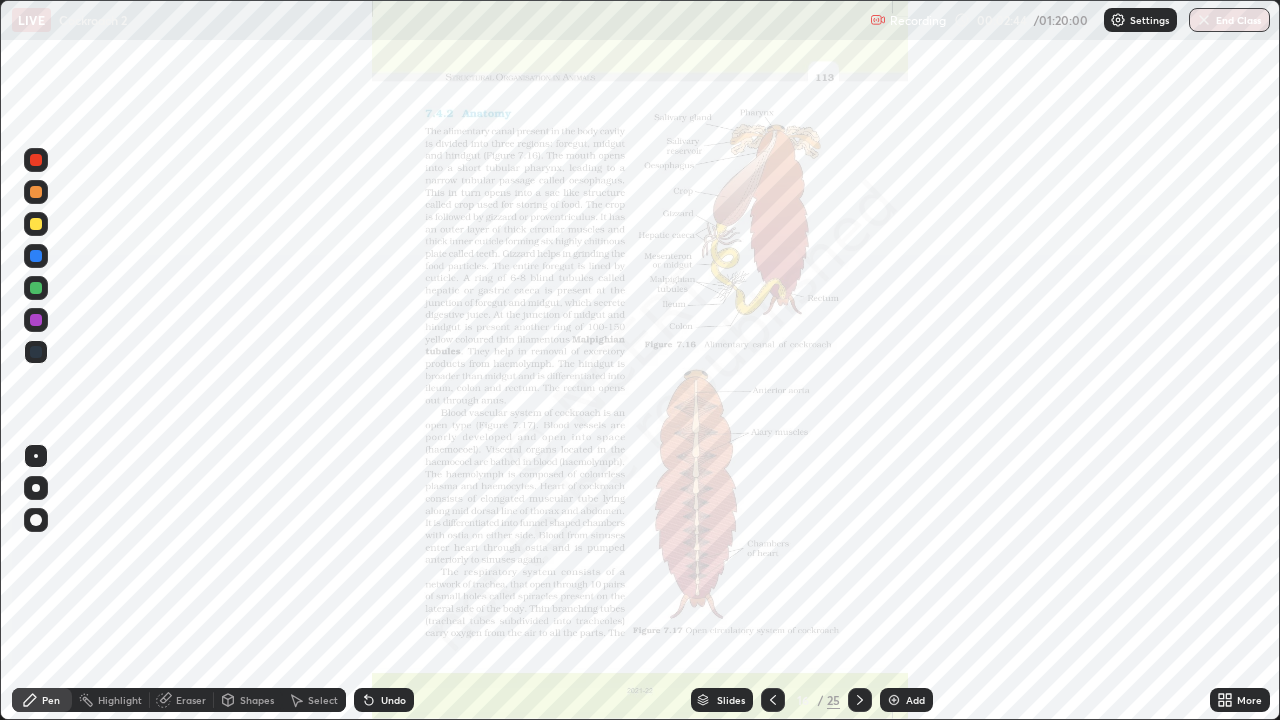 click 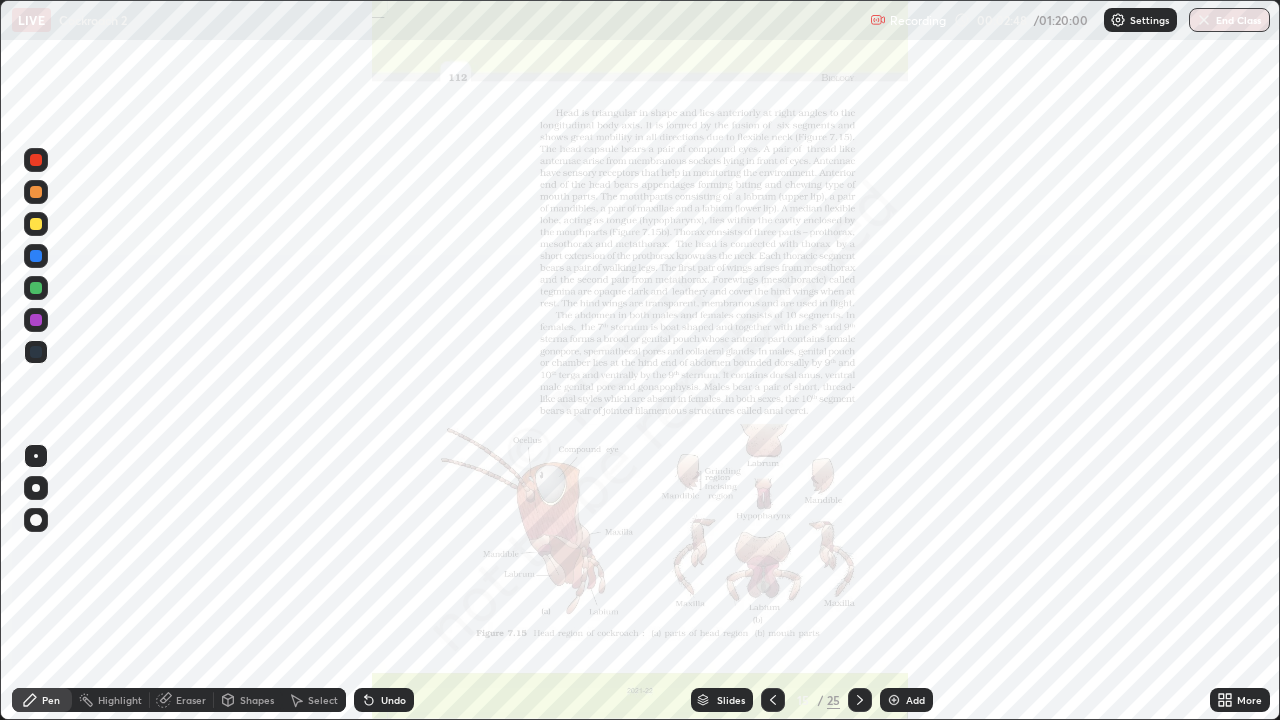 click 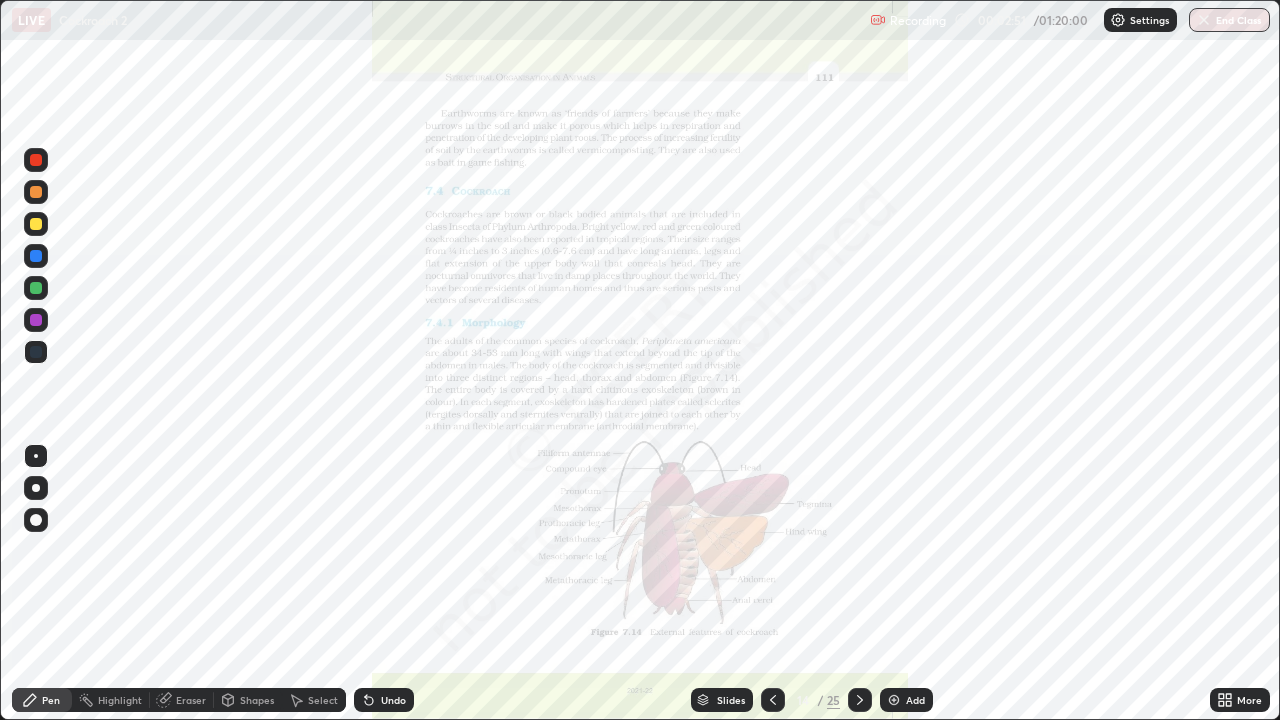 click 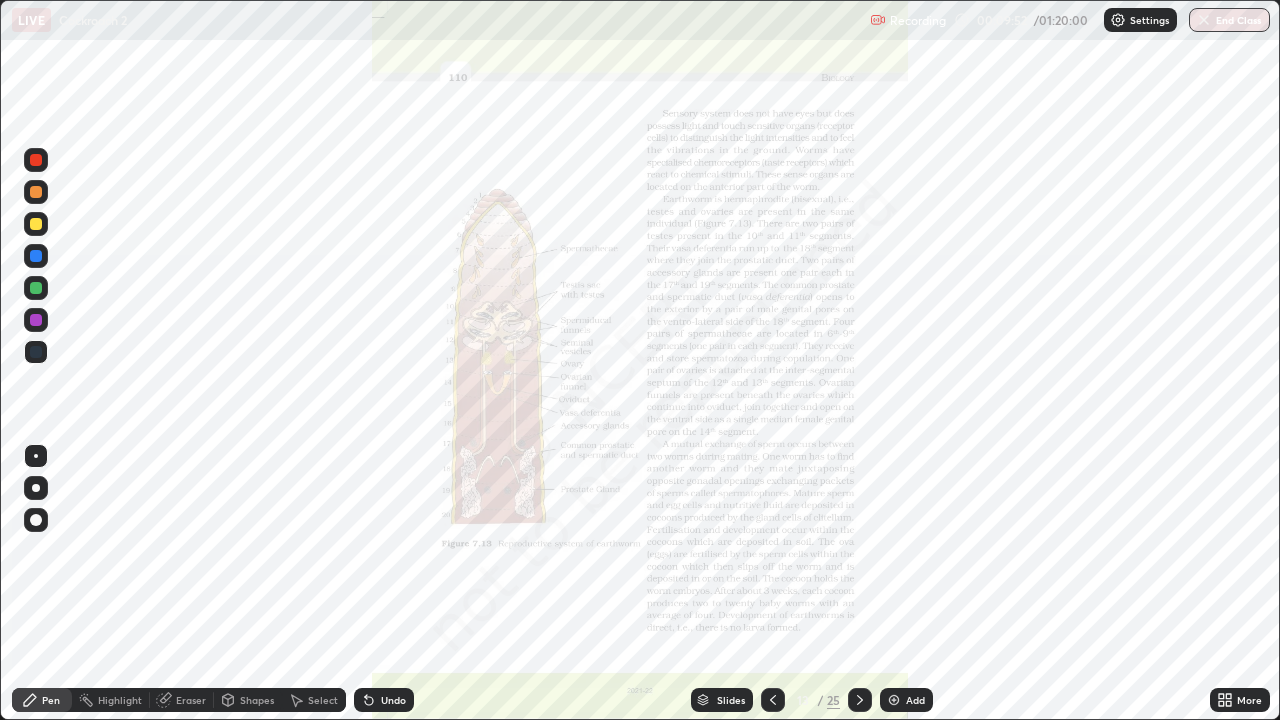 click 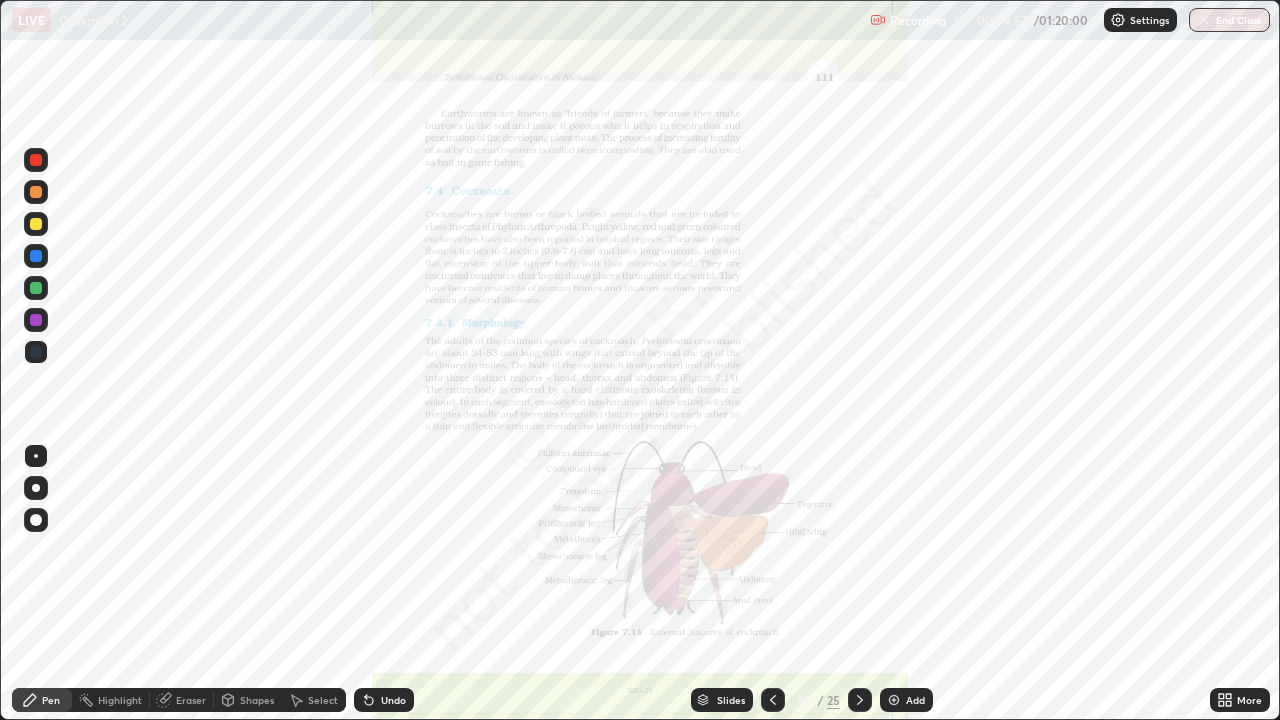 click 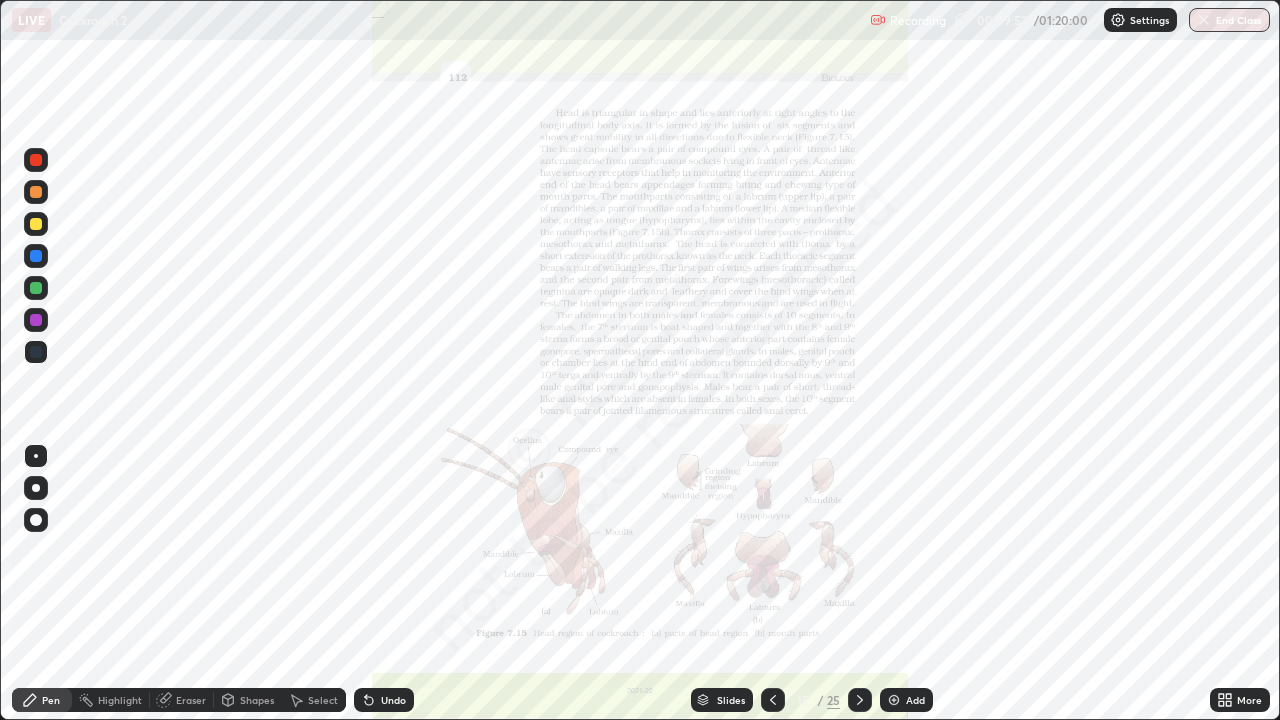 click 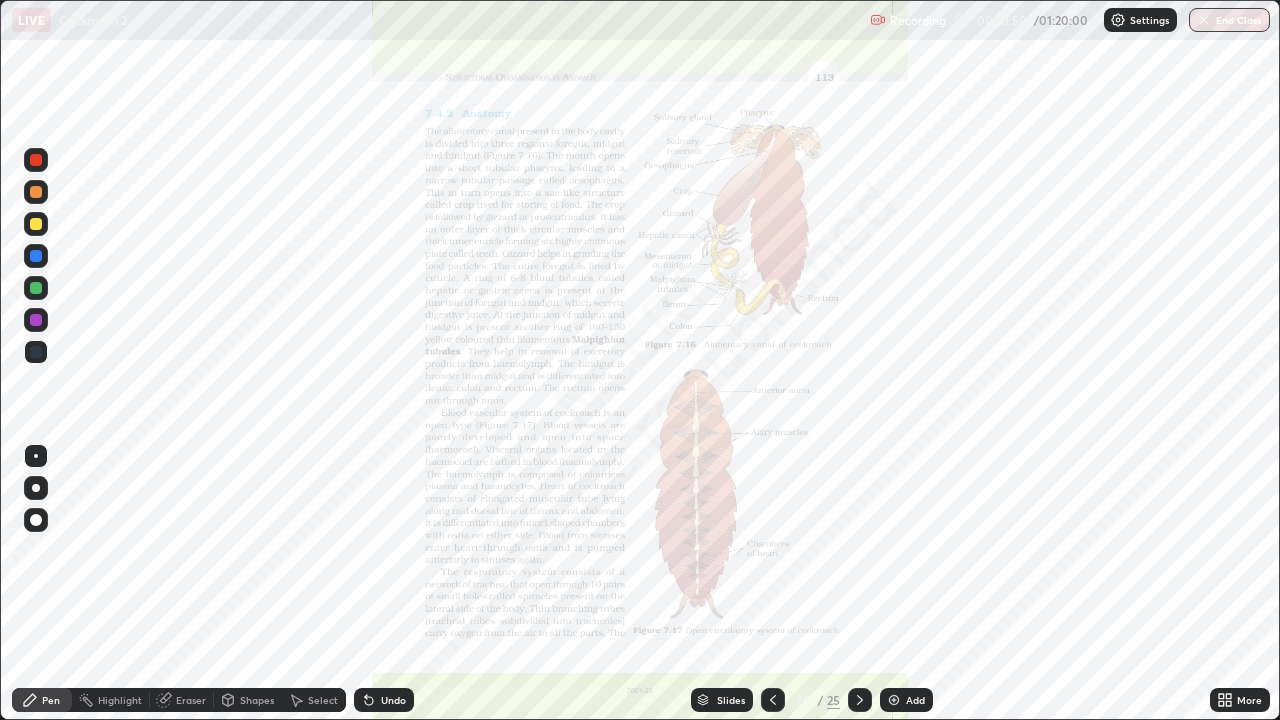 click 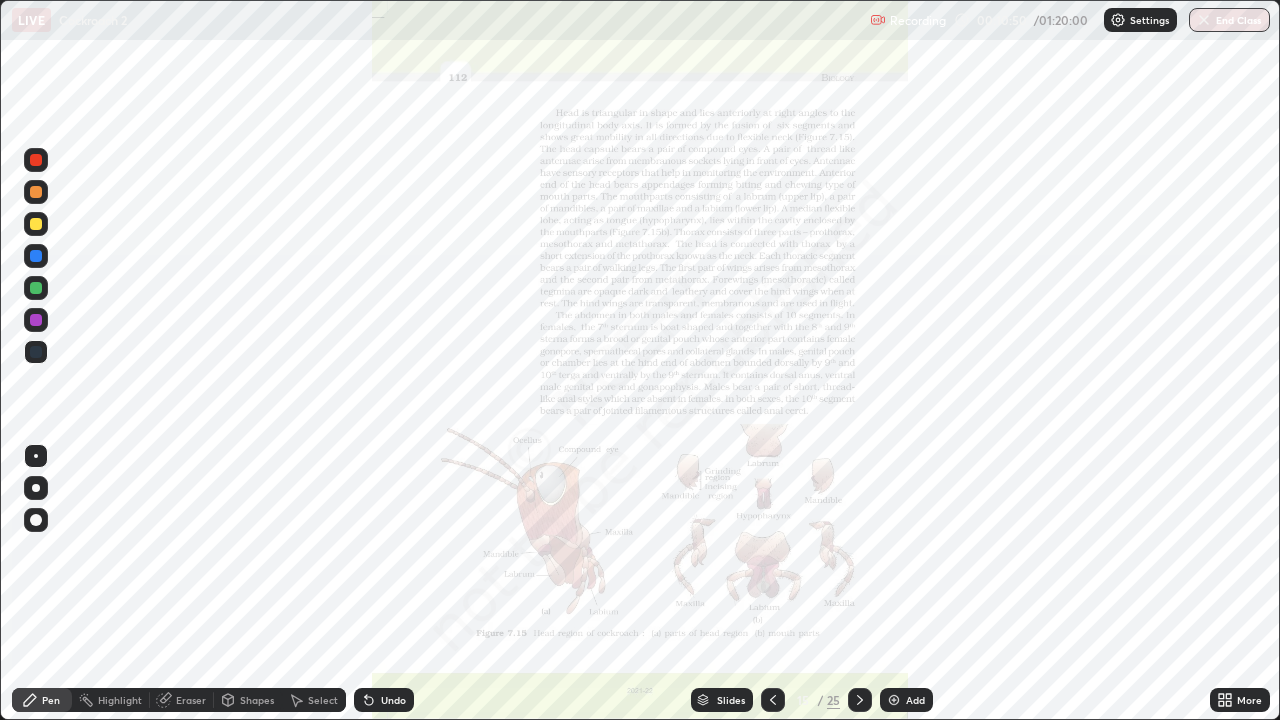 click on "Add" at bounding box center [915, 700] 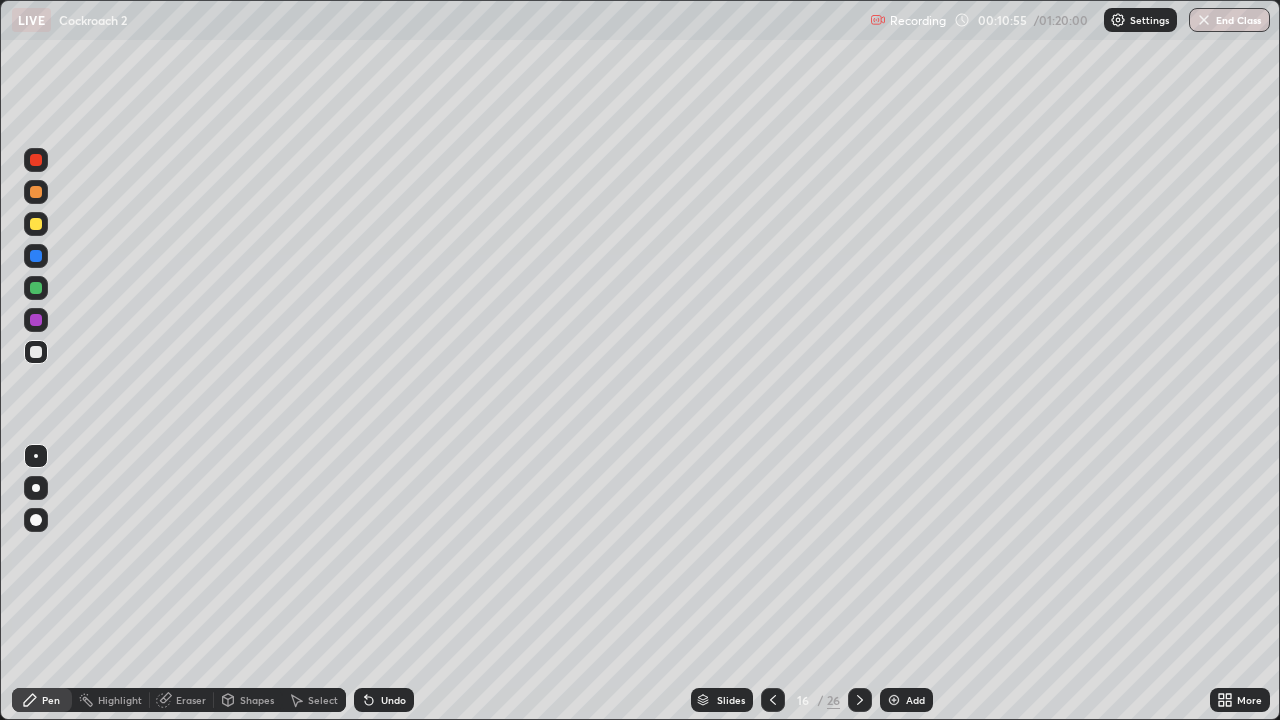 click at bounding box center (36, 224) 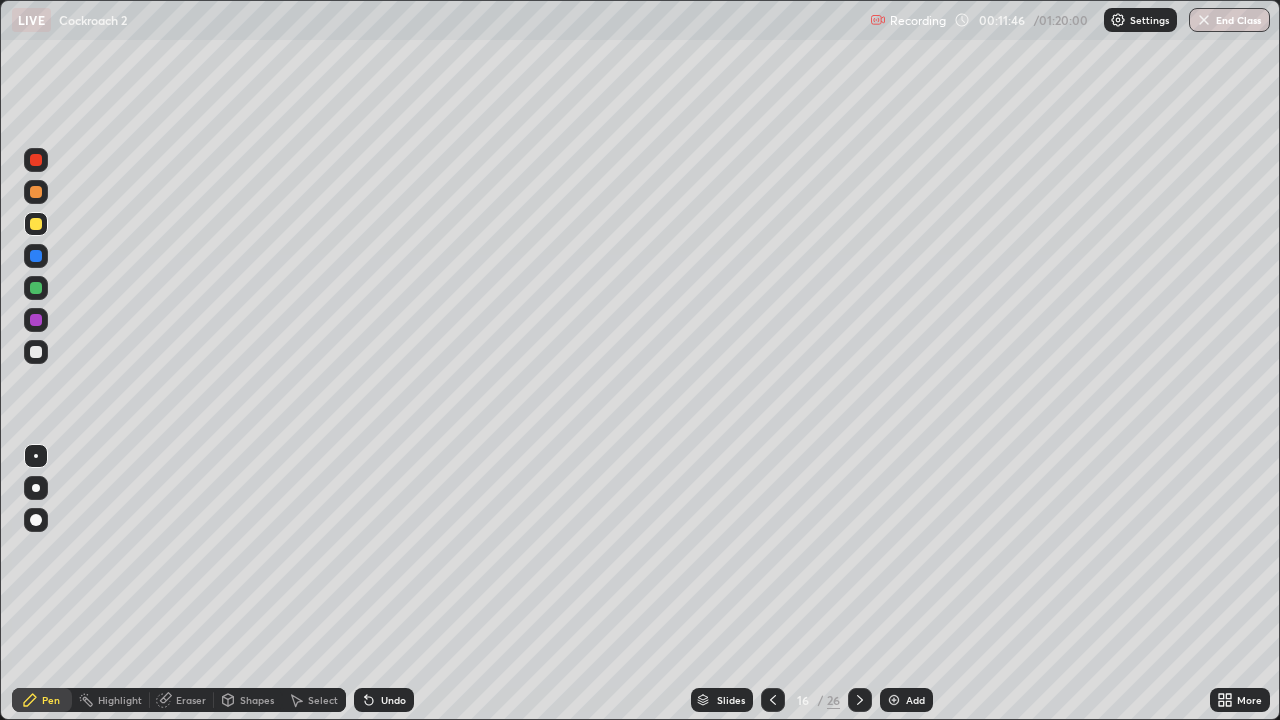 click at bounding box center (36, 320) 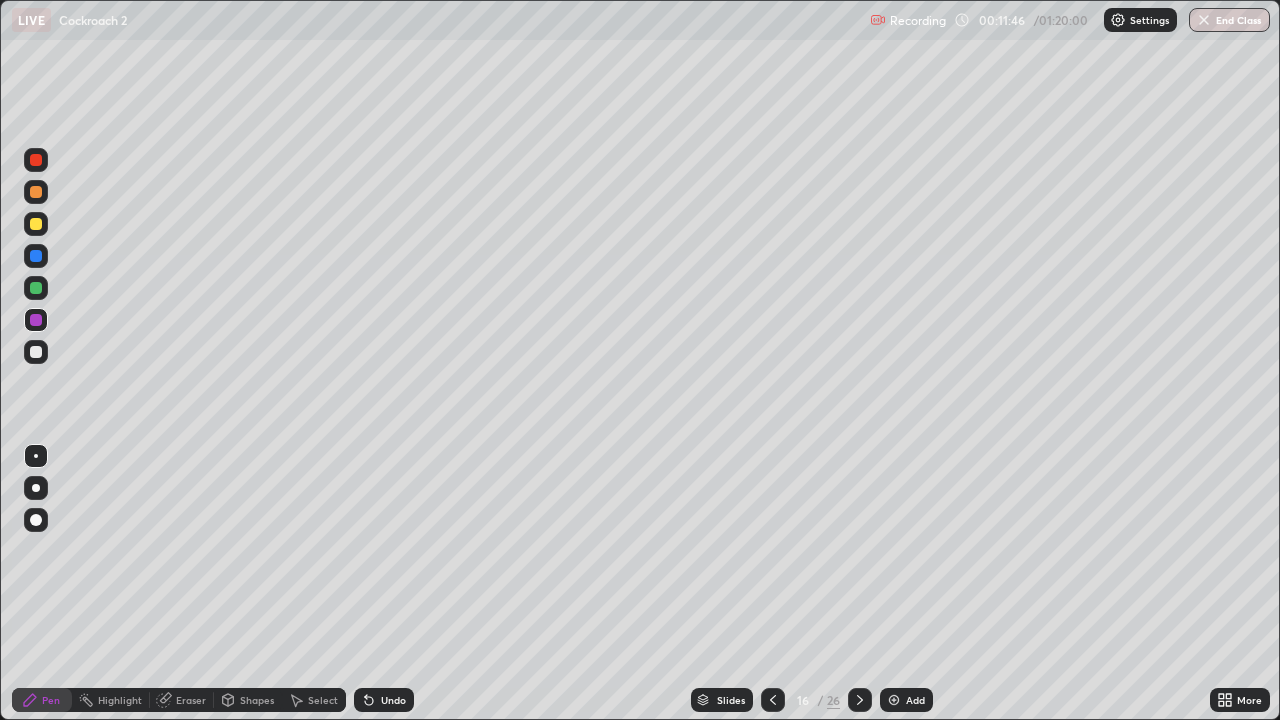 click at bounding box center [36, 320] 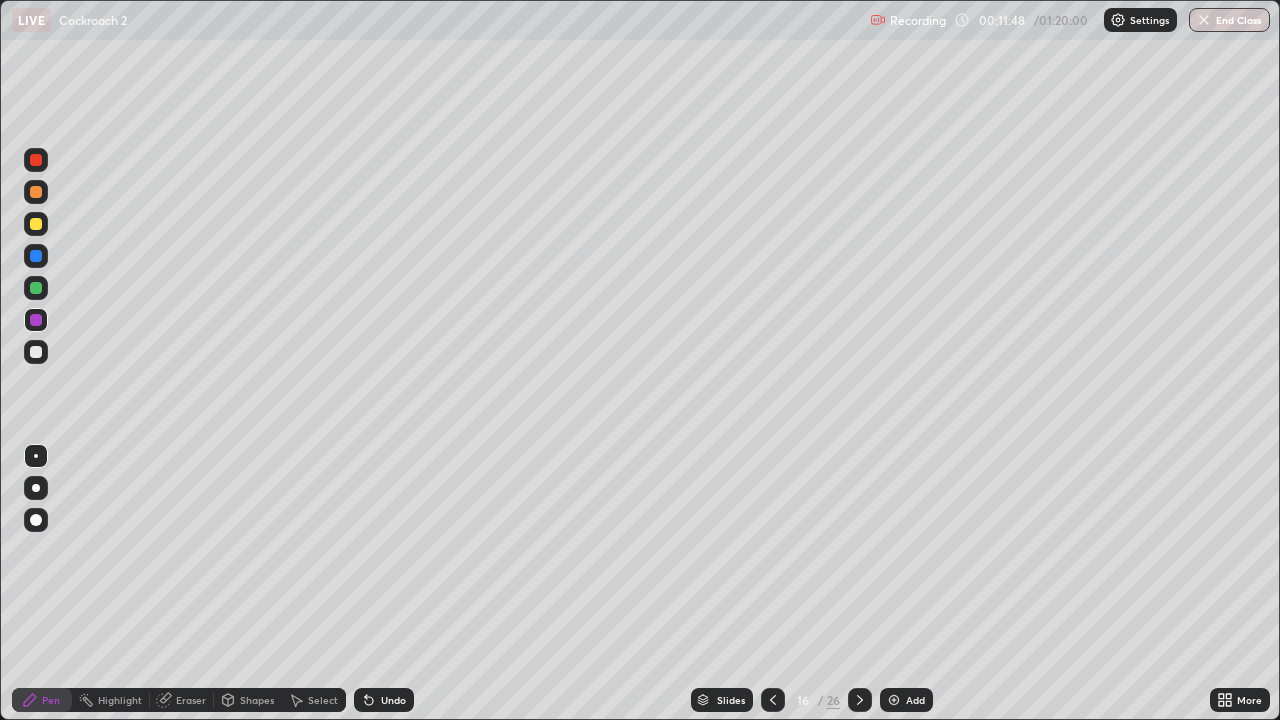 click on "Shapes" at bounding box center [257, 700] 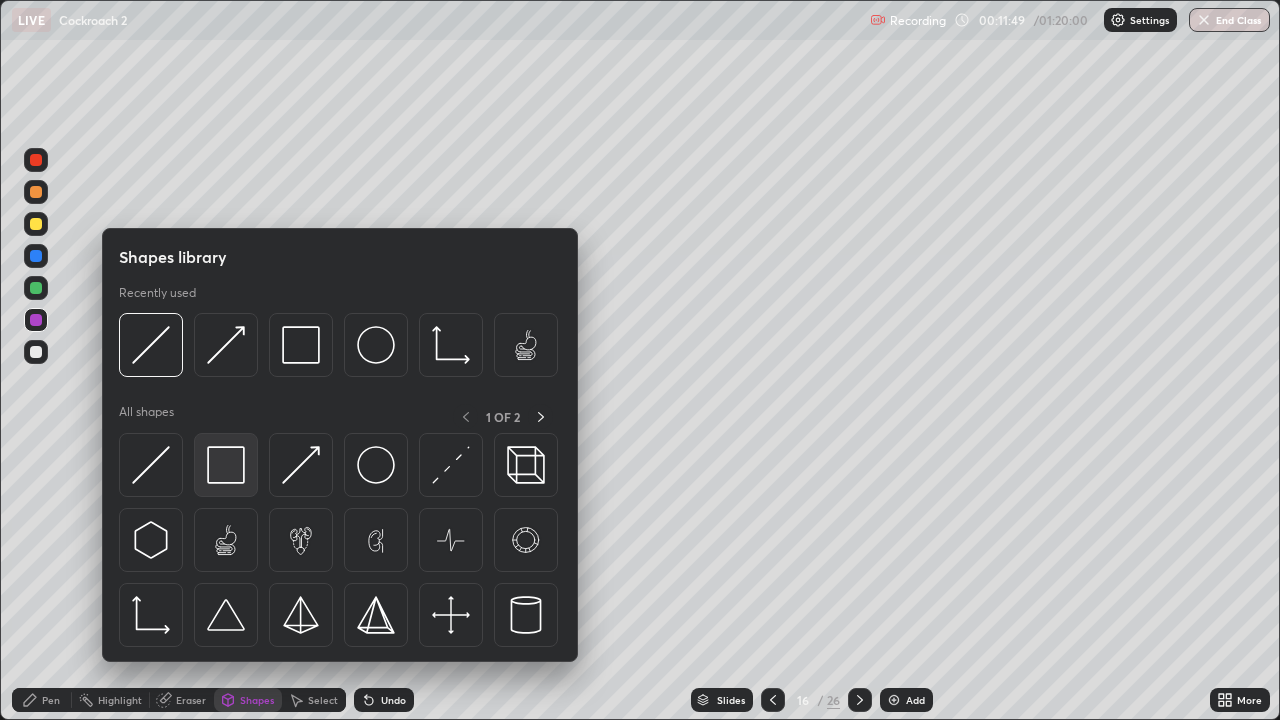 click at bounding box center (226, 465) 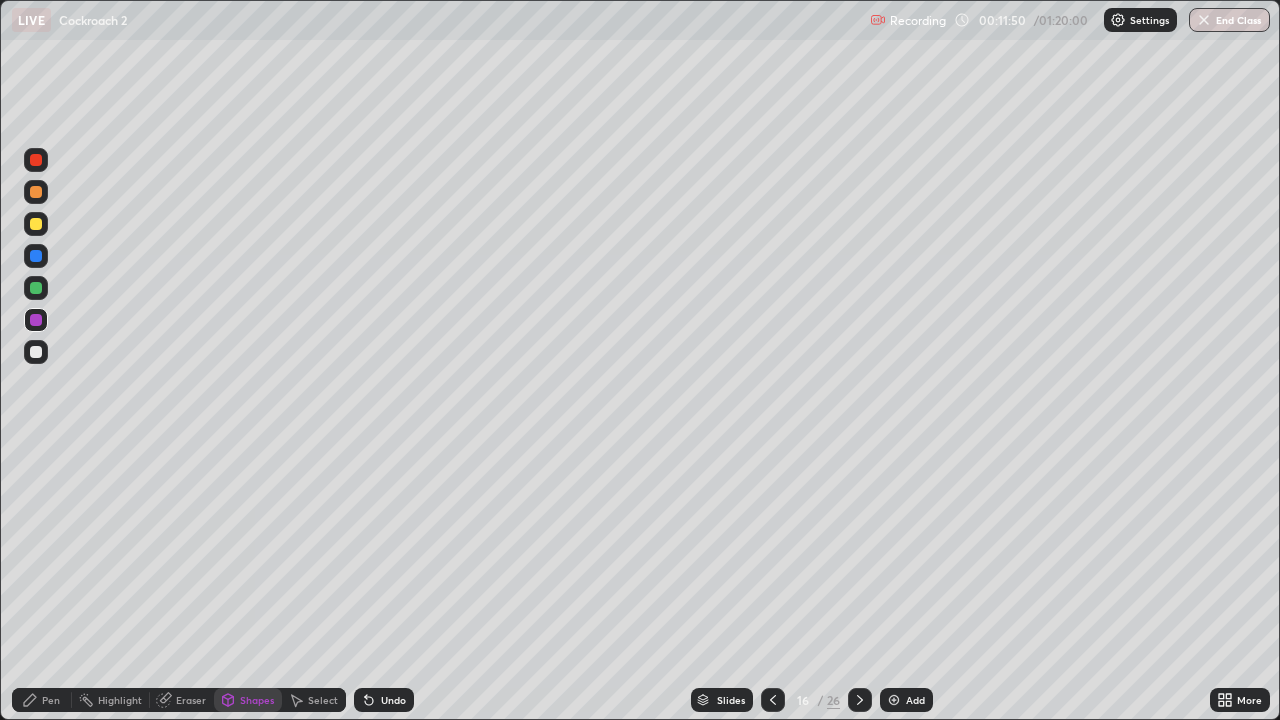 click at bounding box center (36, 256) 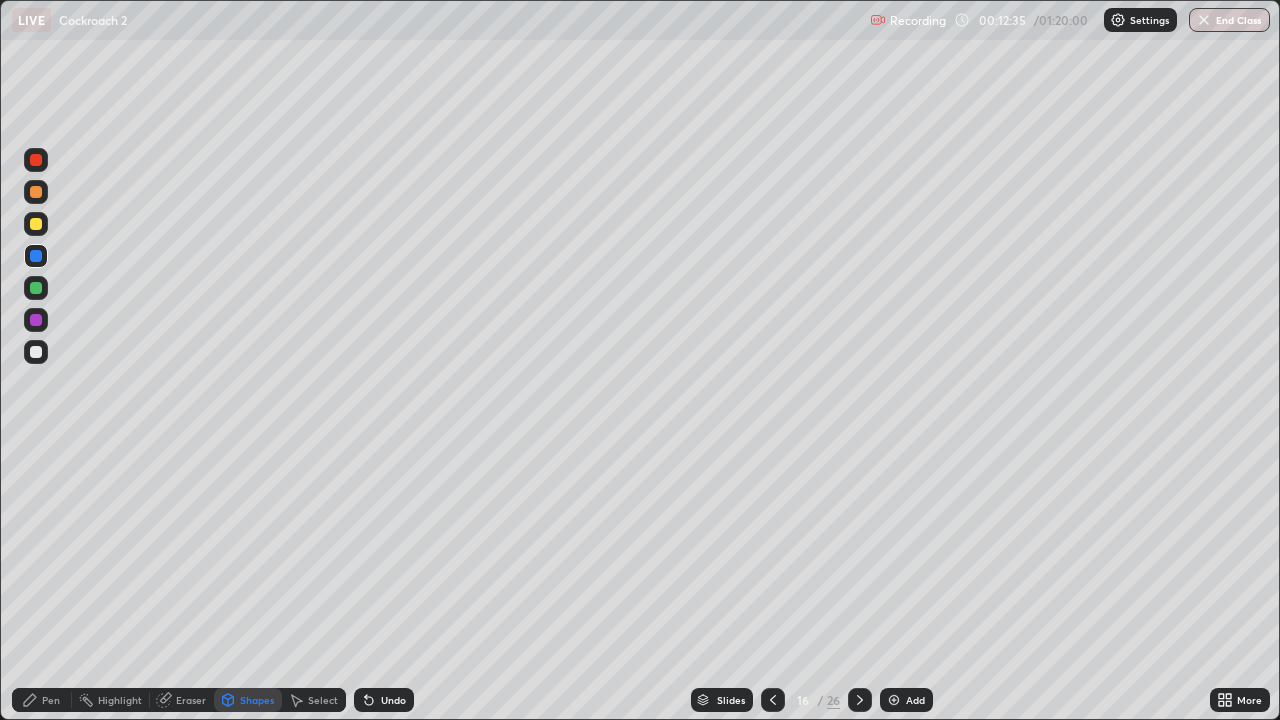 click at bounding box center [36, 288] 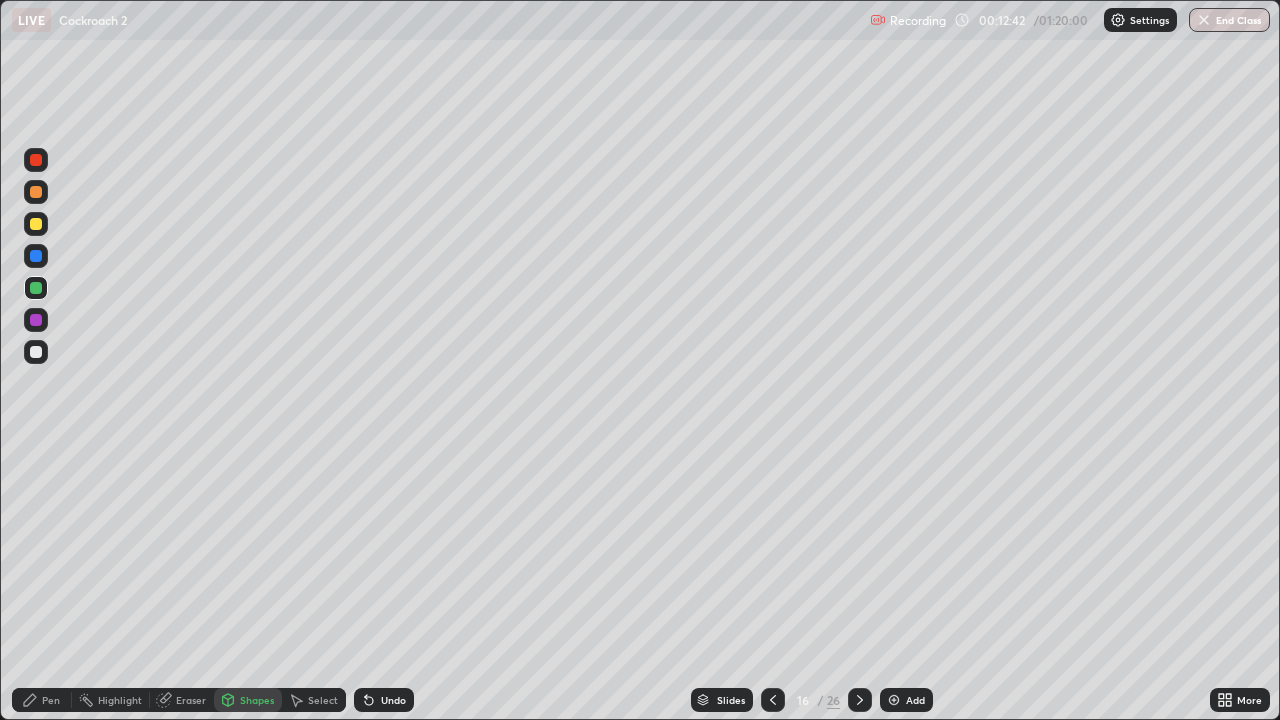 click on "Pen" at bounding box center (51, 700) 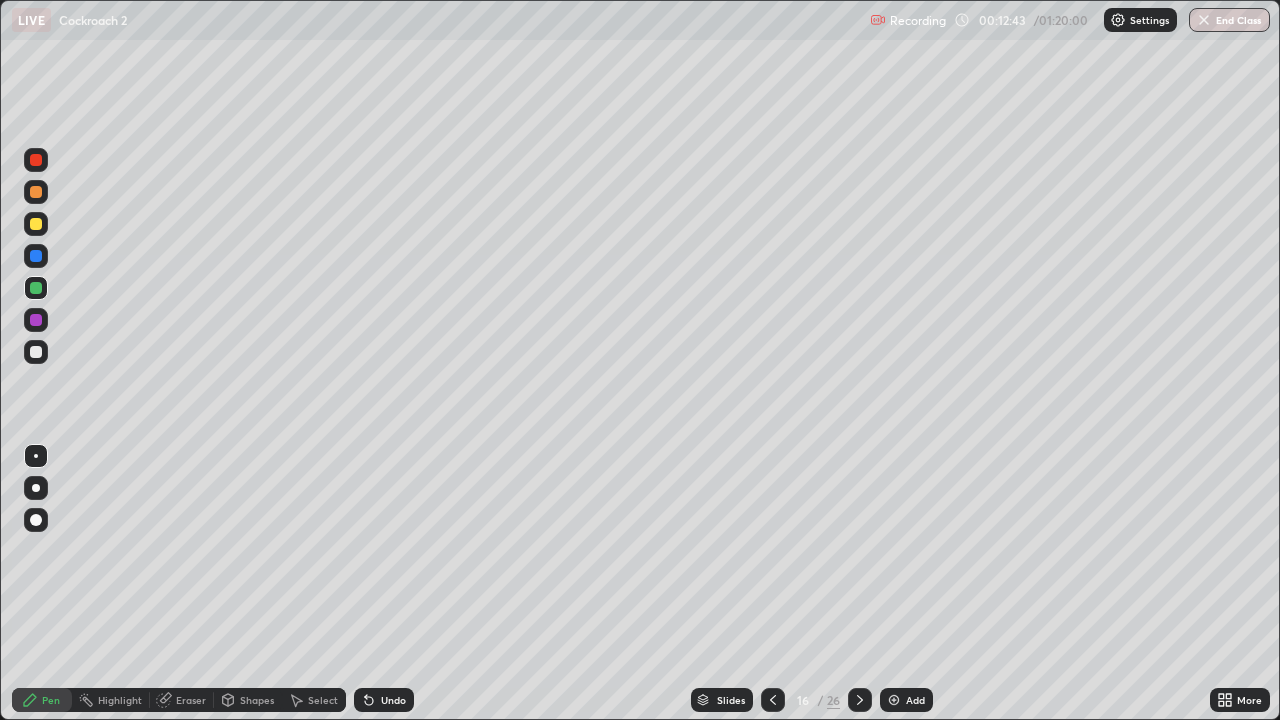 click on "Eraser" at bounding box center [191, 700] 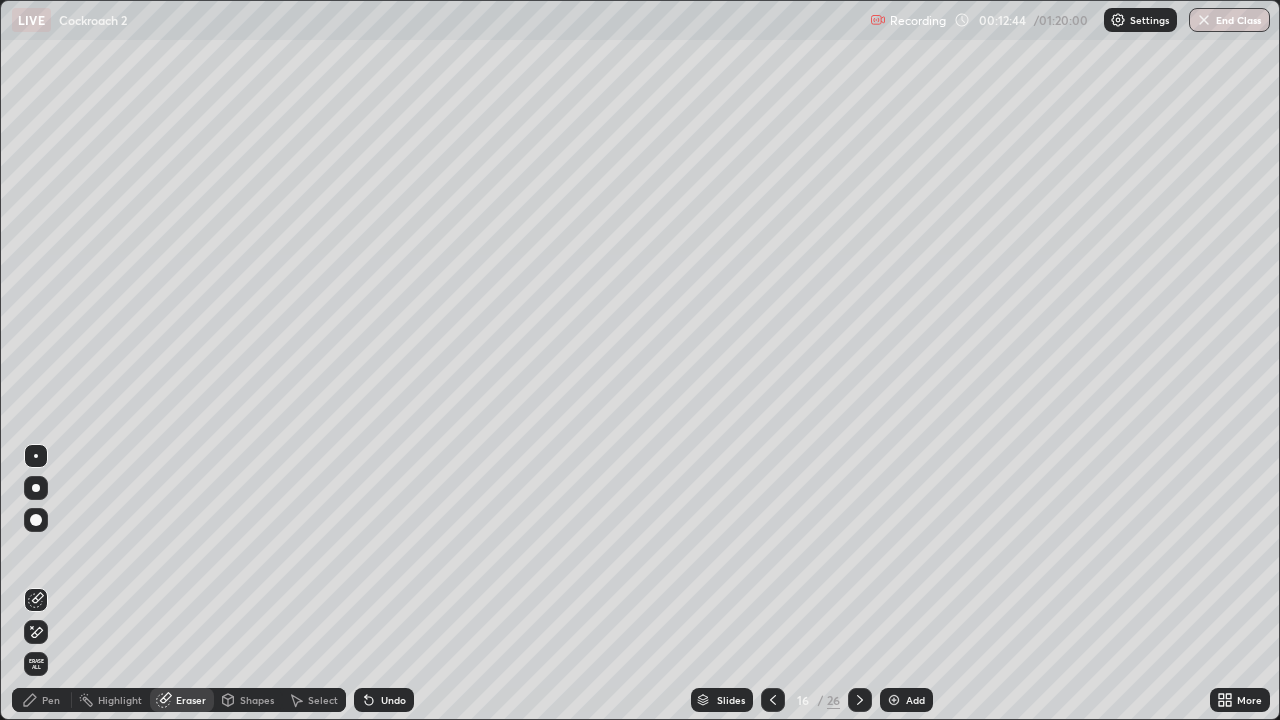 click on "Pen" at bounding box center [51, 700] 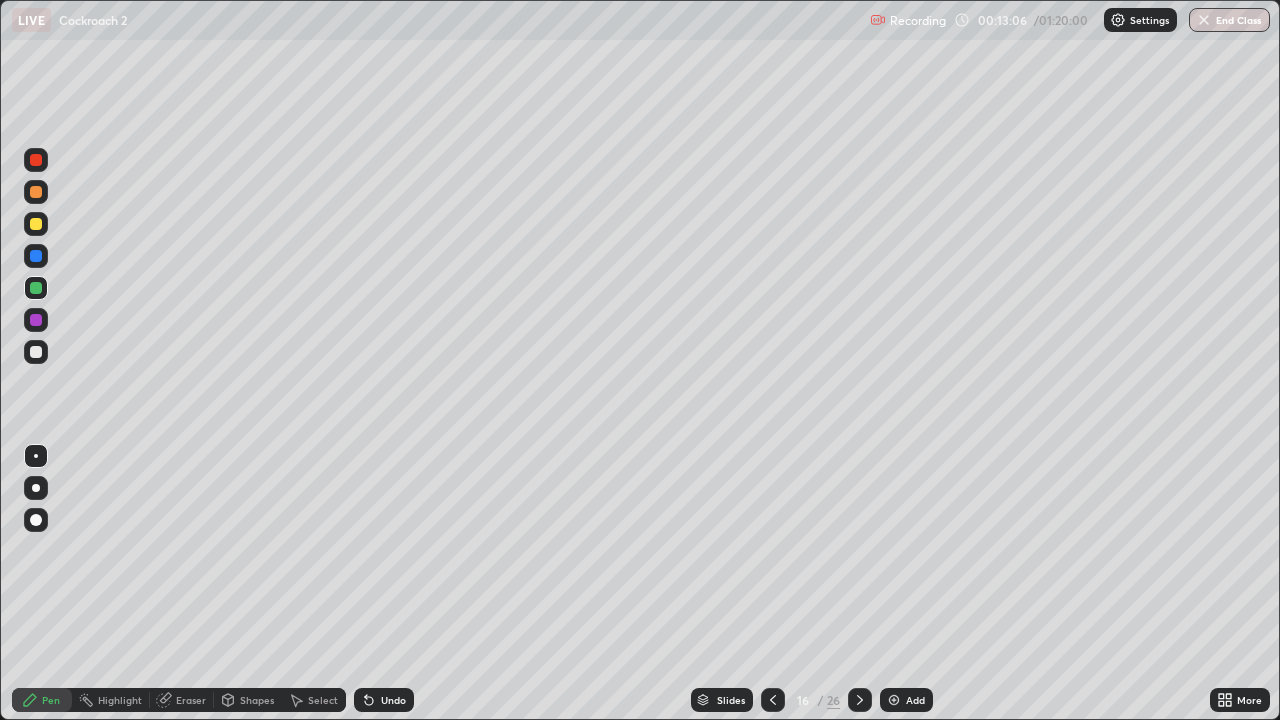 click at bounding box center [36, 320] 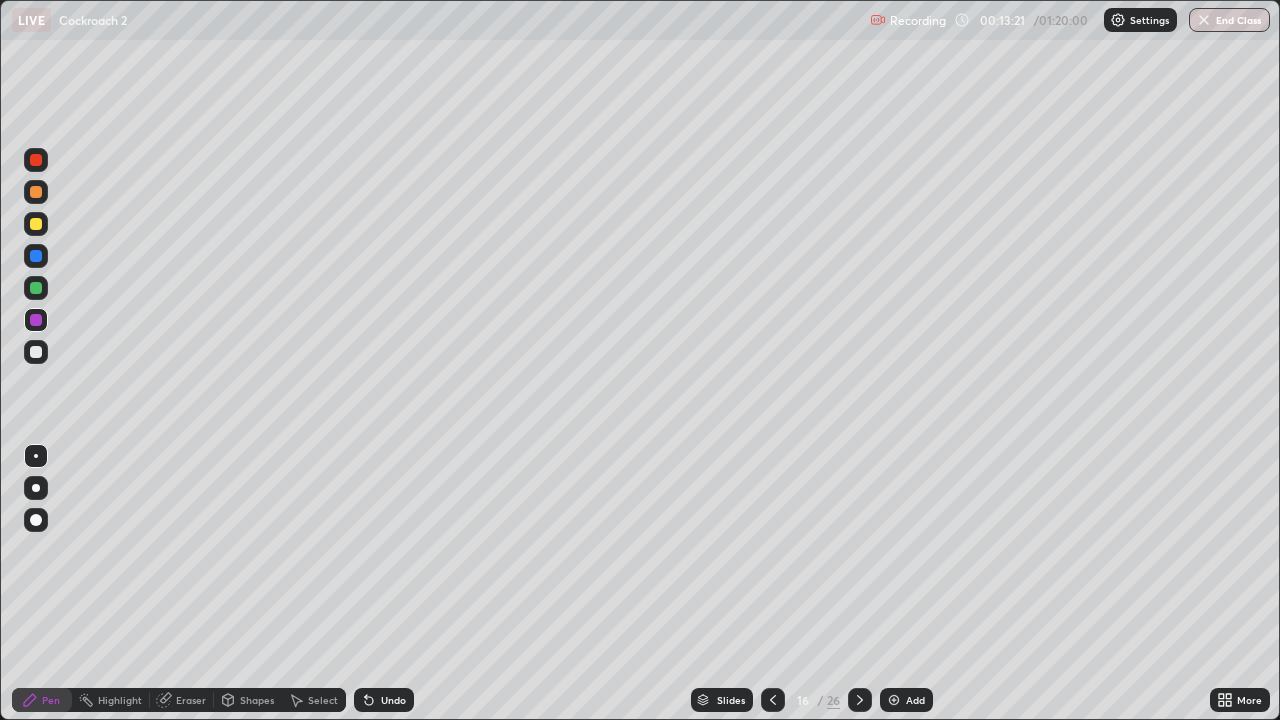 click at bounding box center [36, 320] 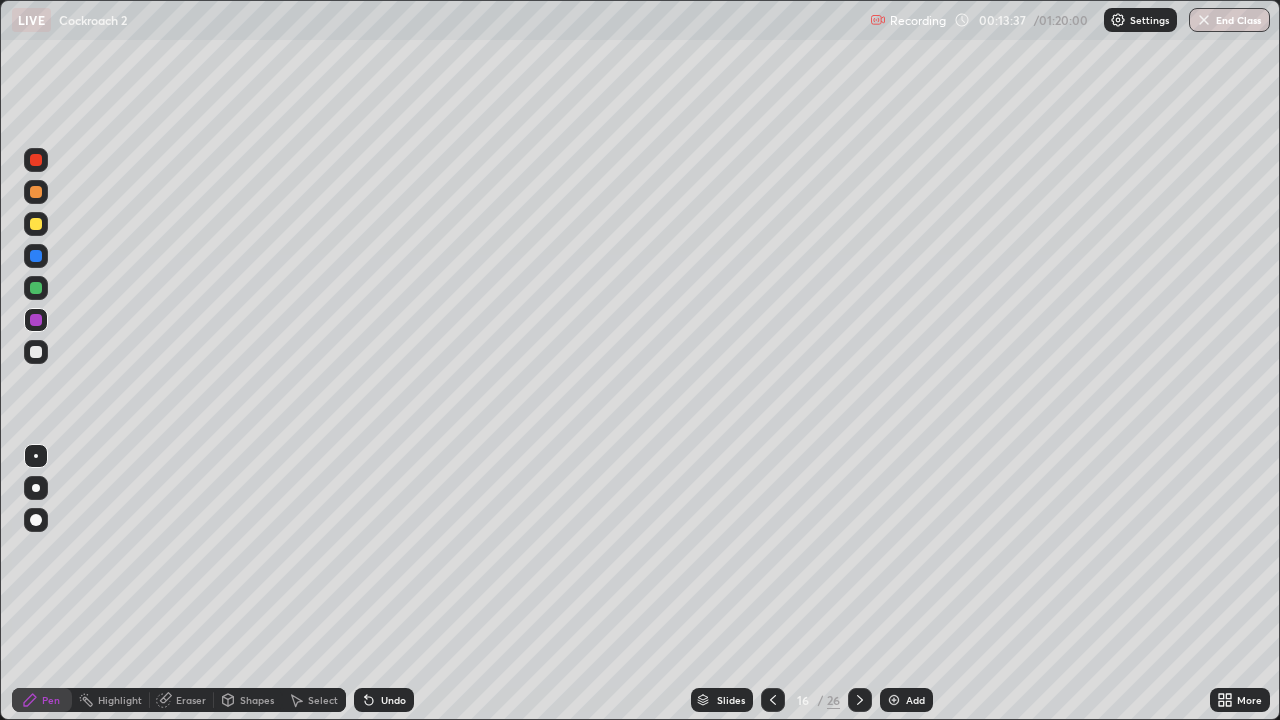 click at bounding box center (36, 224) 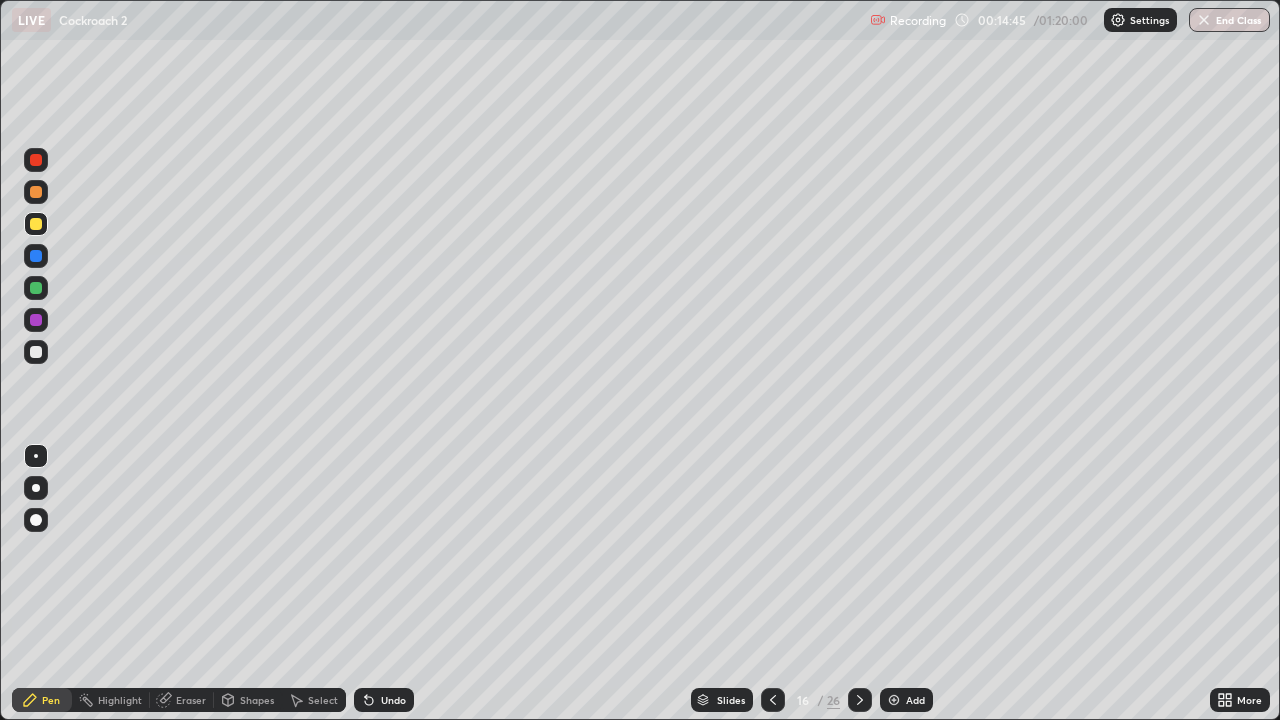 click at bounding box center [36, 352] 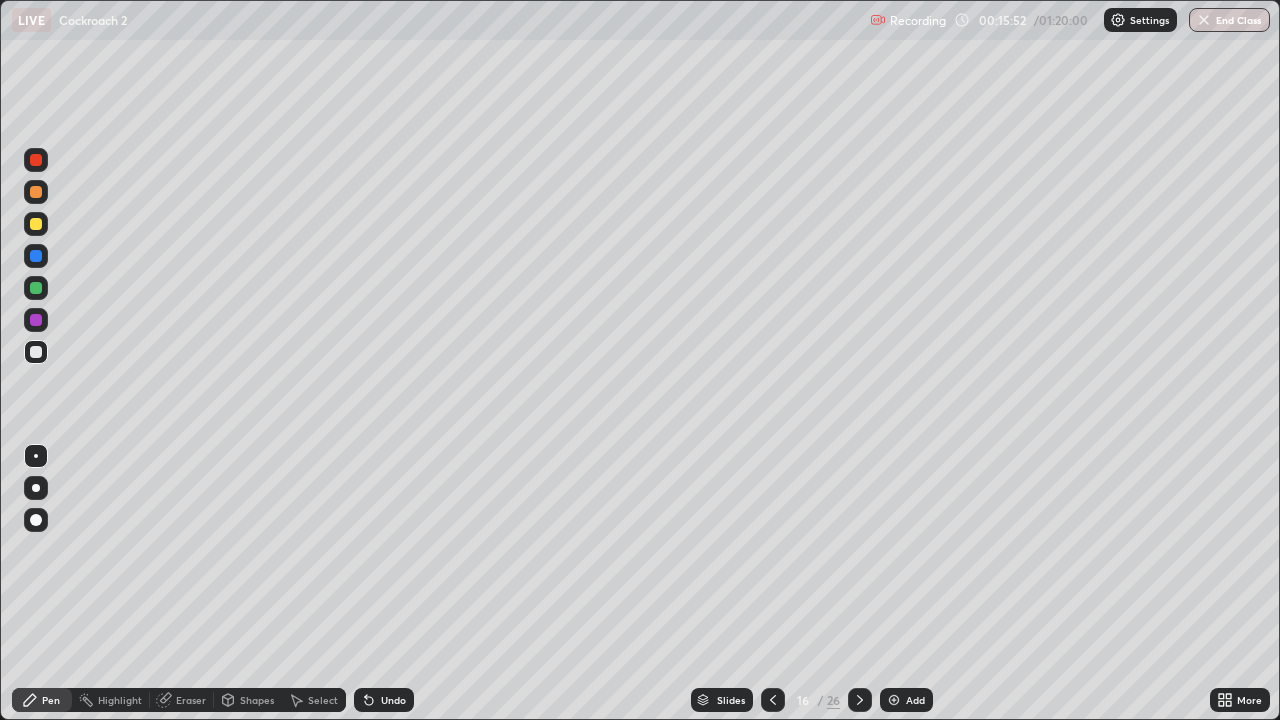 click at bounding box center [36, 256] 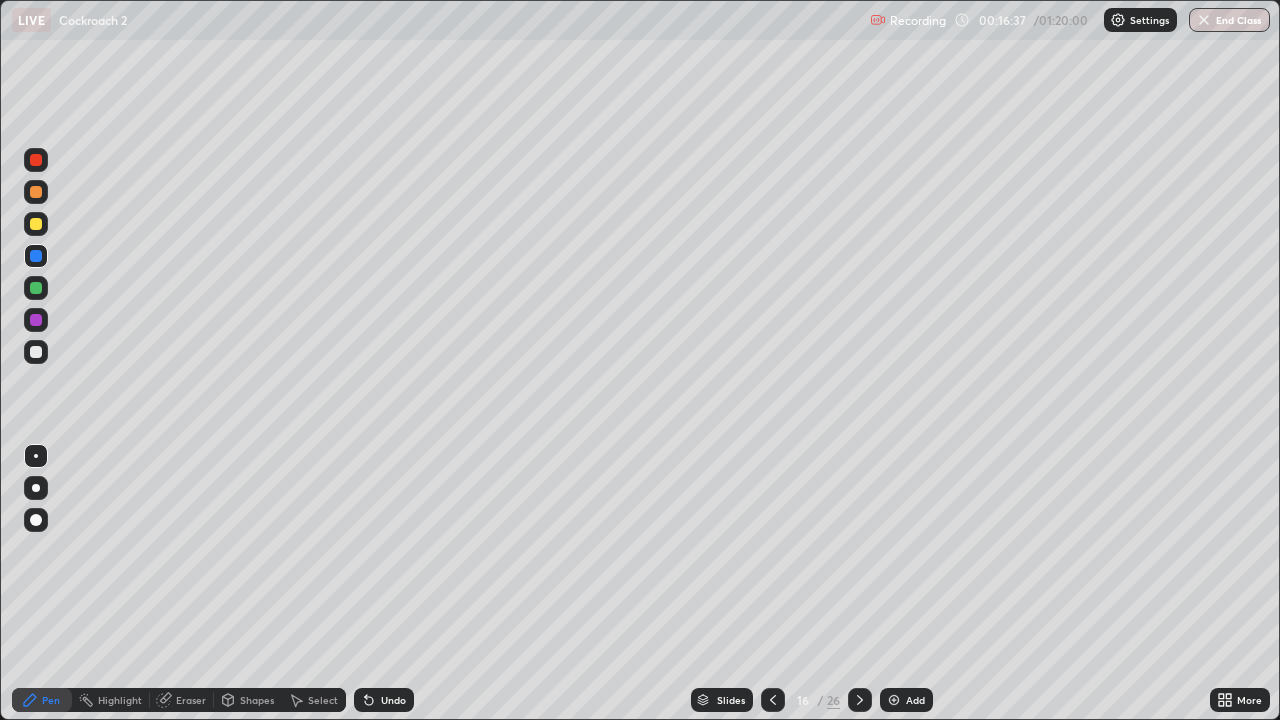 click at bounding box center [36, 192] 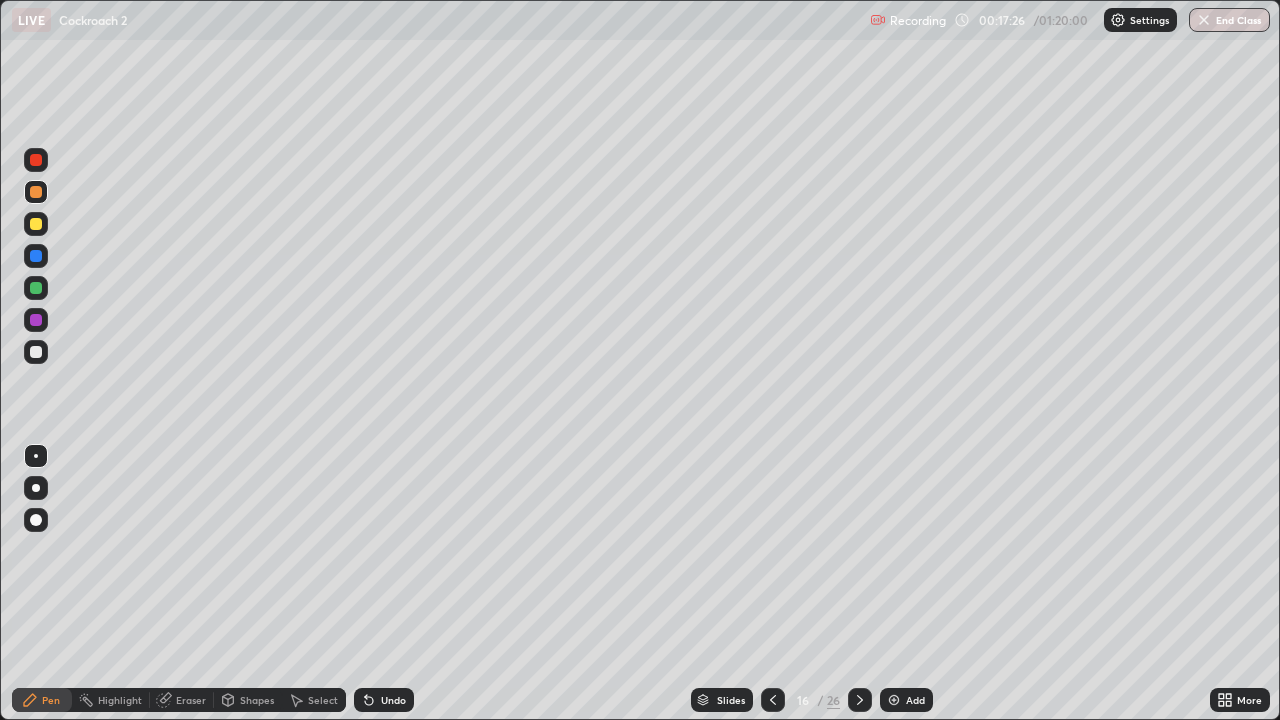 click at bounding box center [36, 352] 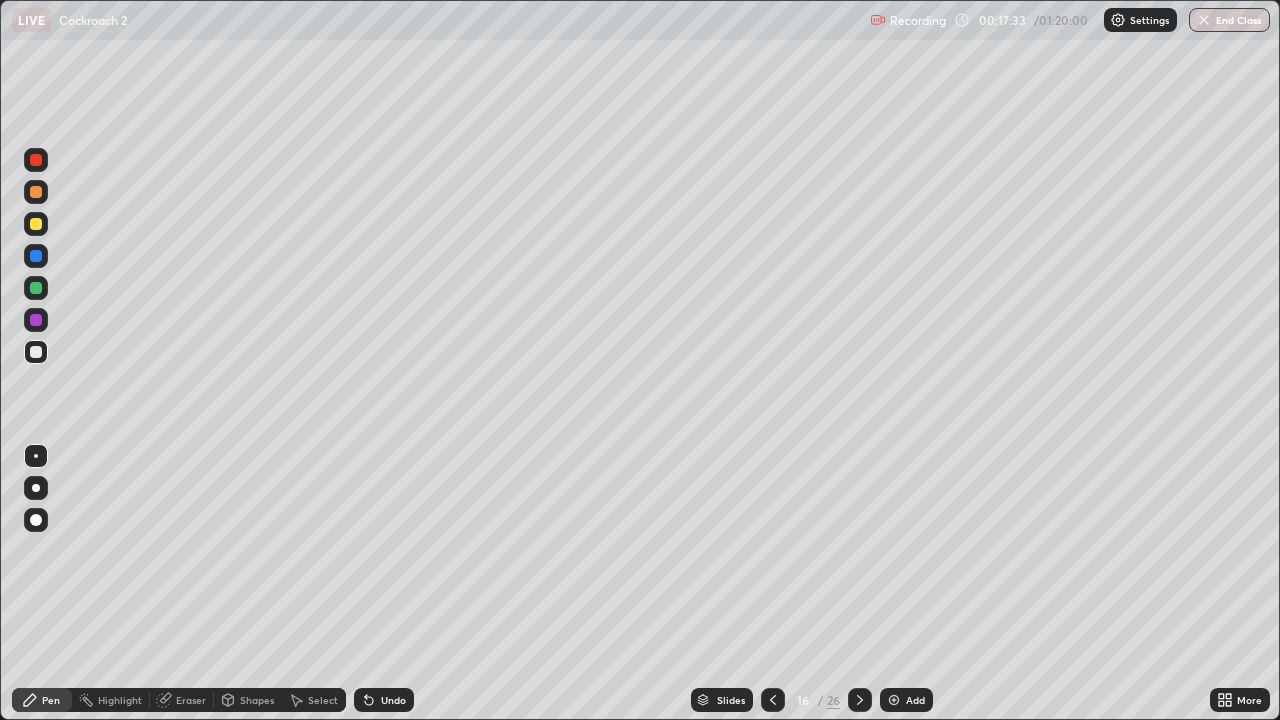 click 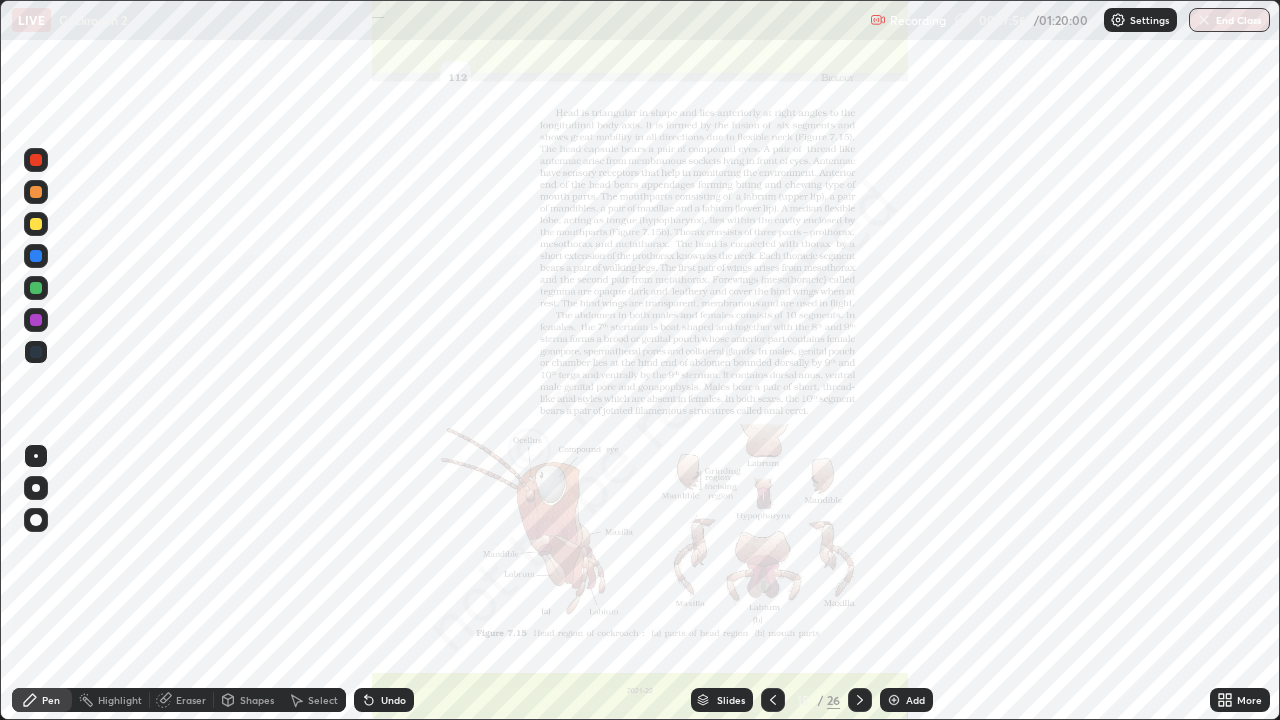 click at bounding box center [36, 256] 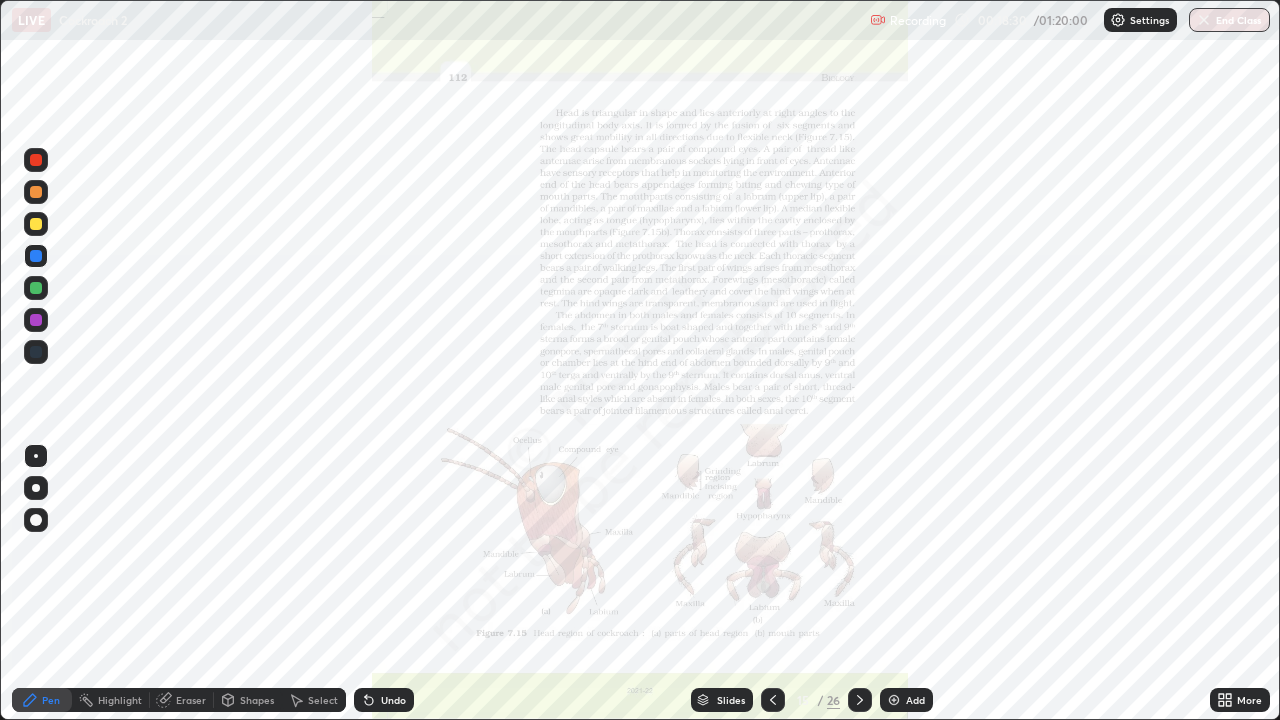 click at bounding box center [36, 320] 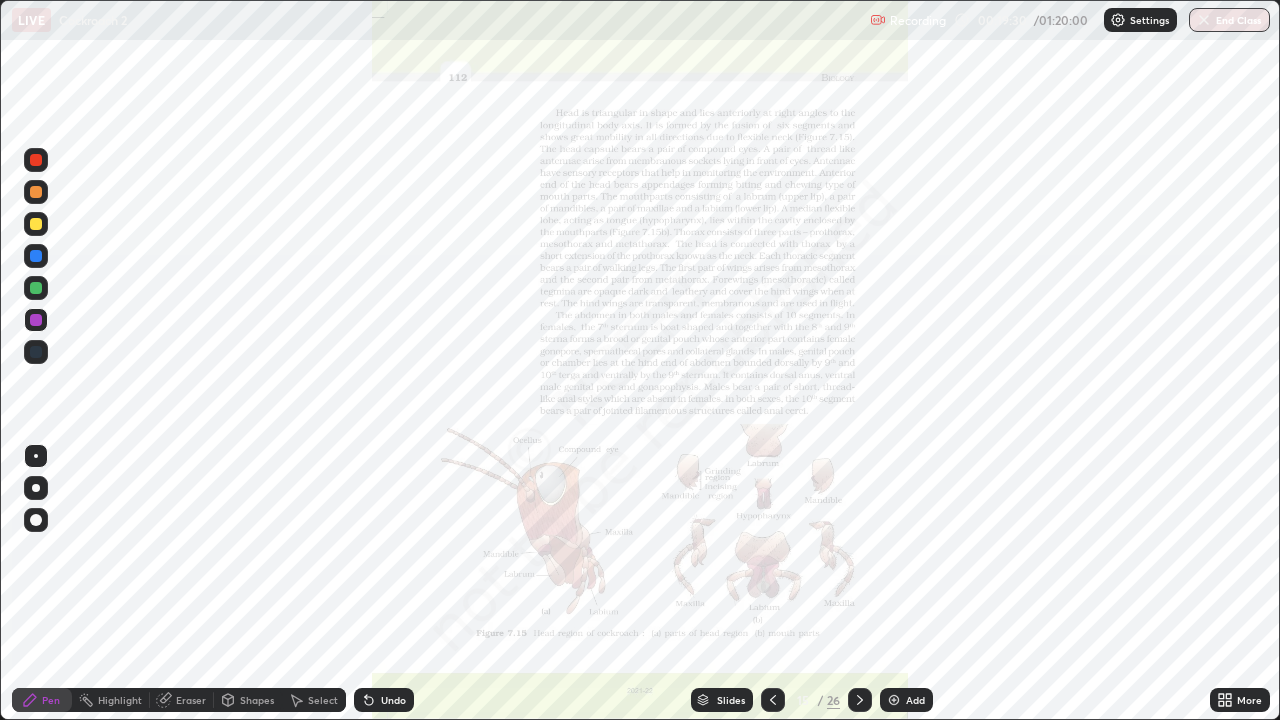 click 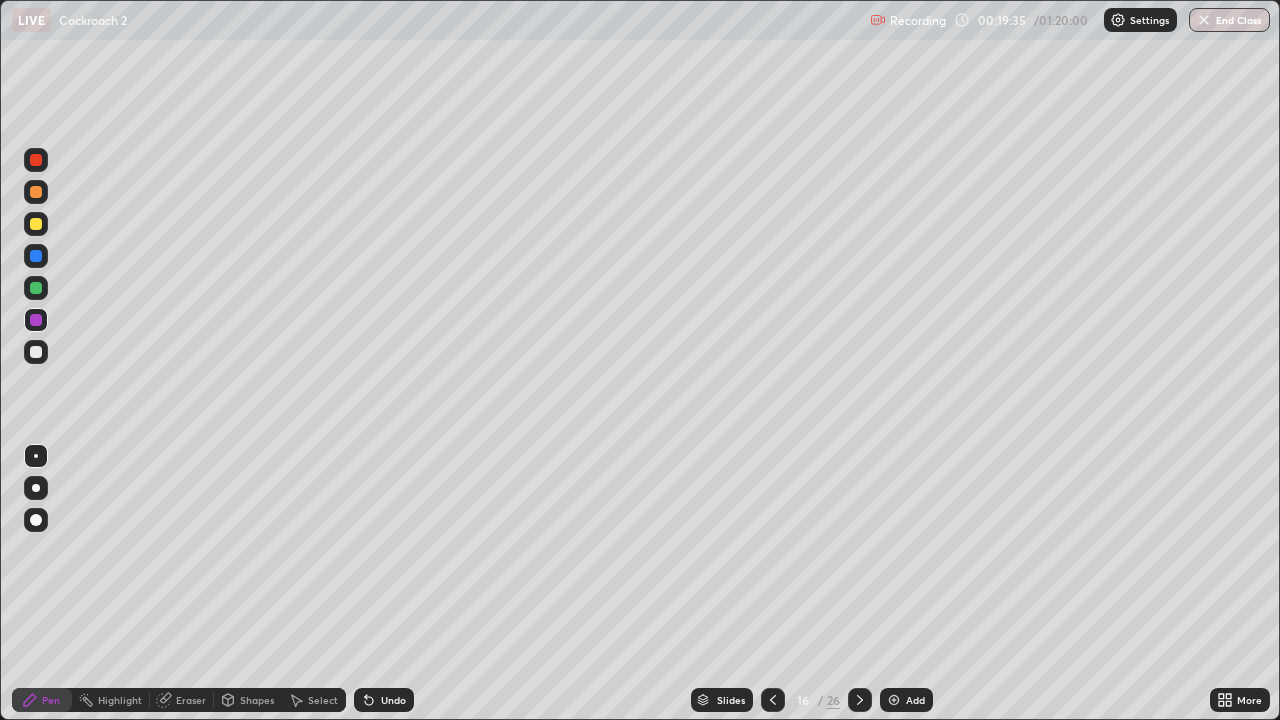 click at bounding box center (36, 224) 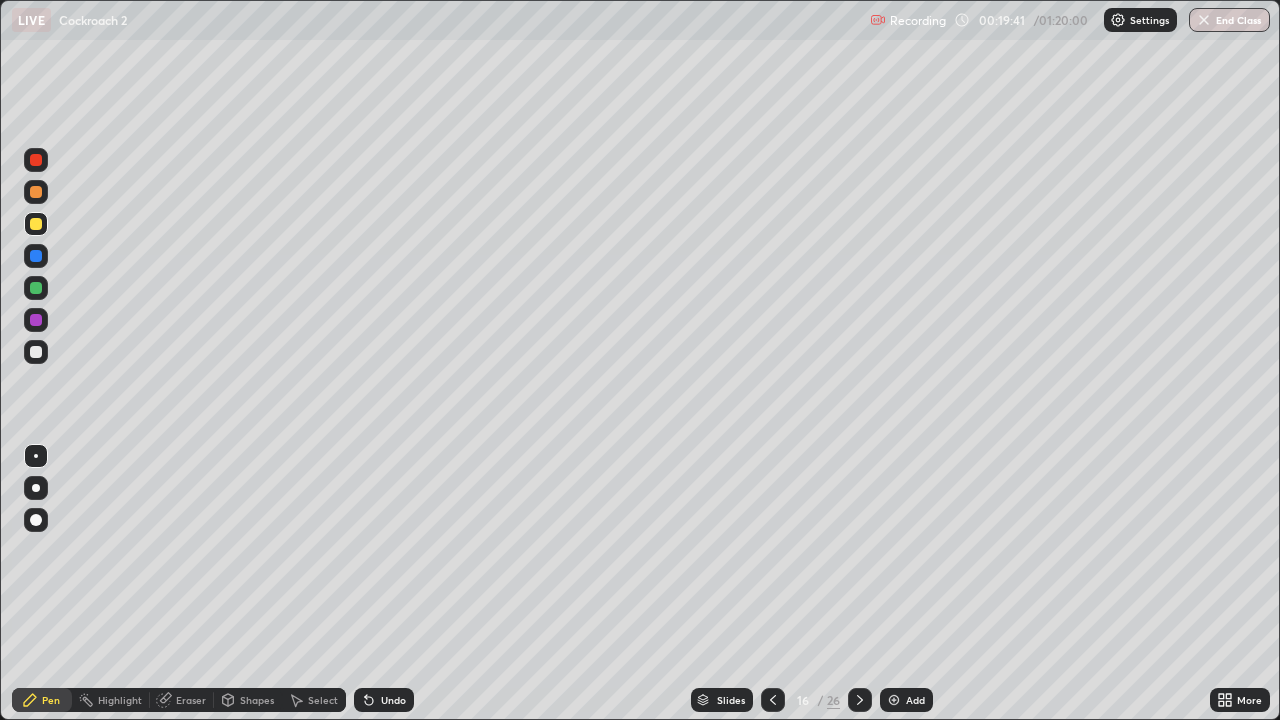click at bounding box center [36, 352] 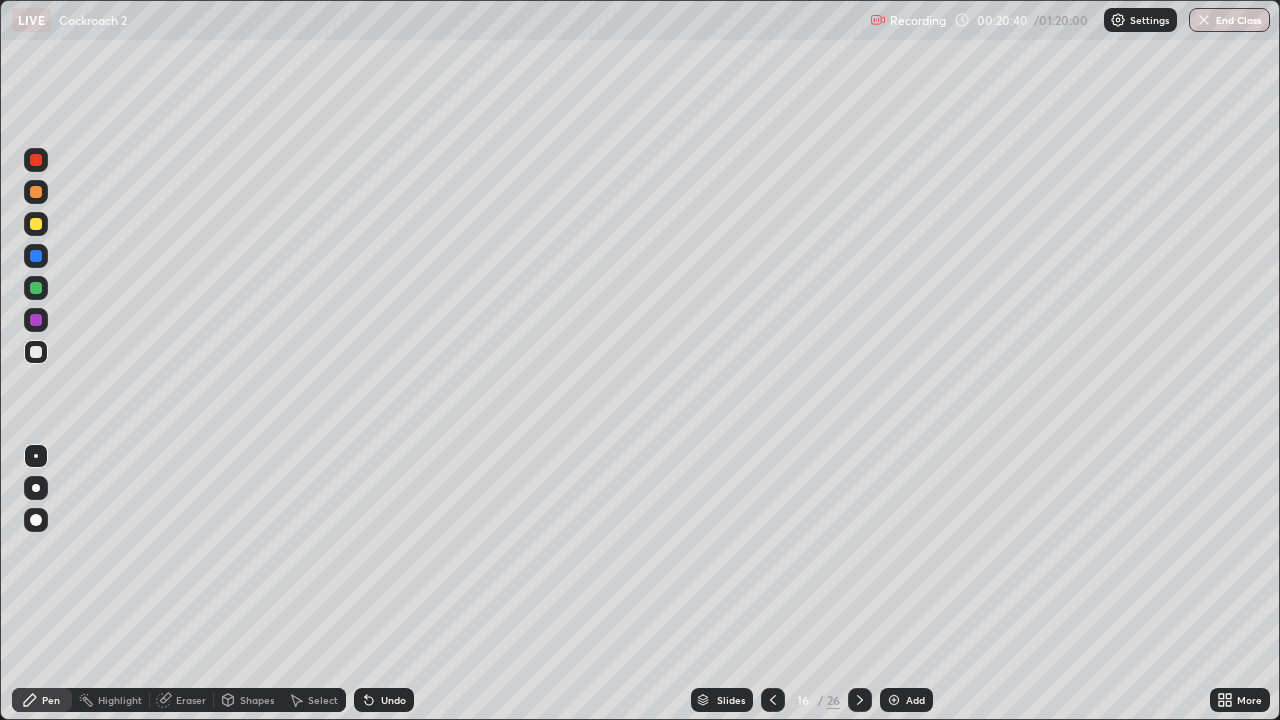 click at bounding box center (36, 320) 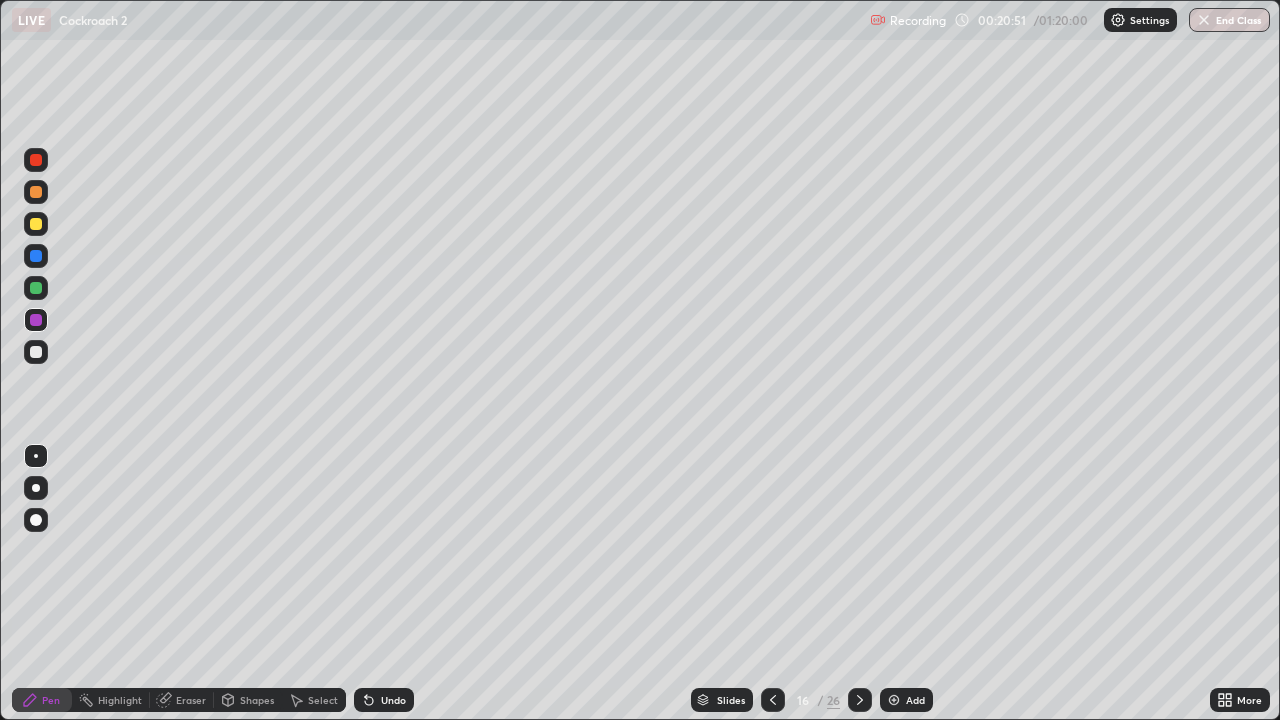 click at bounding box center (36, 352) 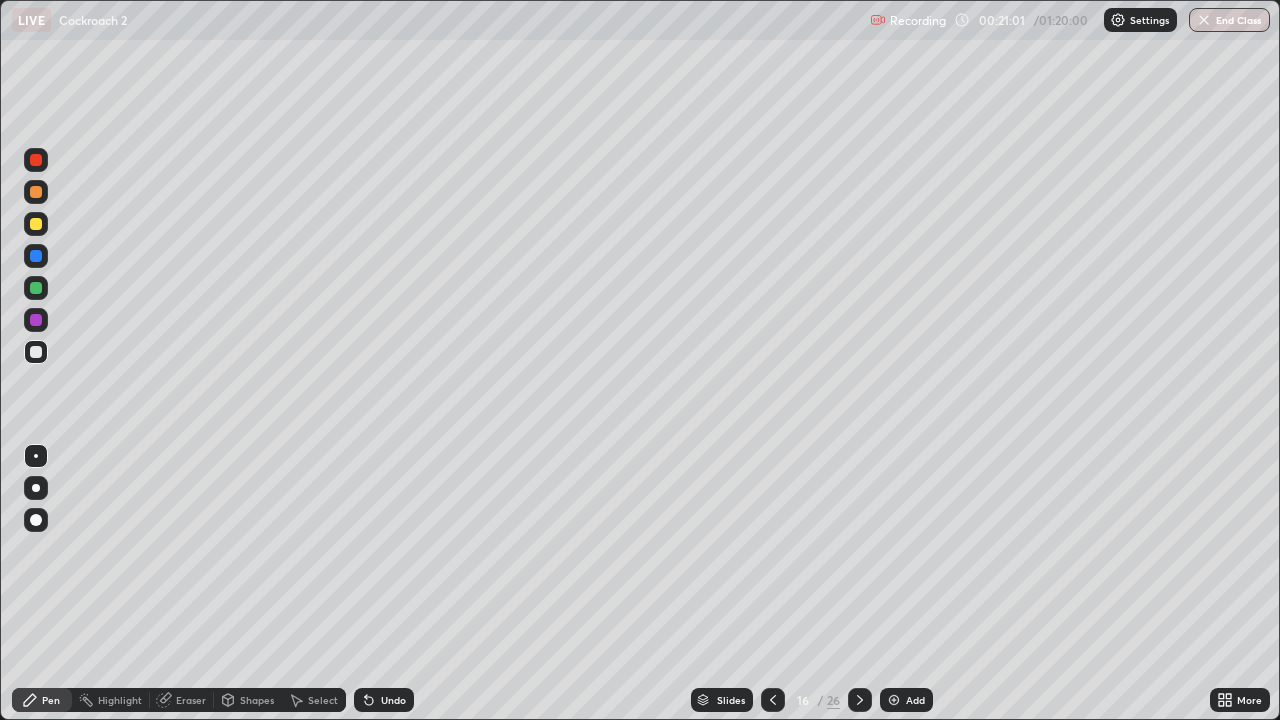 click at bounding box center (36, 320) 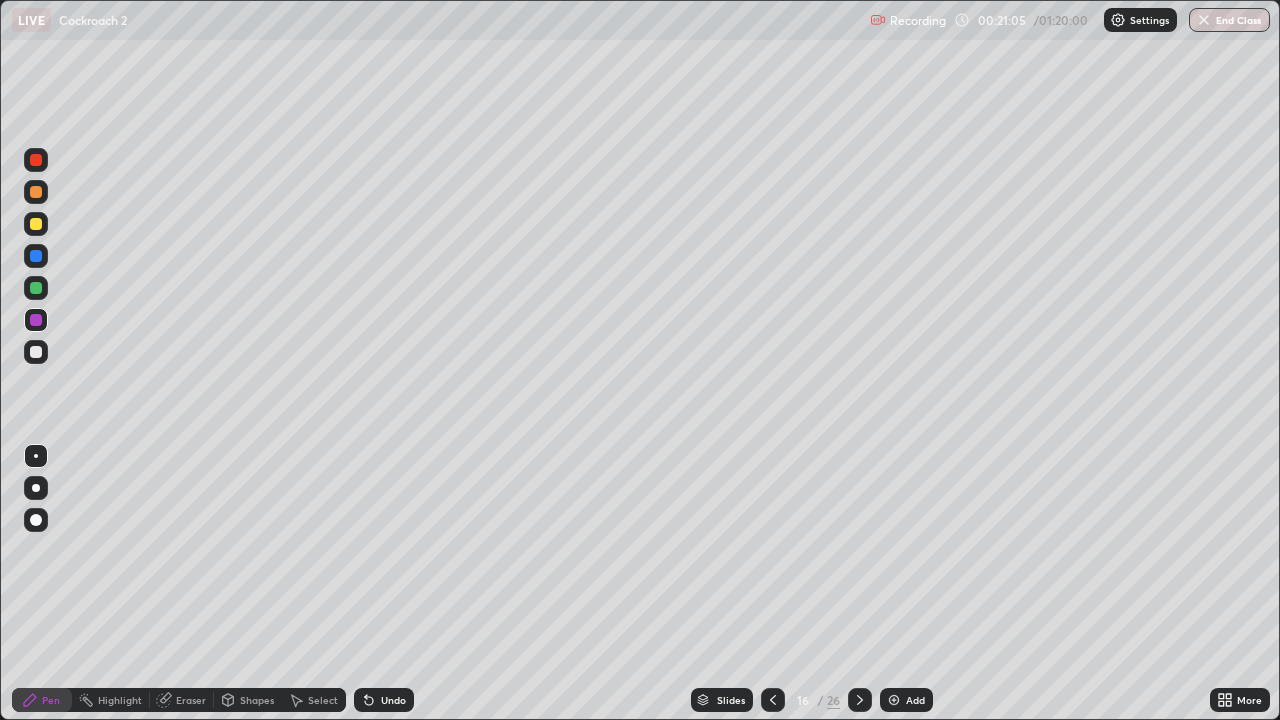 click at bounding box center (36, 352) 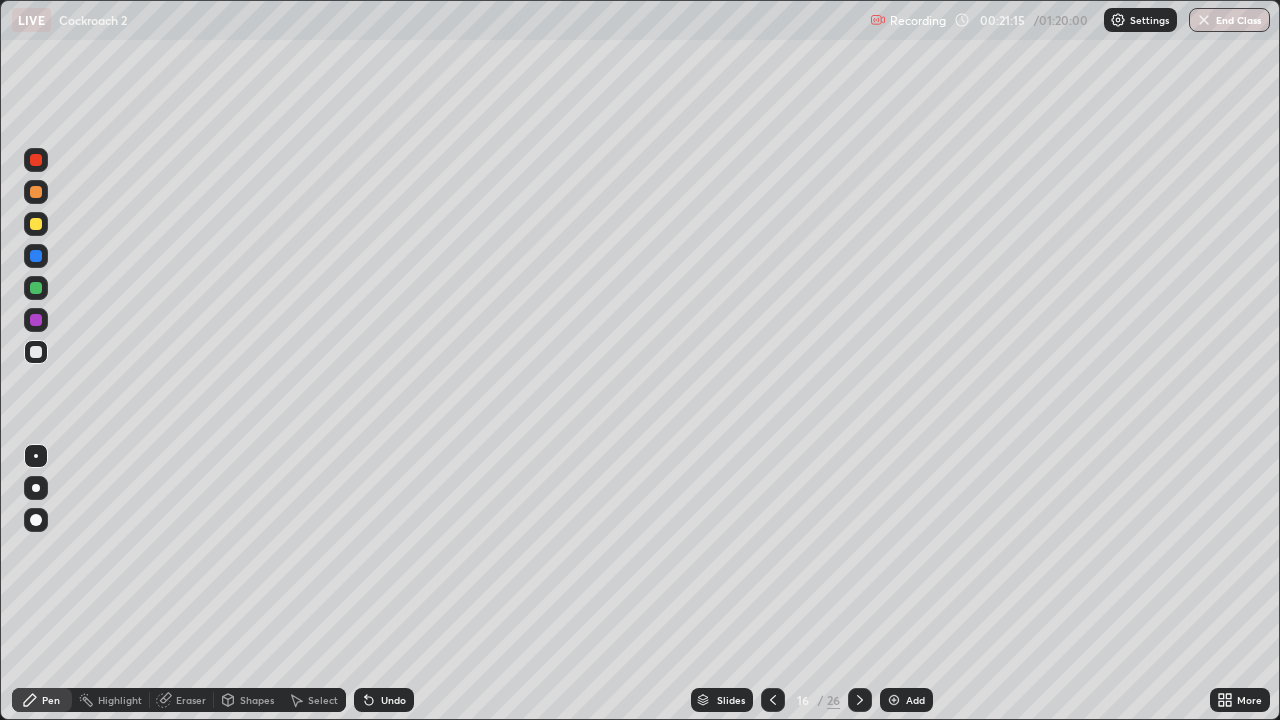 click at bounding box center (36, 224) 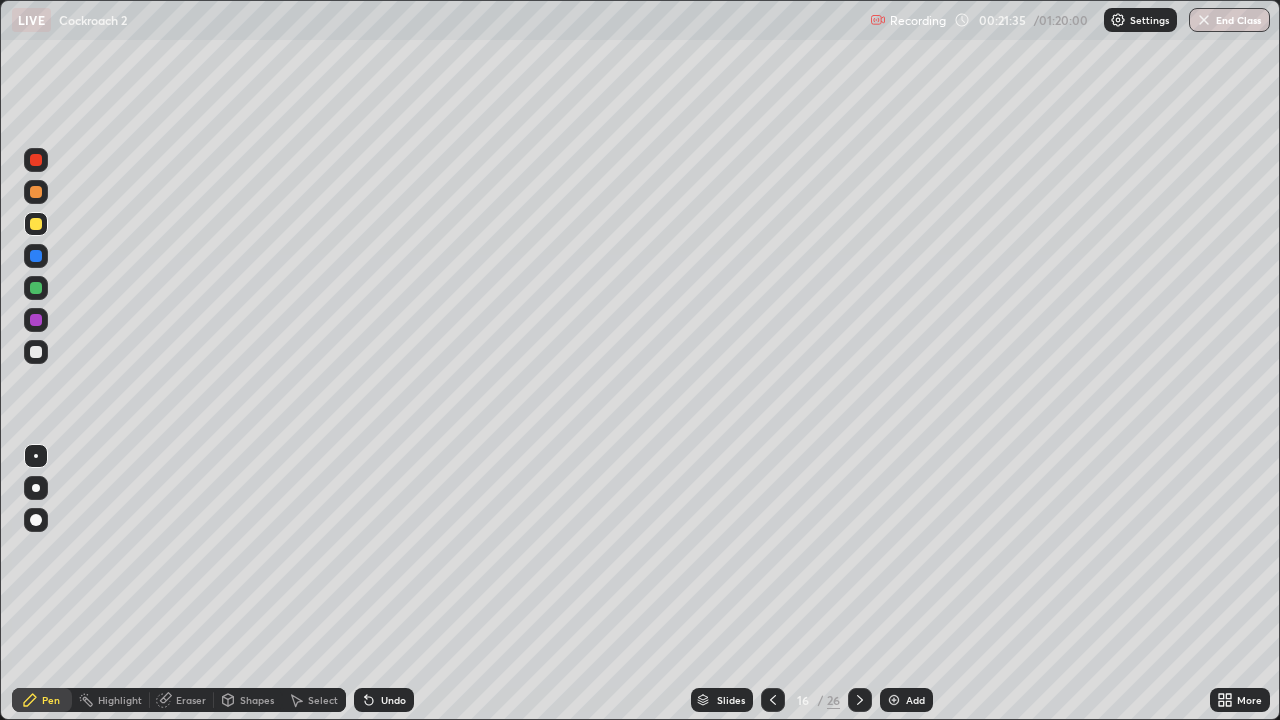 click at bounding box center (36, 352) 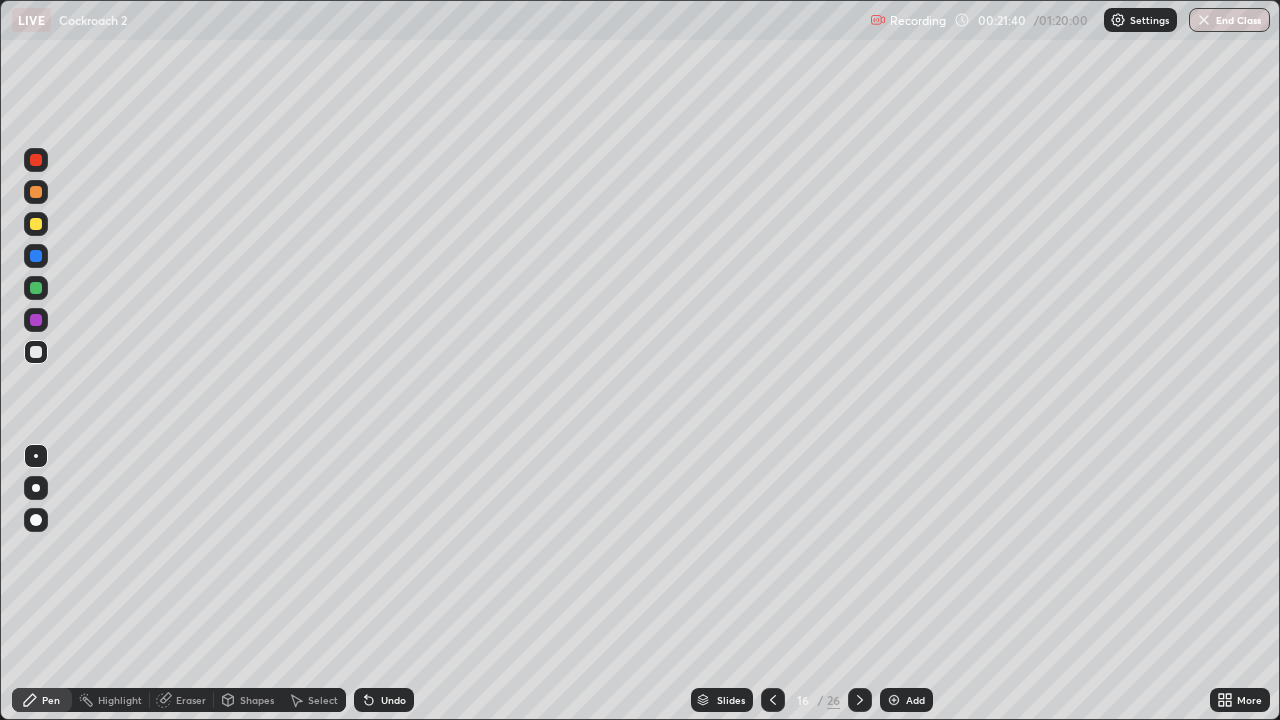 click on "Eraser" at bounding box center (182, 700) 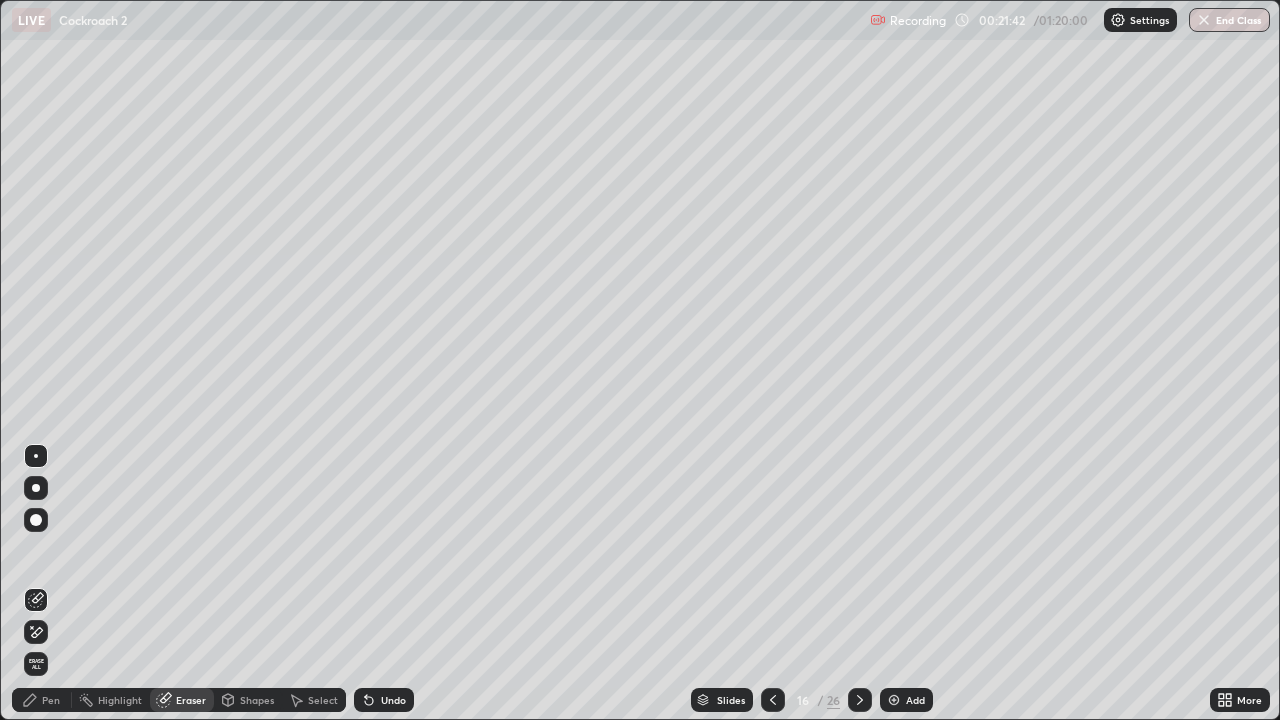 click on "Pen" at bounding box center (51, 700) 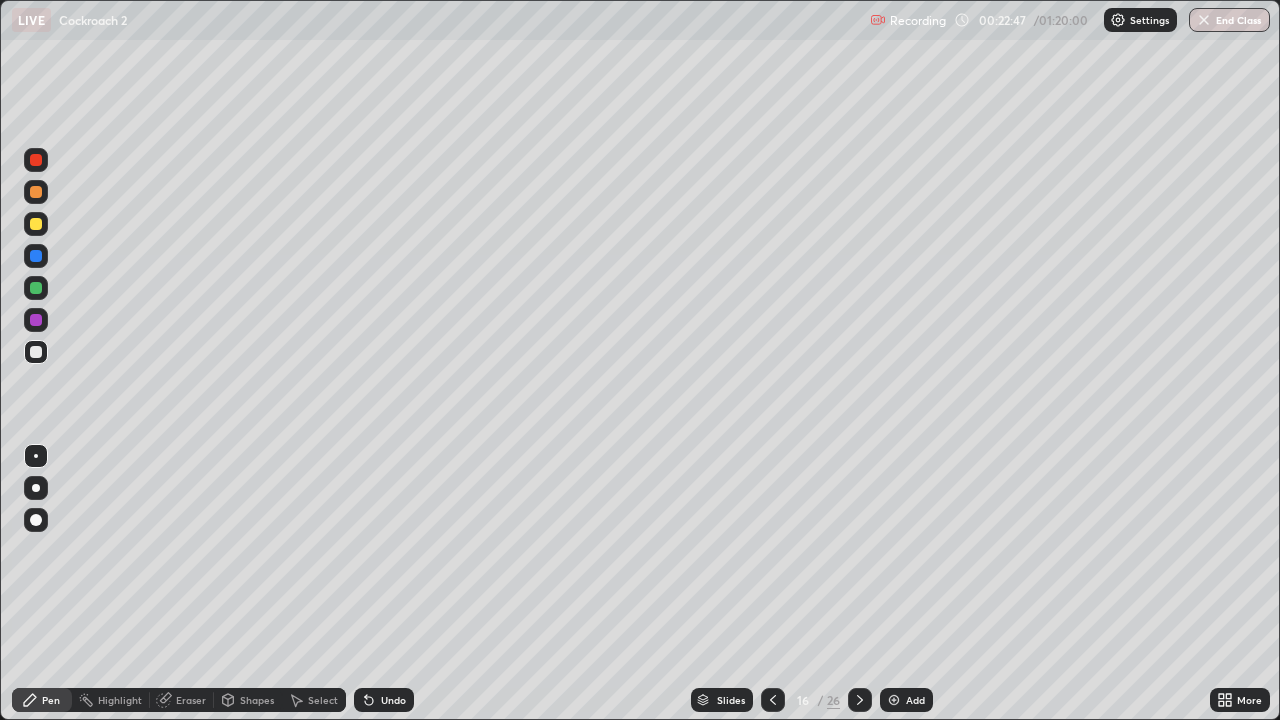 click at bounding box center [36, 288] 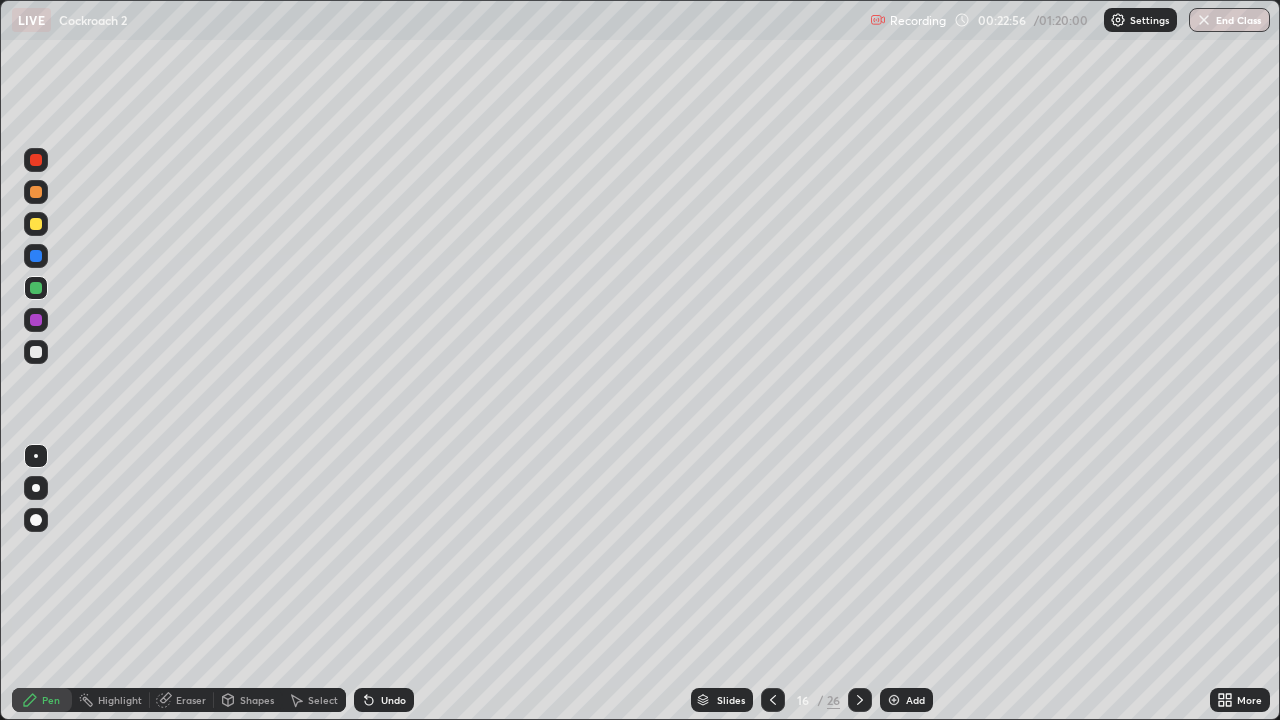 click at bounding box center (36, 352) 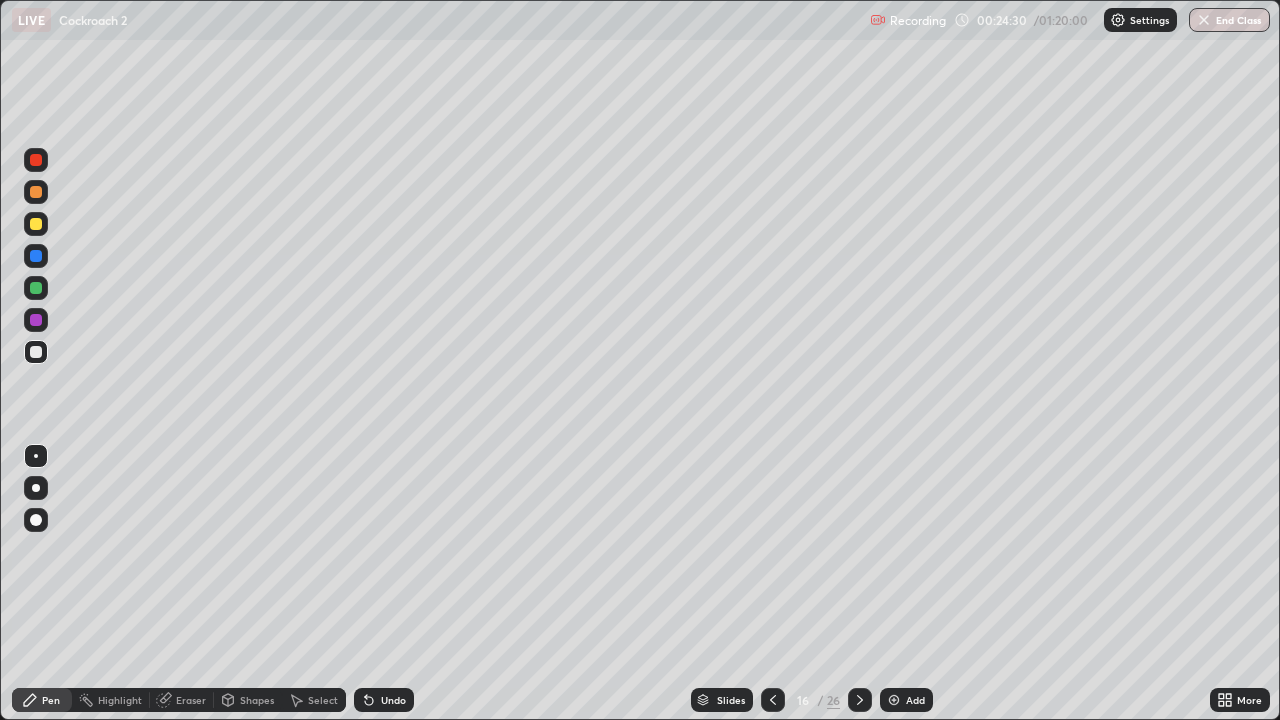 click at bounding box center [36, 320] 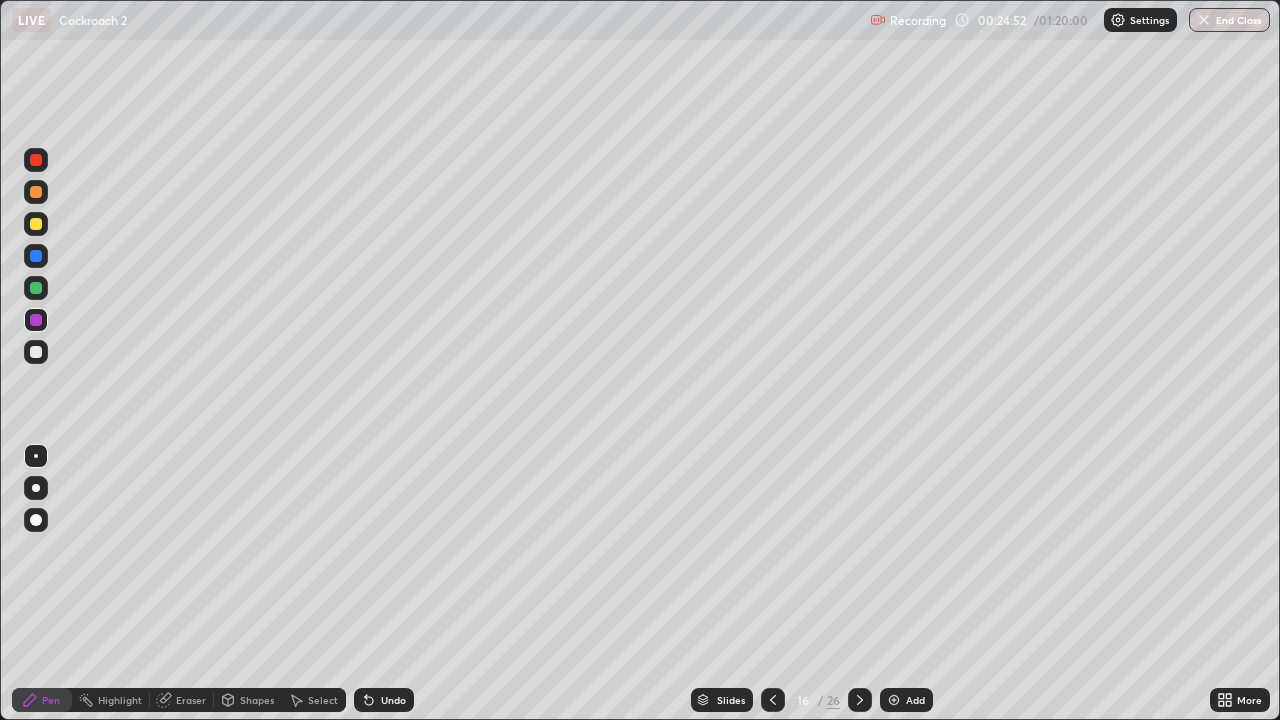 click at bounding box center (36, 352) 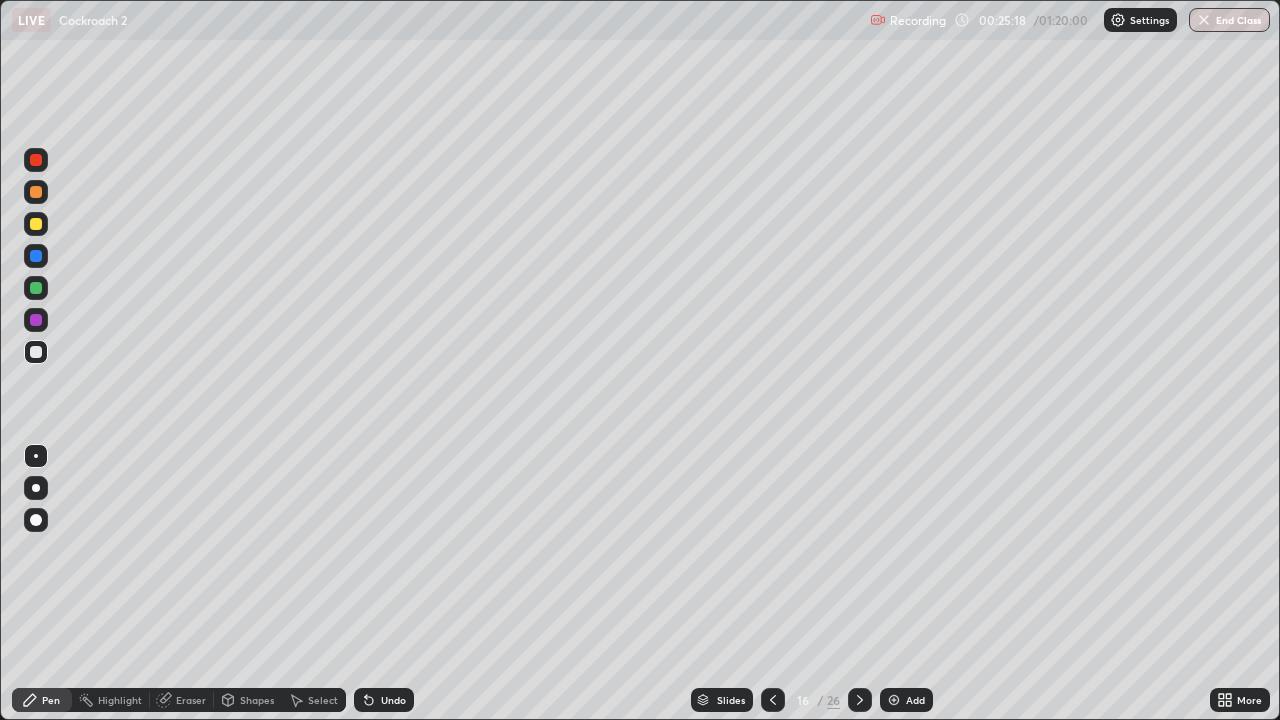 click at bounding box center (36, 352) 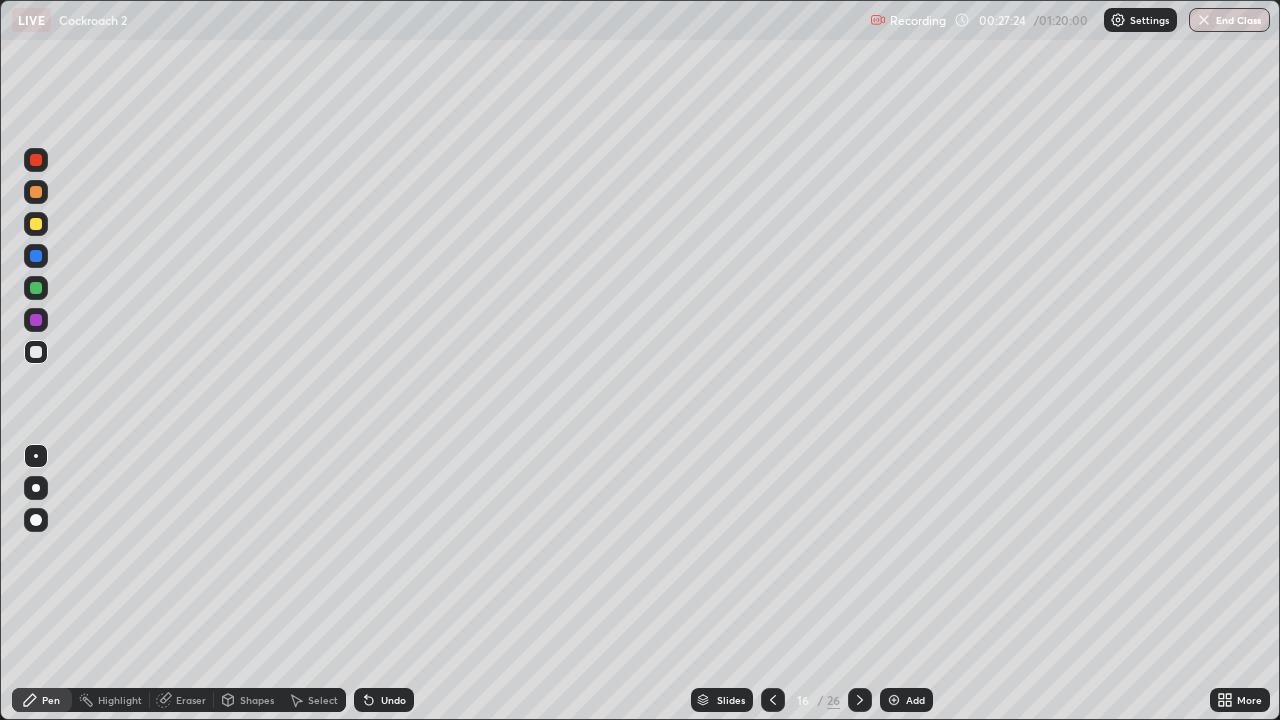 click 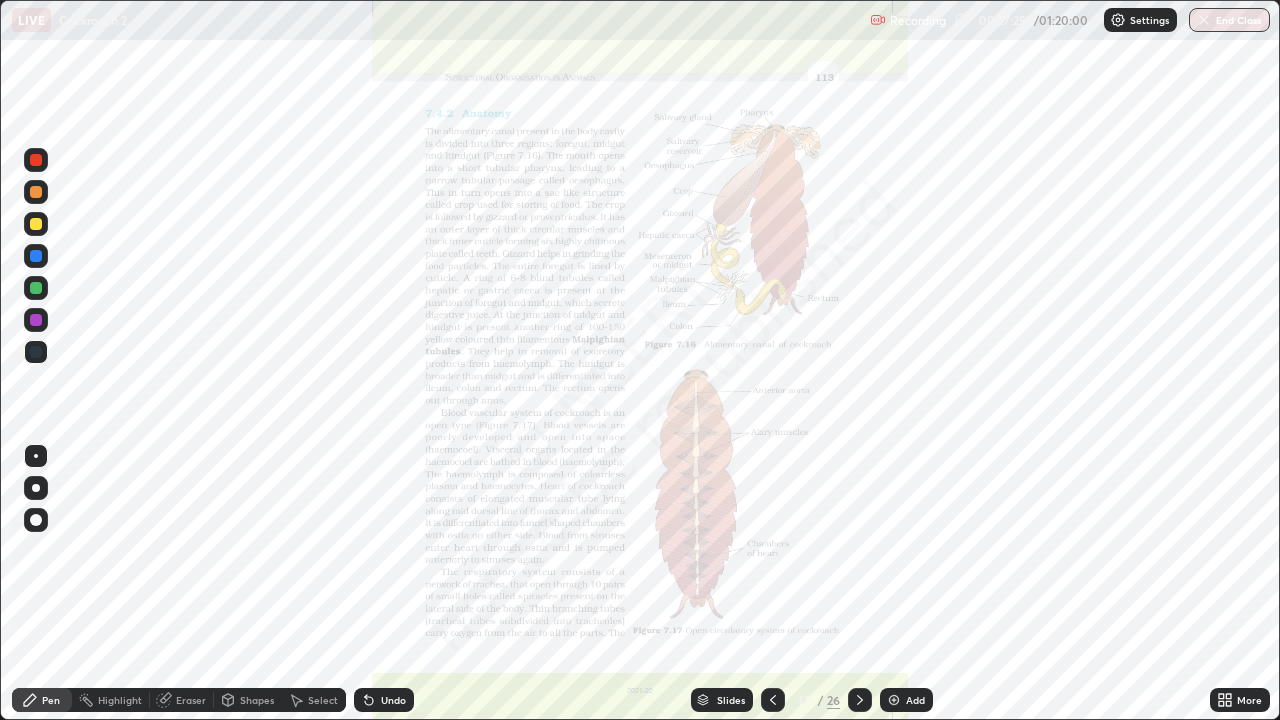 click at bounding box center [860, 700] 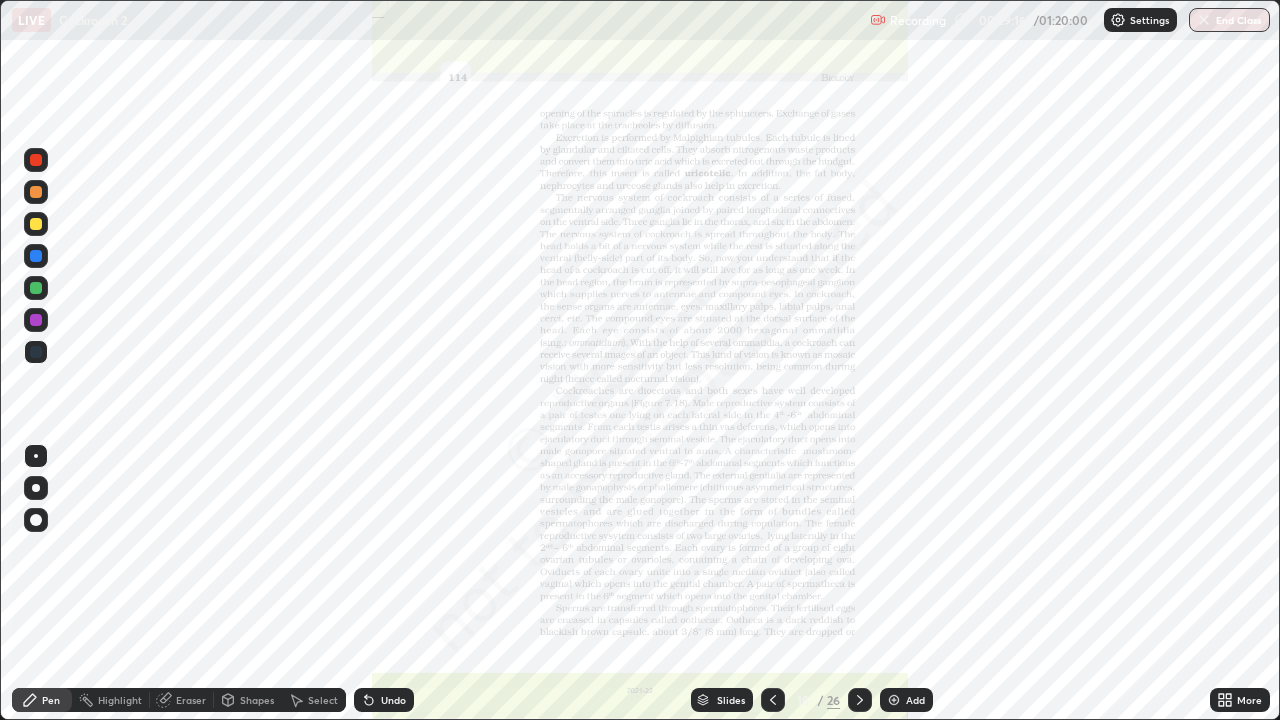 click at bounding box center (860, 700) 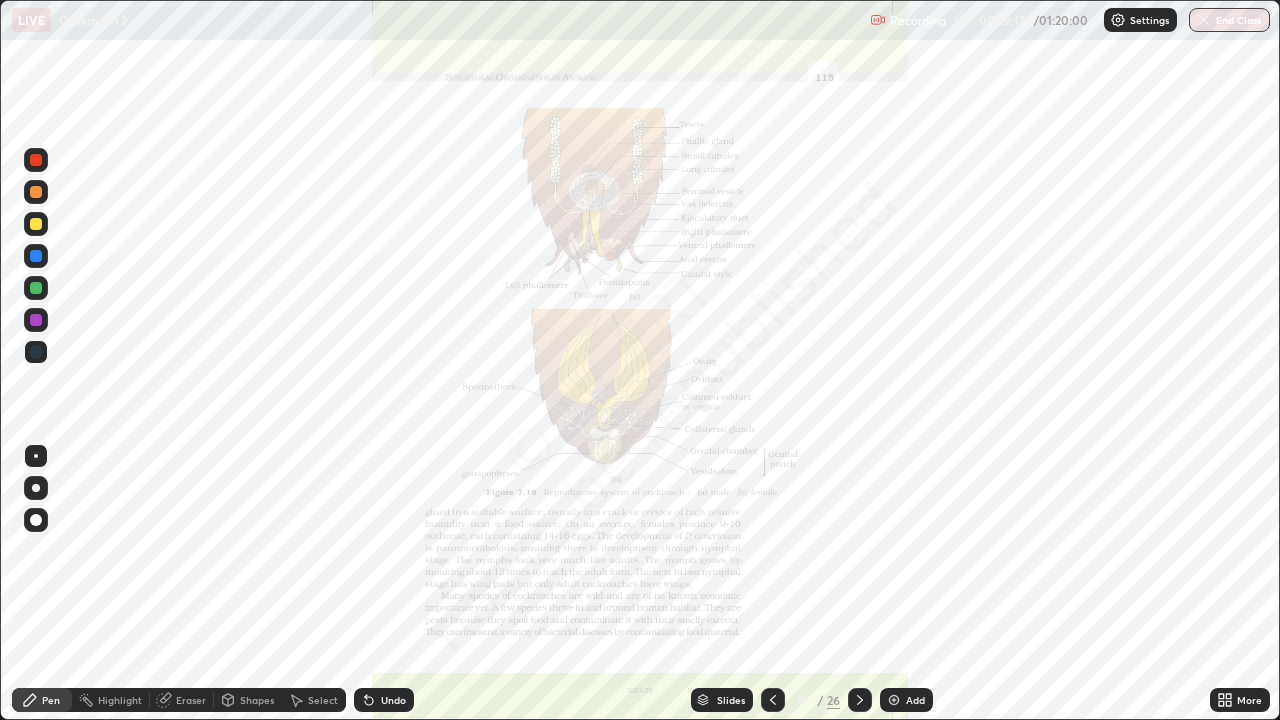 click at bounding box center (773, 700) 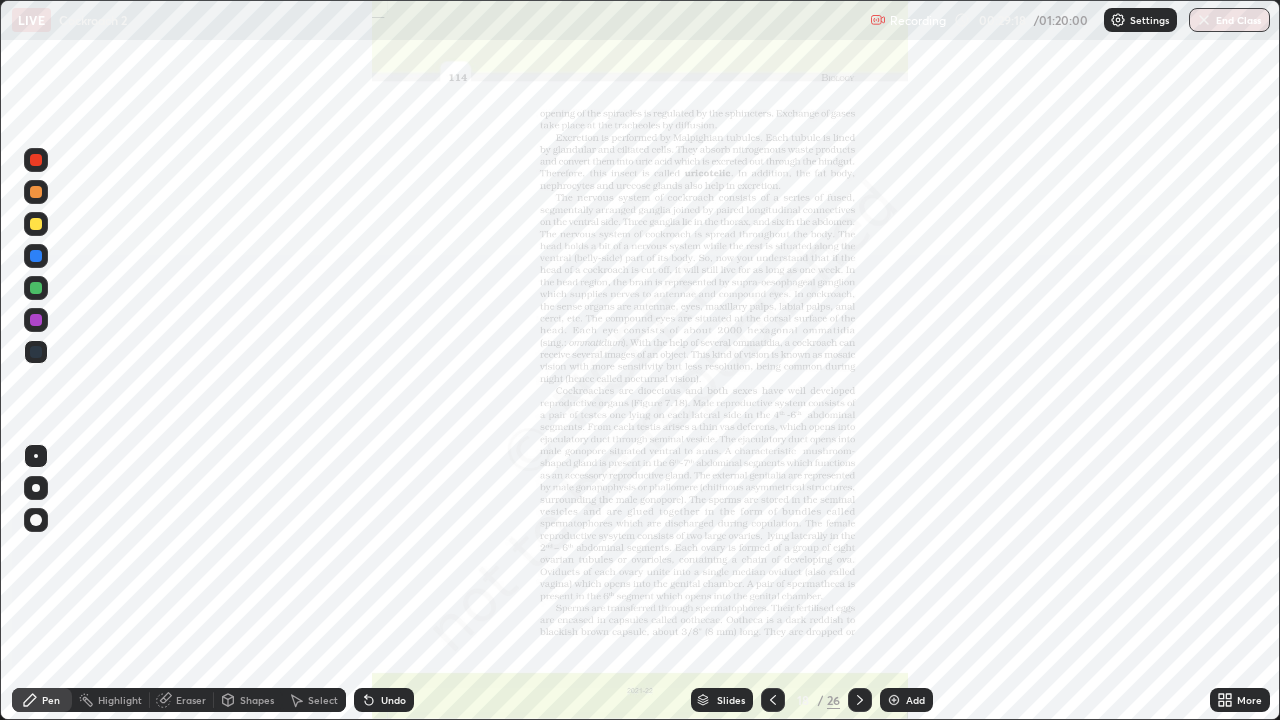 click 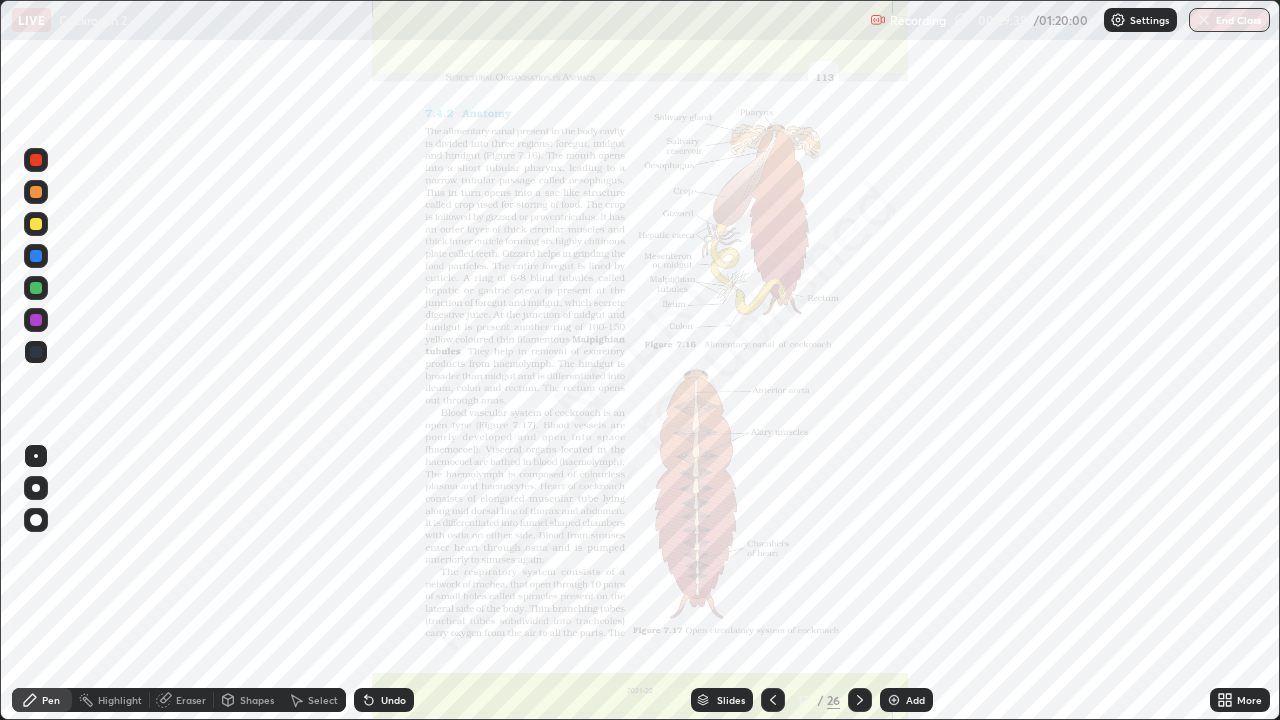 click on "Eraser" at bounding box center [191, 700] 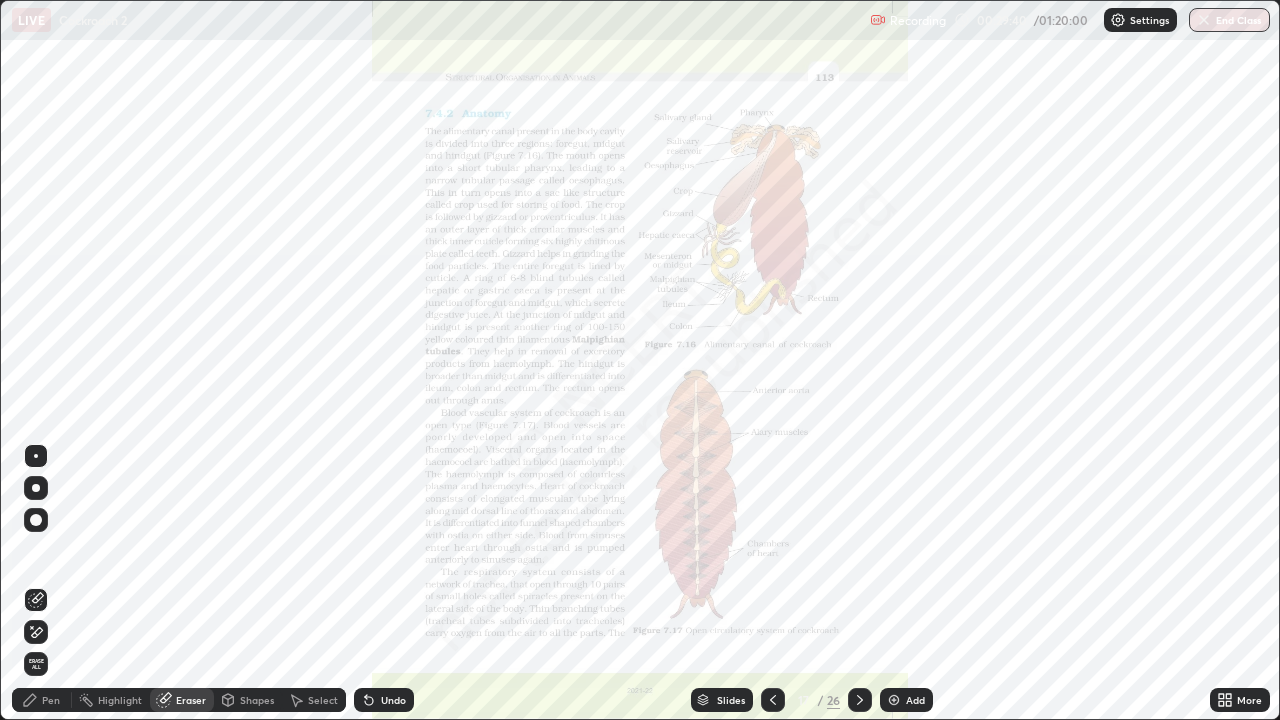 click on "Erase all" at bounding box center [36, 664] 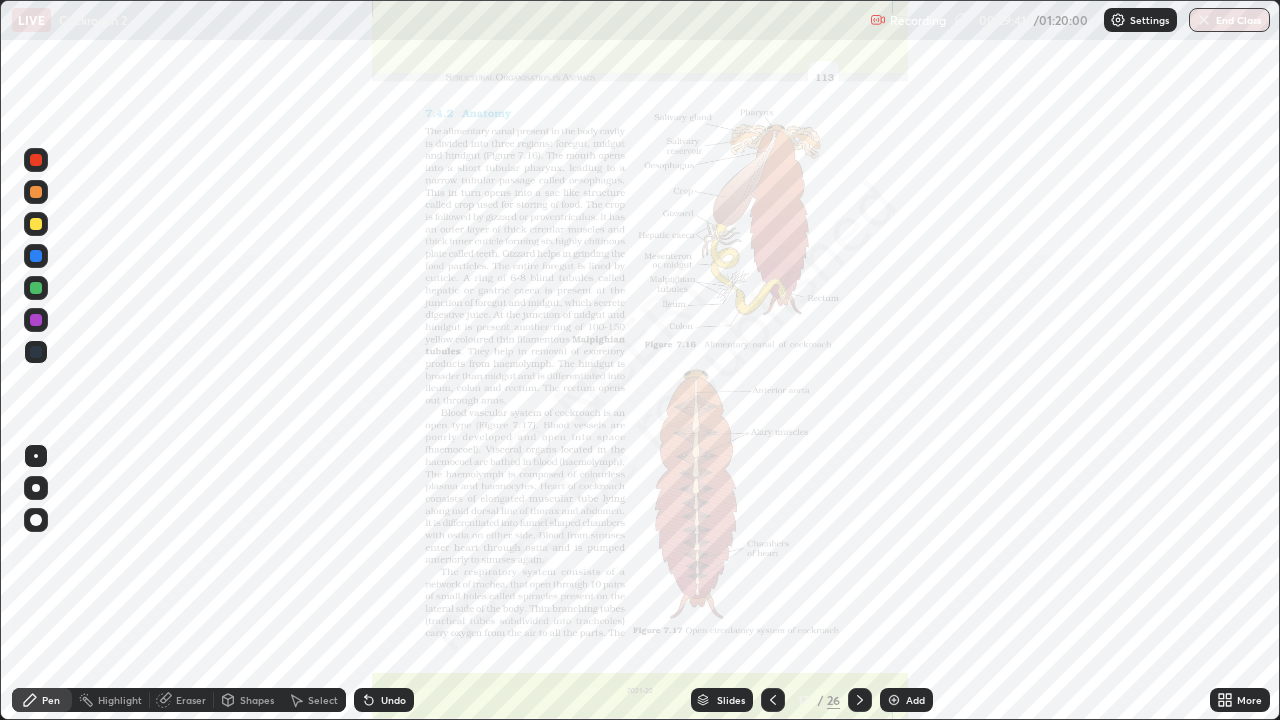 click 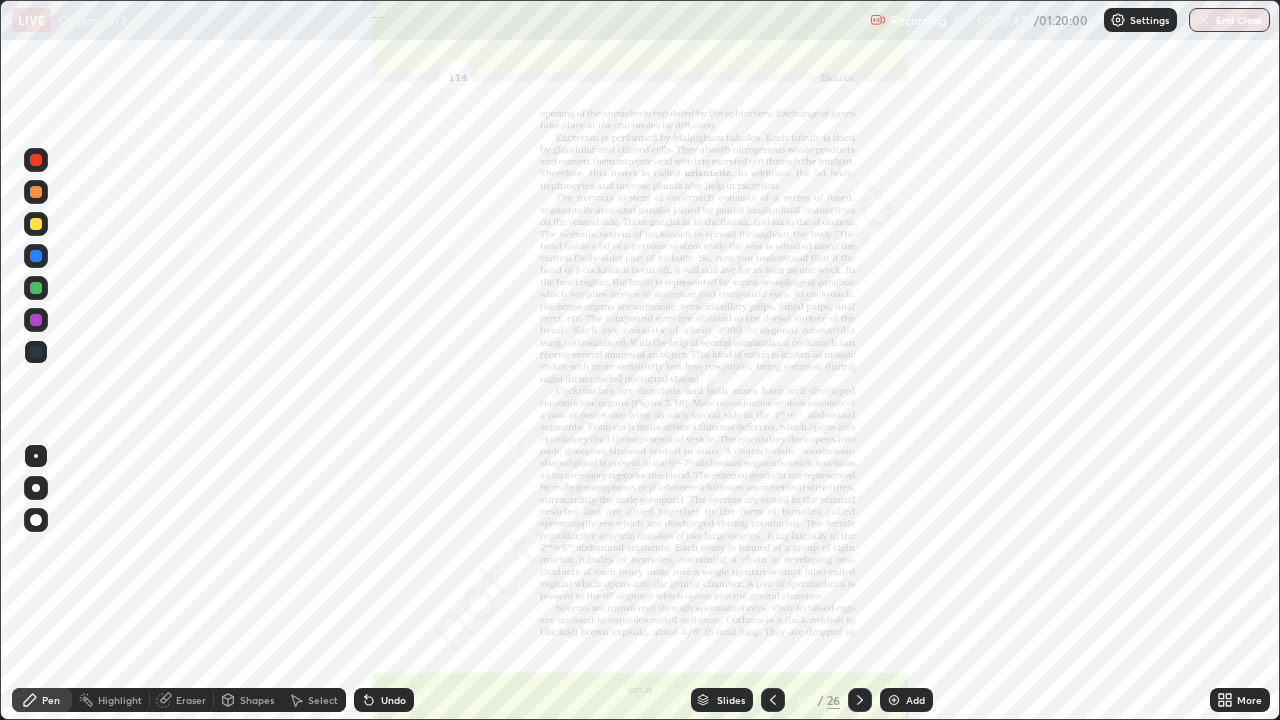 click on "More" at bounding box center (1249, 700) 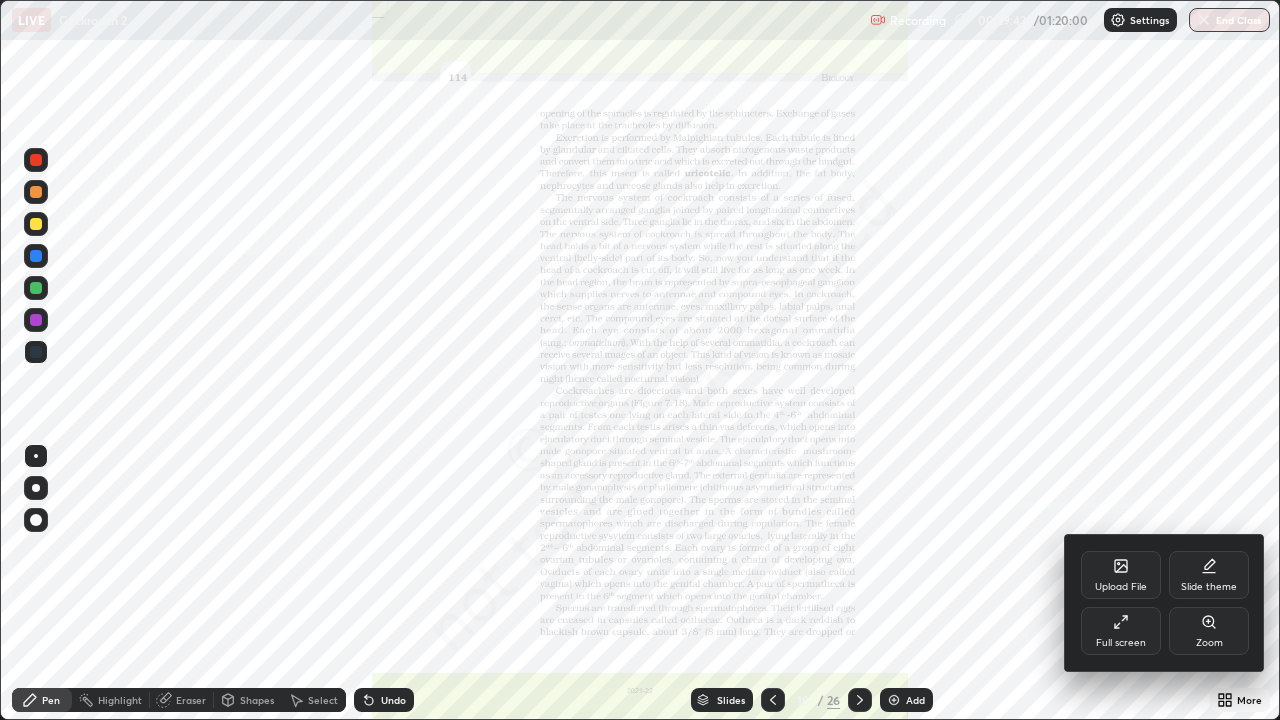 click on "Zoom" at bounding box center (1209, 643) 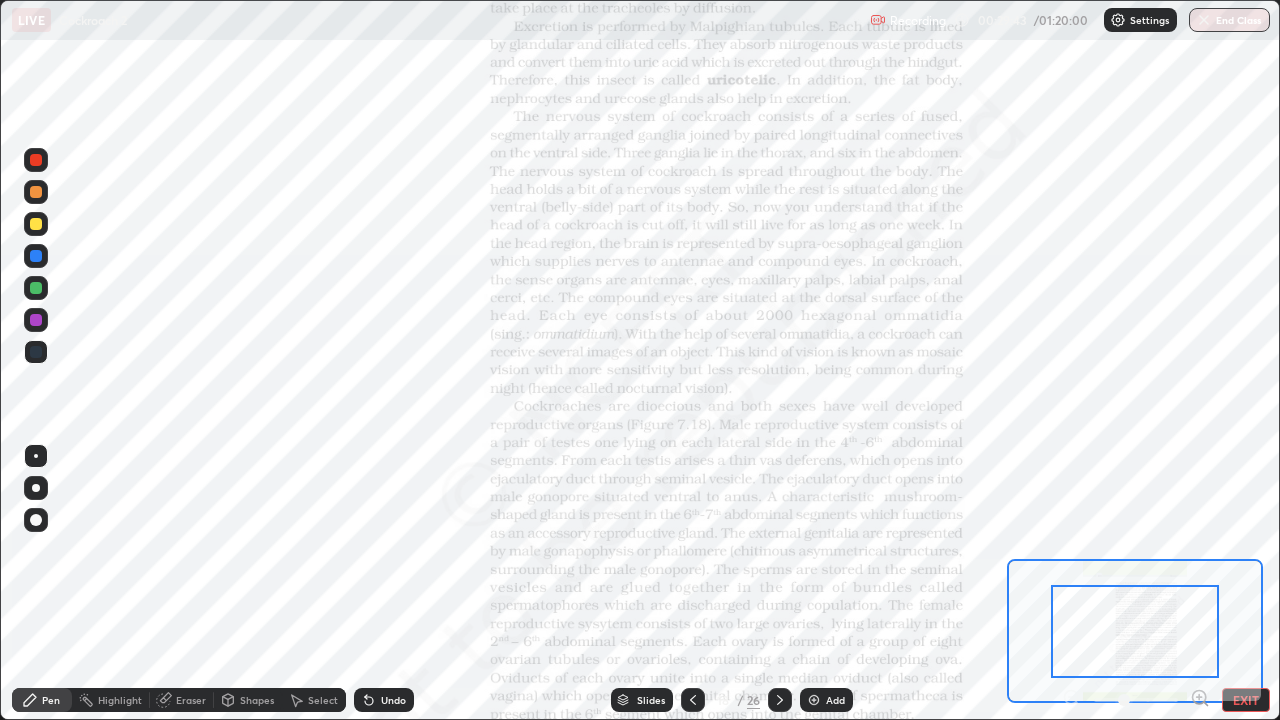 click 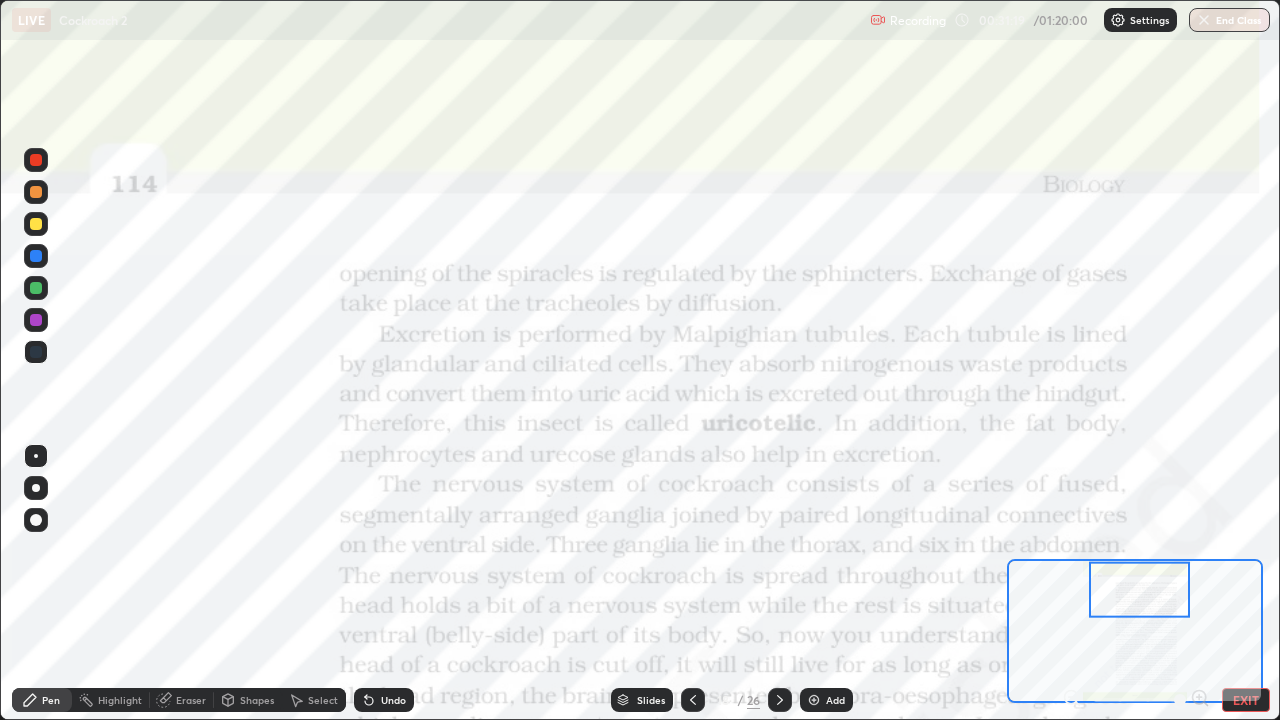 click on "Eraser" at bounding box center [191, 700] 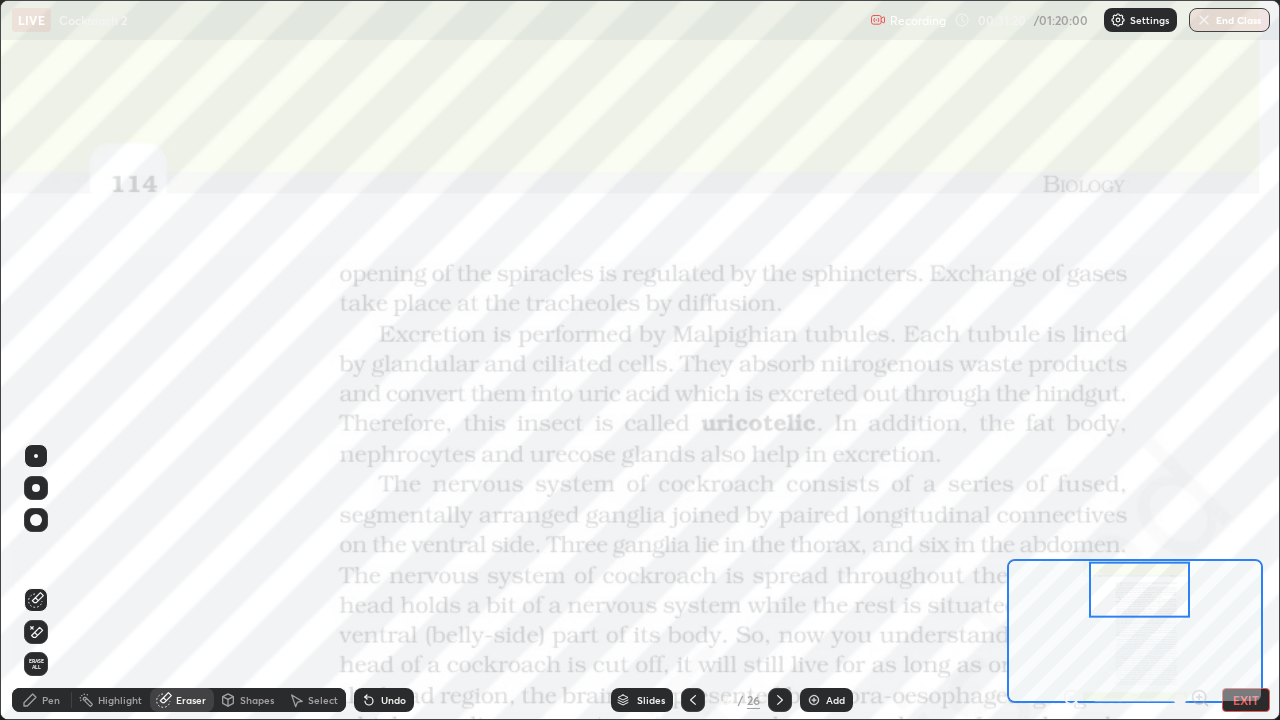 click on "Erase all" at bounding box center (36, 664) 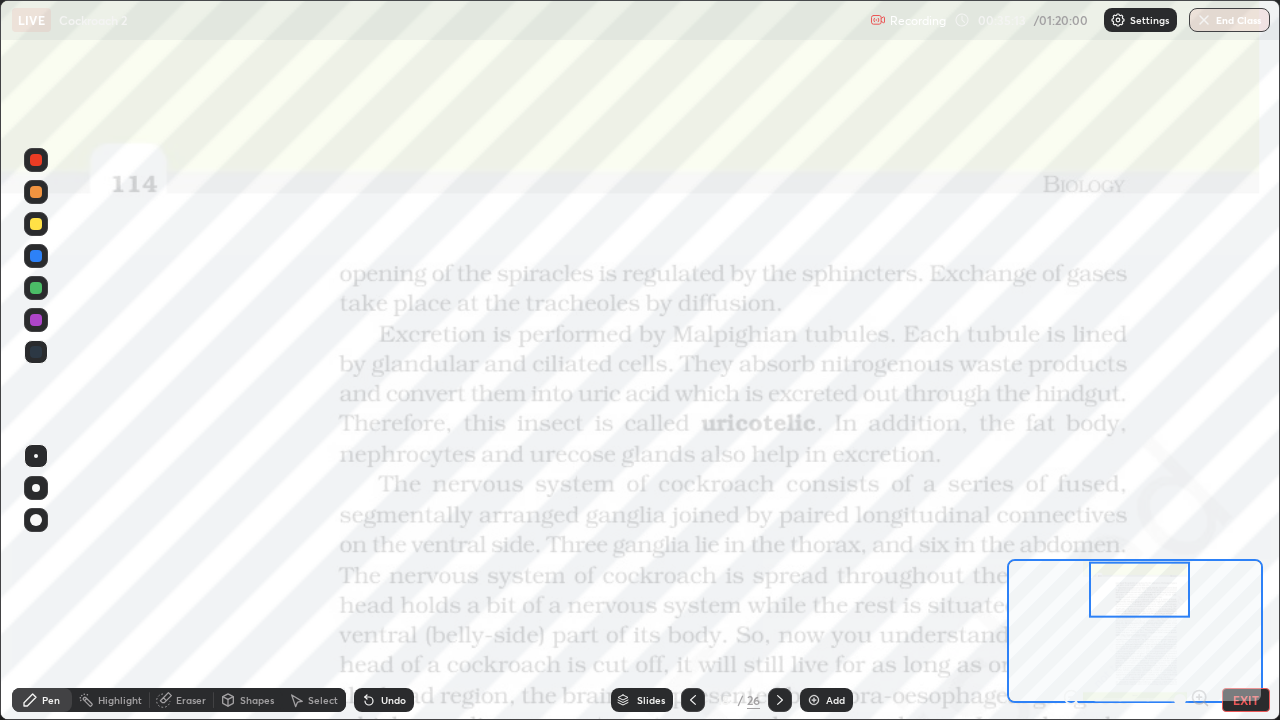 click on "Eraser" at bounding box center (191, 700) 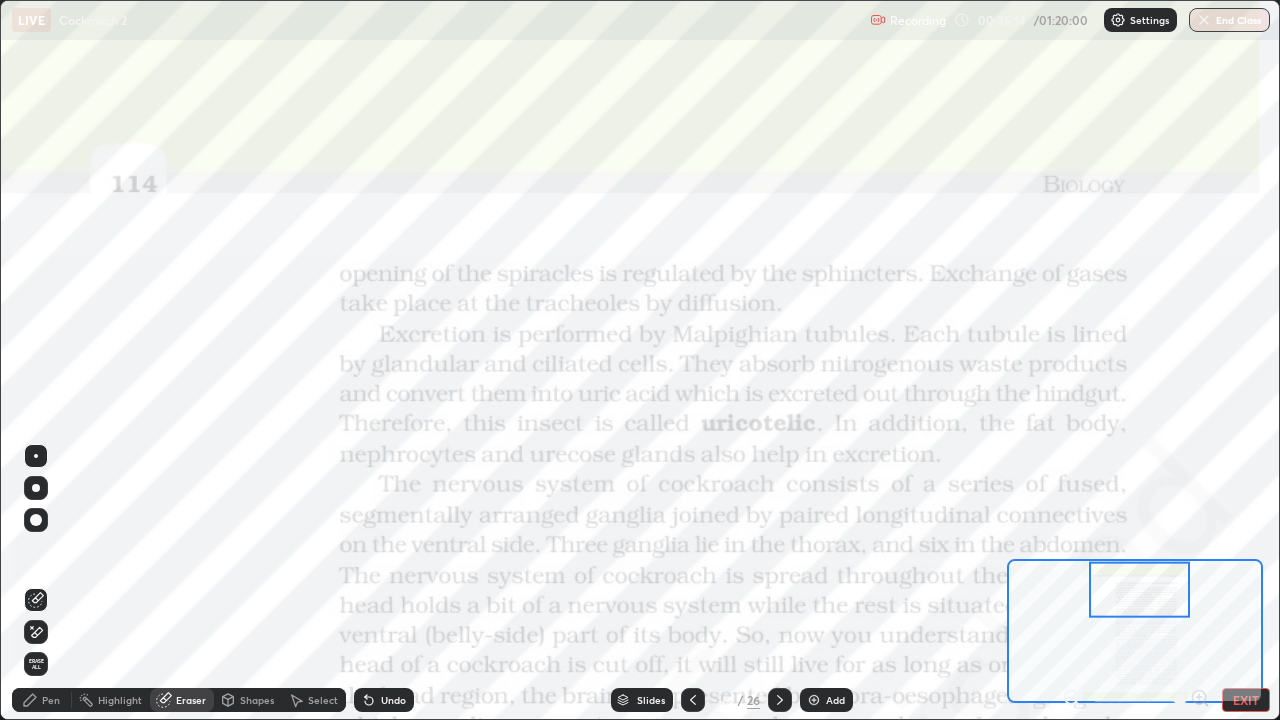 click on "Erase all" at bounding box center (36, 664) 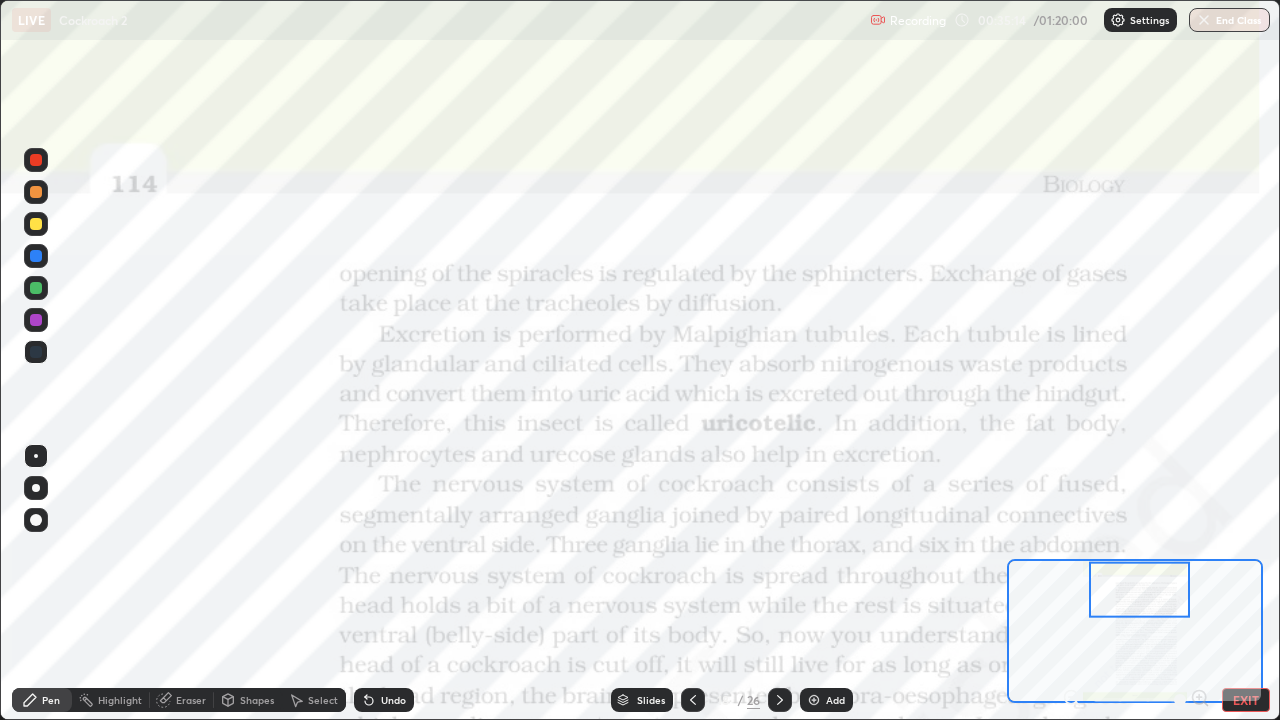click on "Pen" at bounding box center [51, 700] 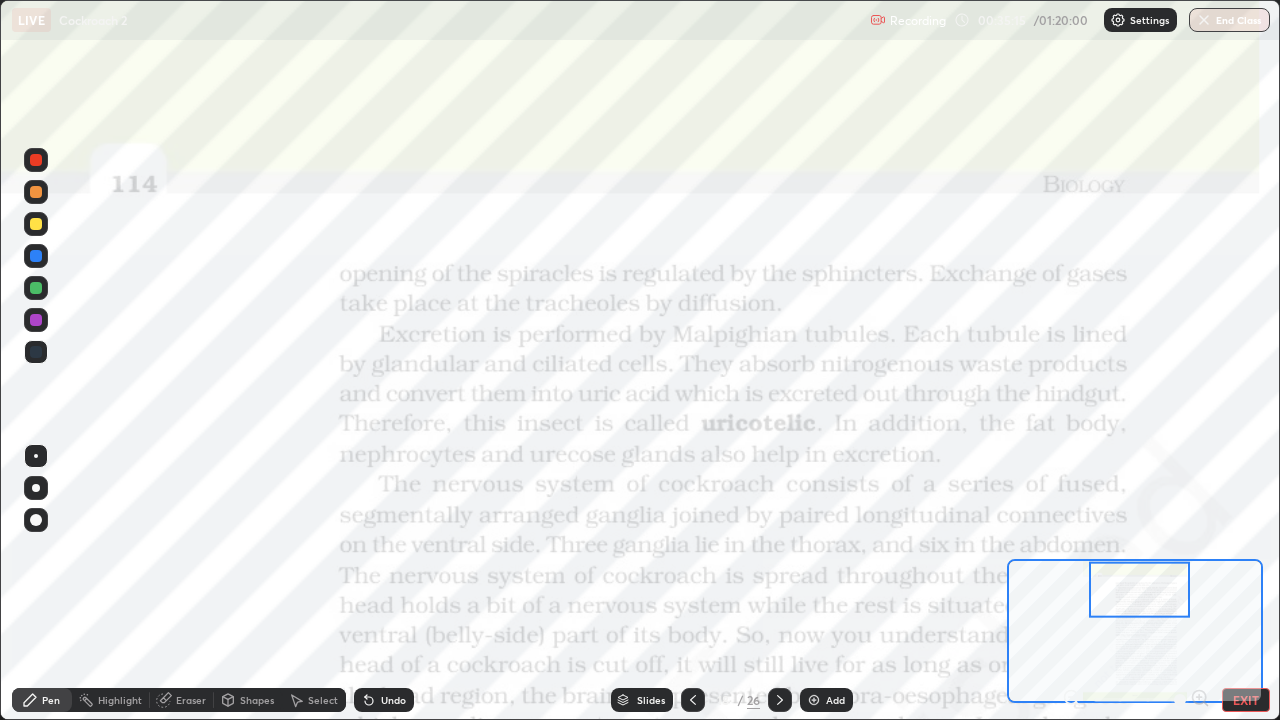 click at bounding box center [36, 352] 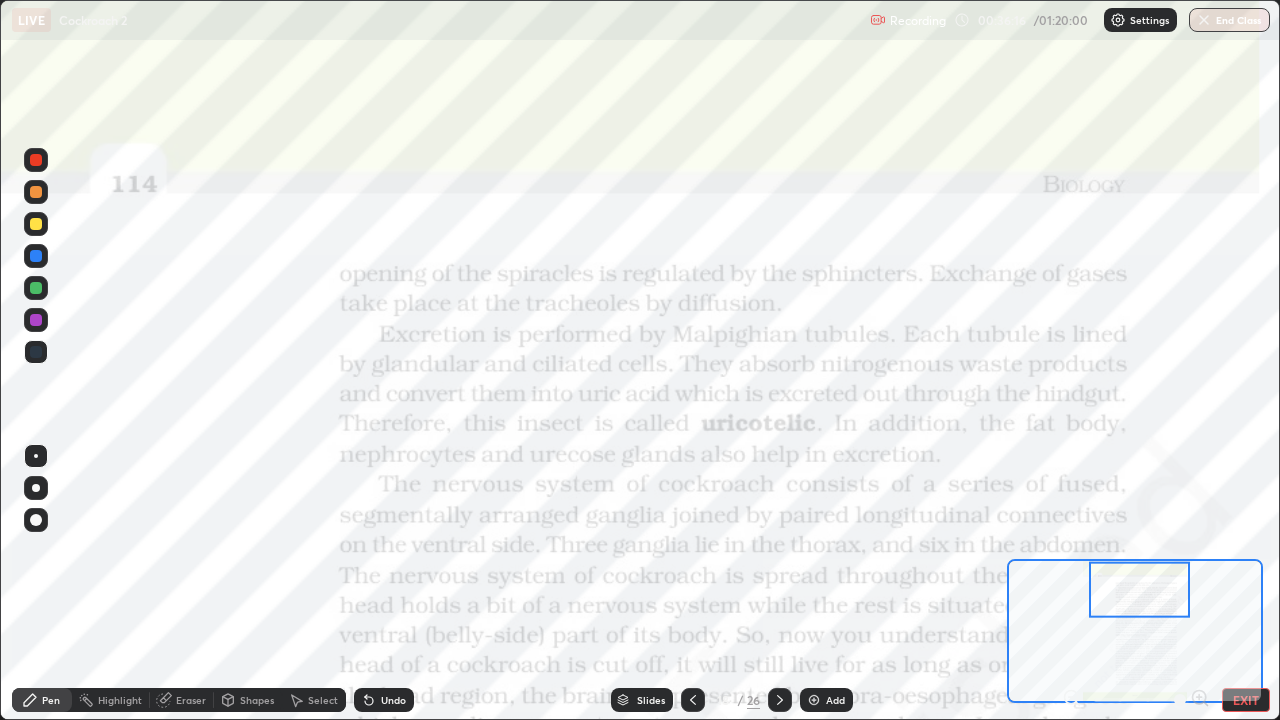 click at bounding box center (36, 256) 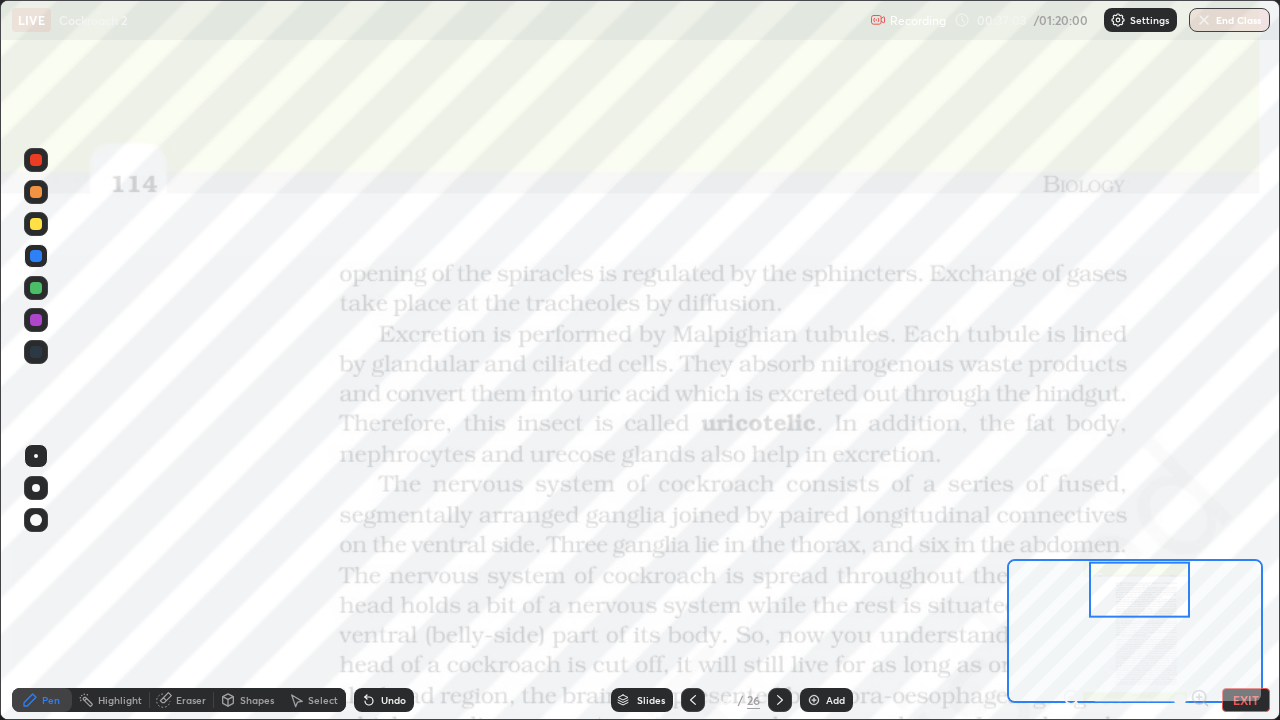 click at bounding box center [36, 352] 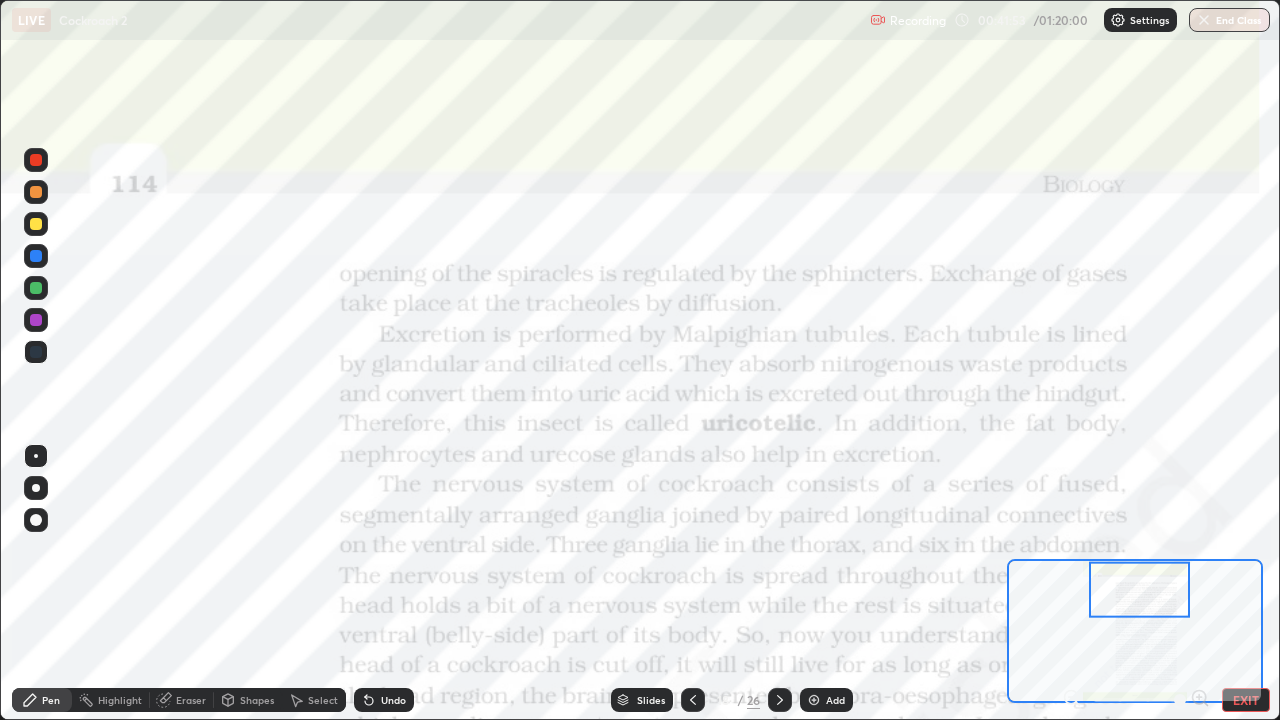 click on "Eraser" at bounding box center (191, 700) 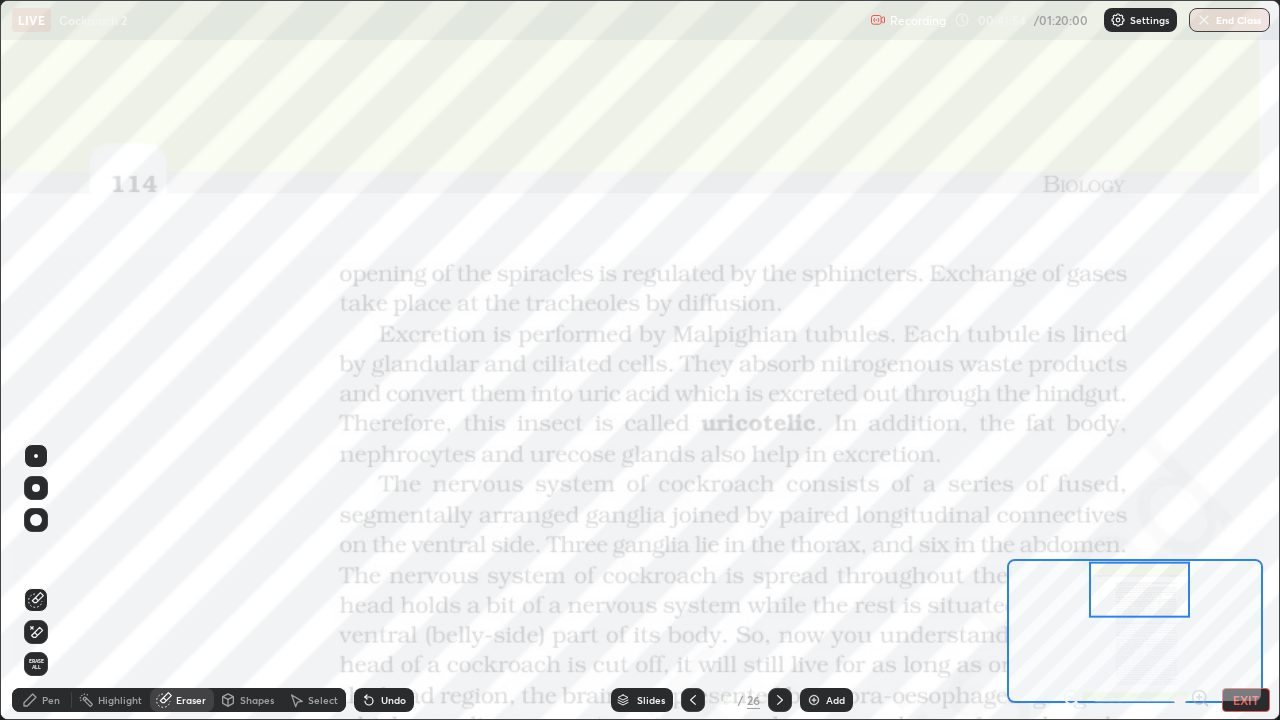 click on "Erase all" at bounding box center [36, 664] 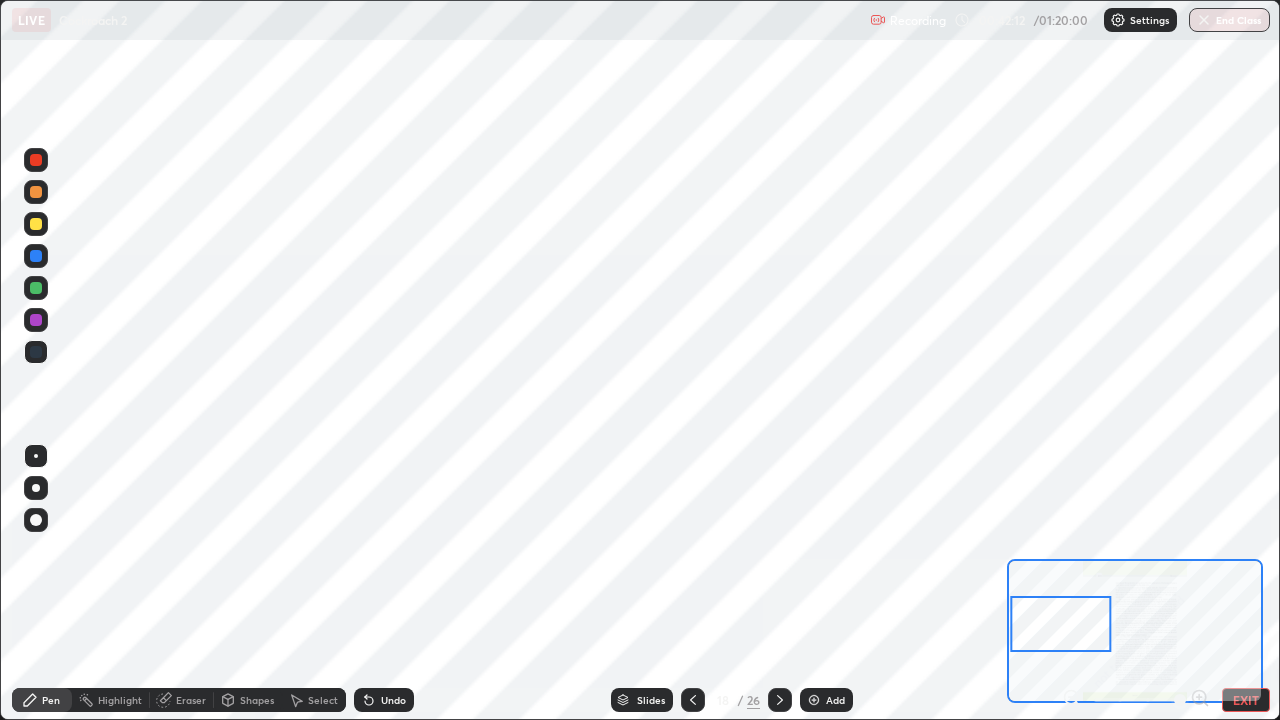 click on "Pen" at bounding box center (42, 700) 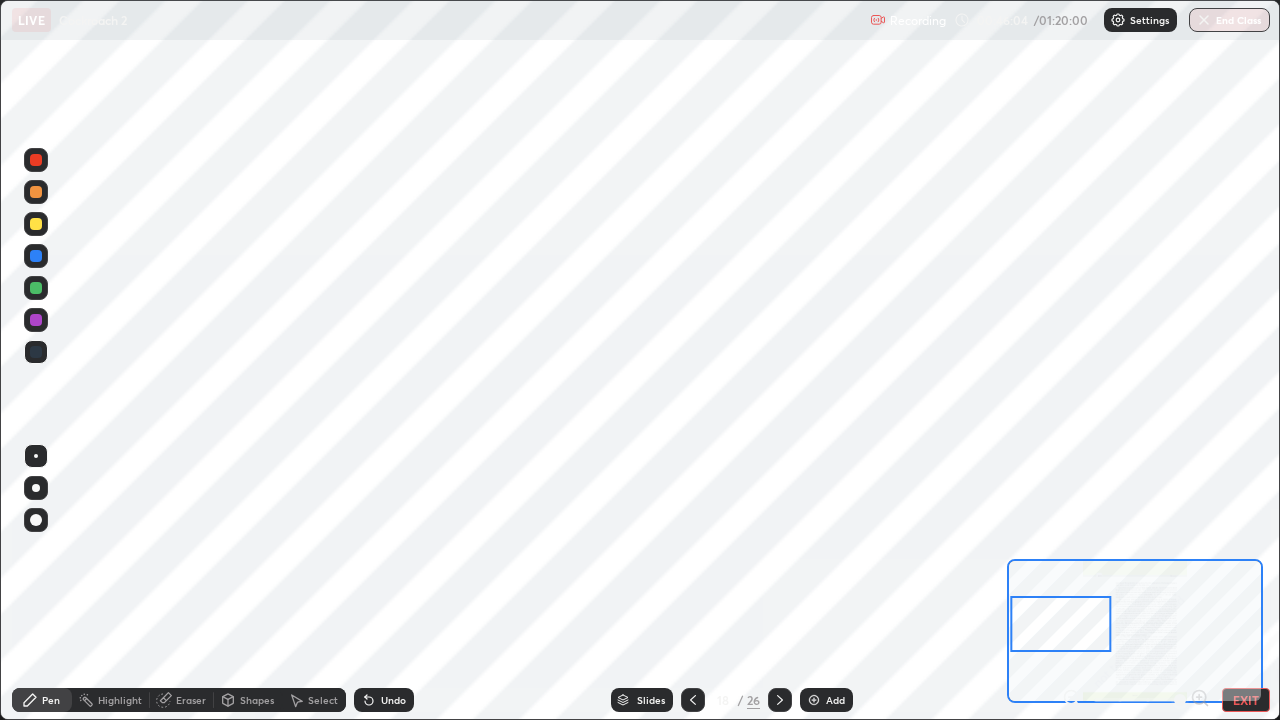 click at bounding box center (36, 352) 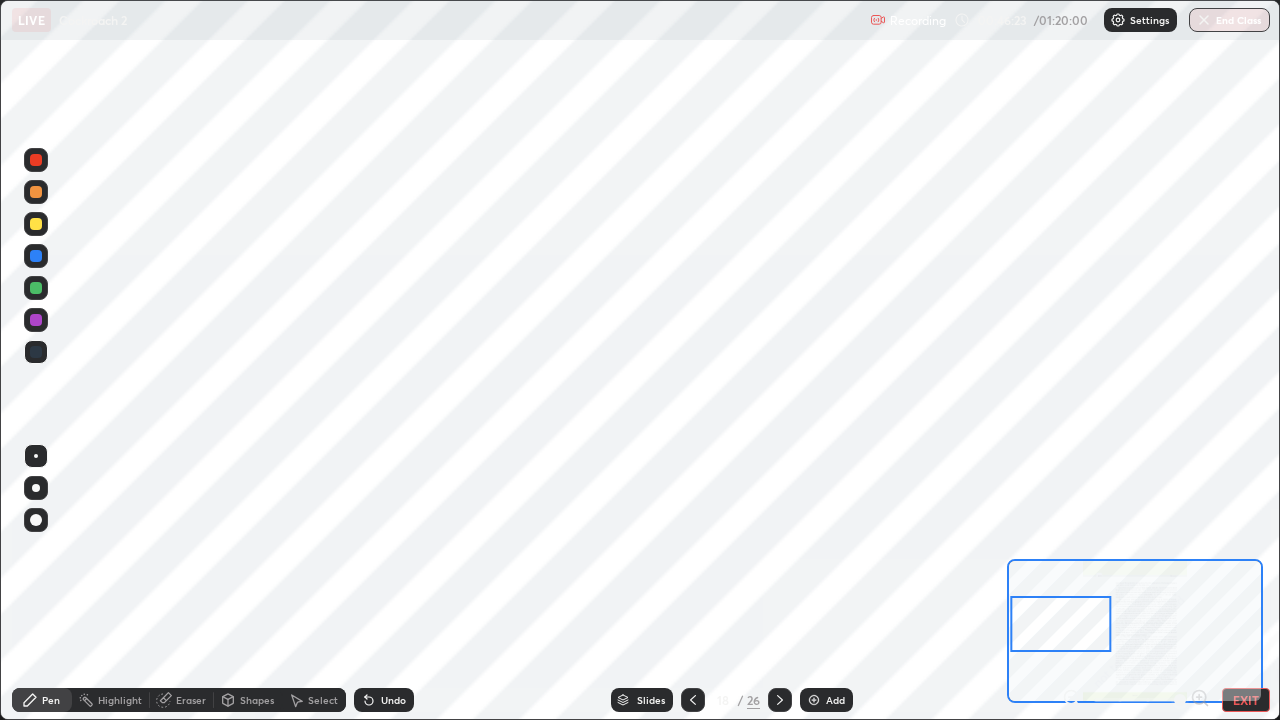 click at bounding box center [36, 320] 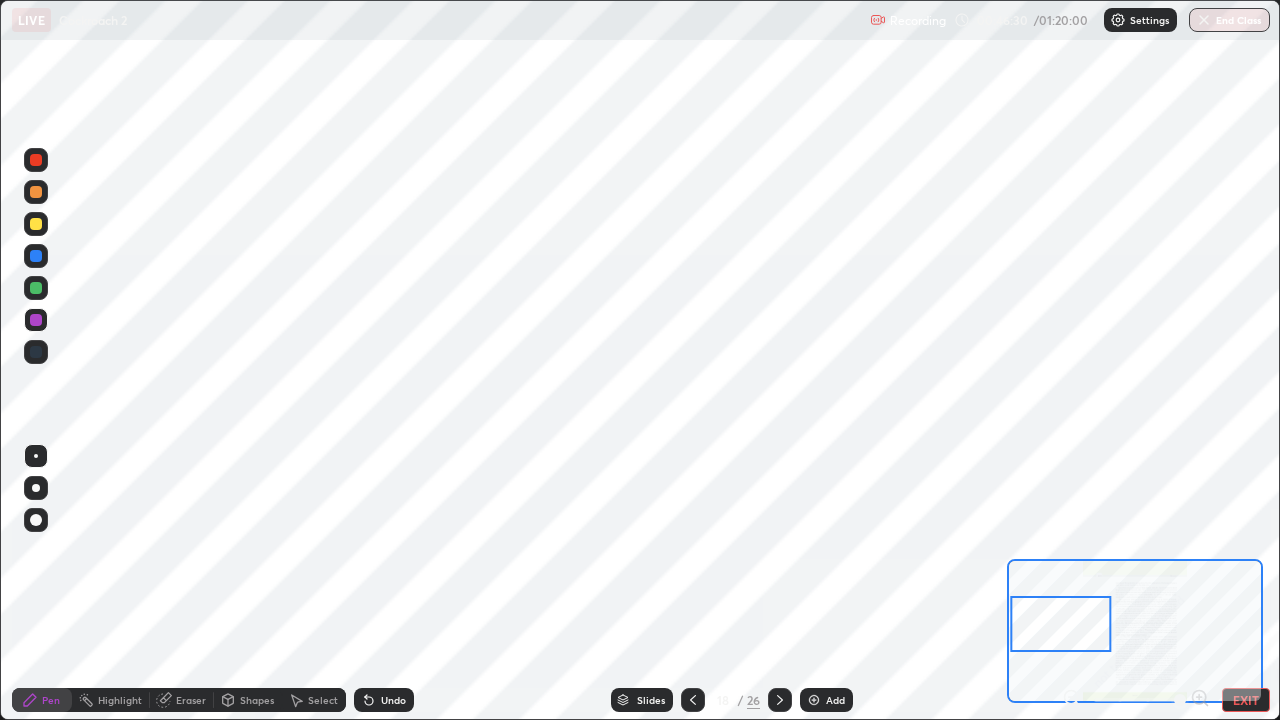 click at bounding box center [36, 288] 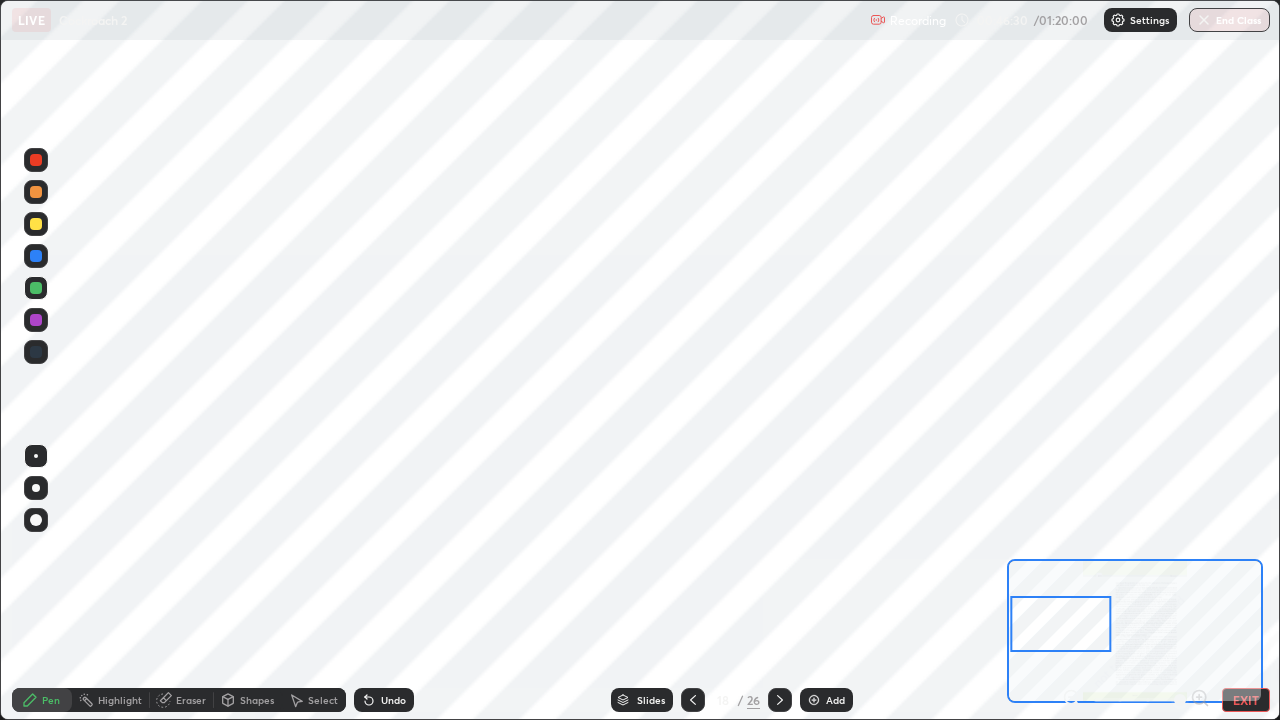 click at bounding box center [36, 320] 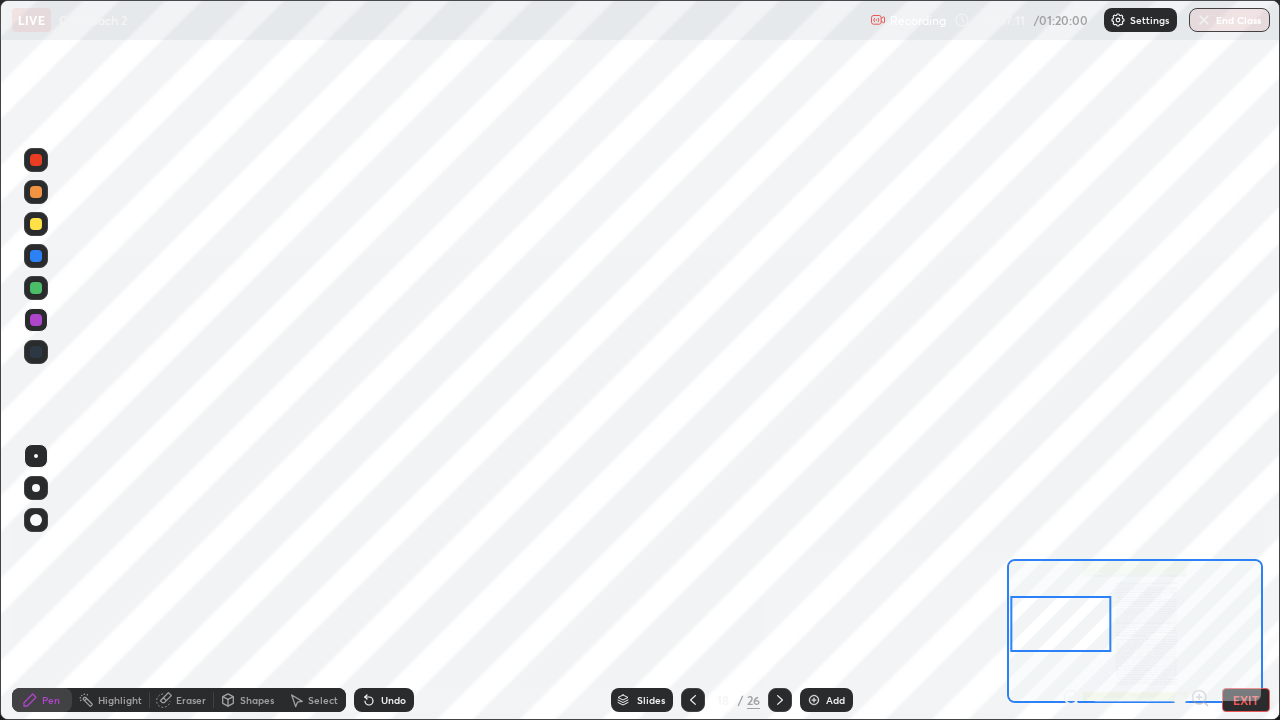 click at bounding box center (36, 352) 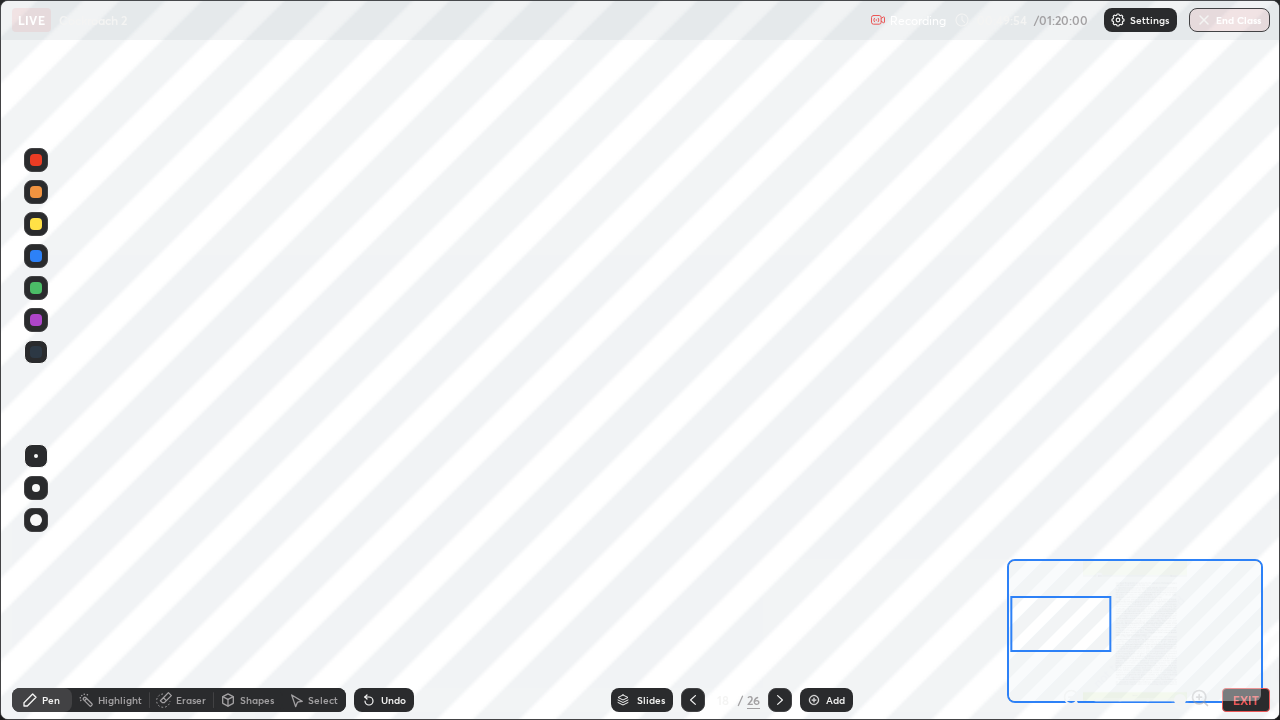 click at bounding box center (36, 320) 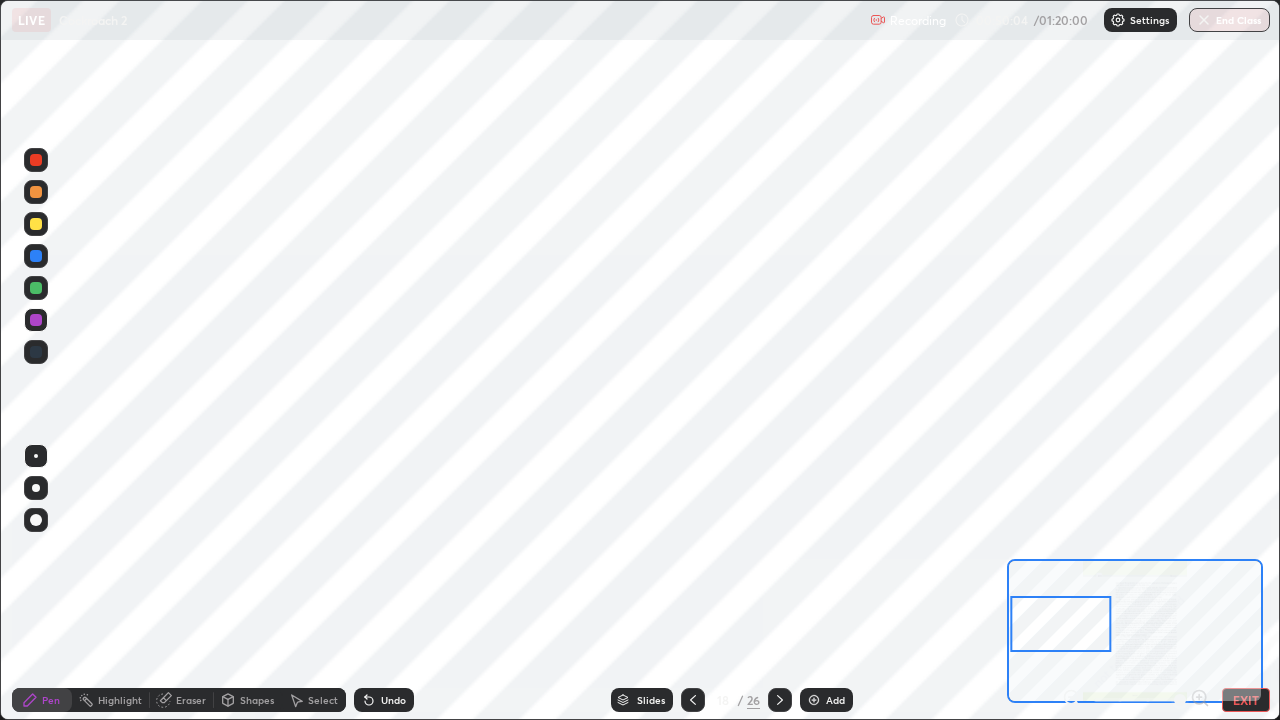 click on "Eraser" at bounding box center (191, 700) 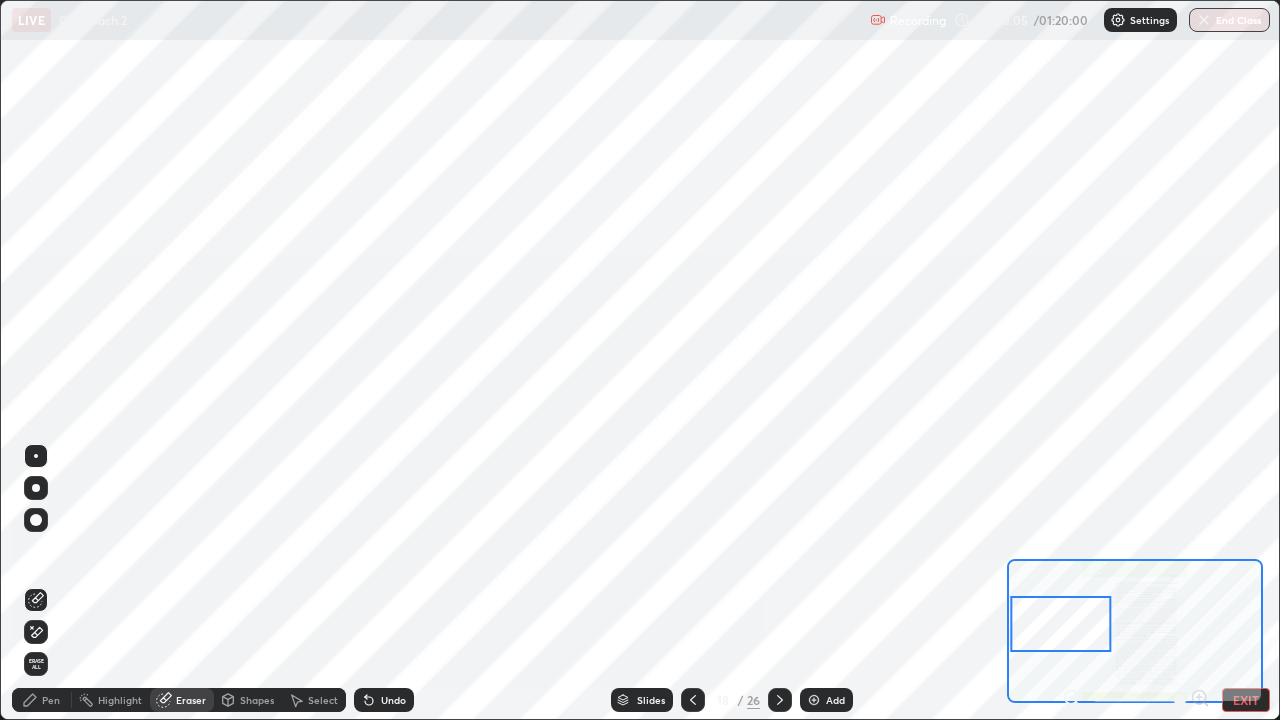 click on "Pen" at bounding box center (51, 700) 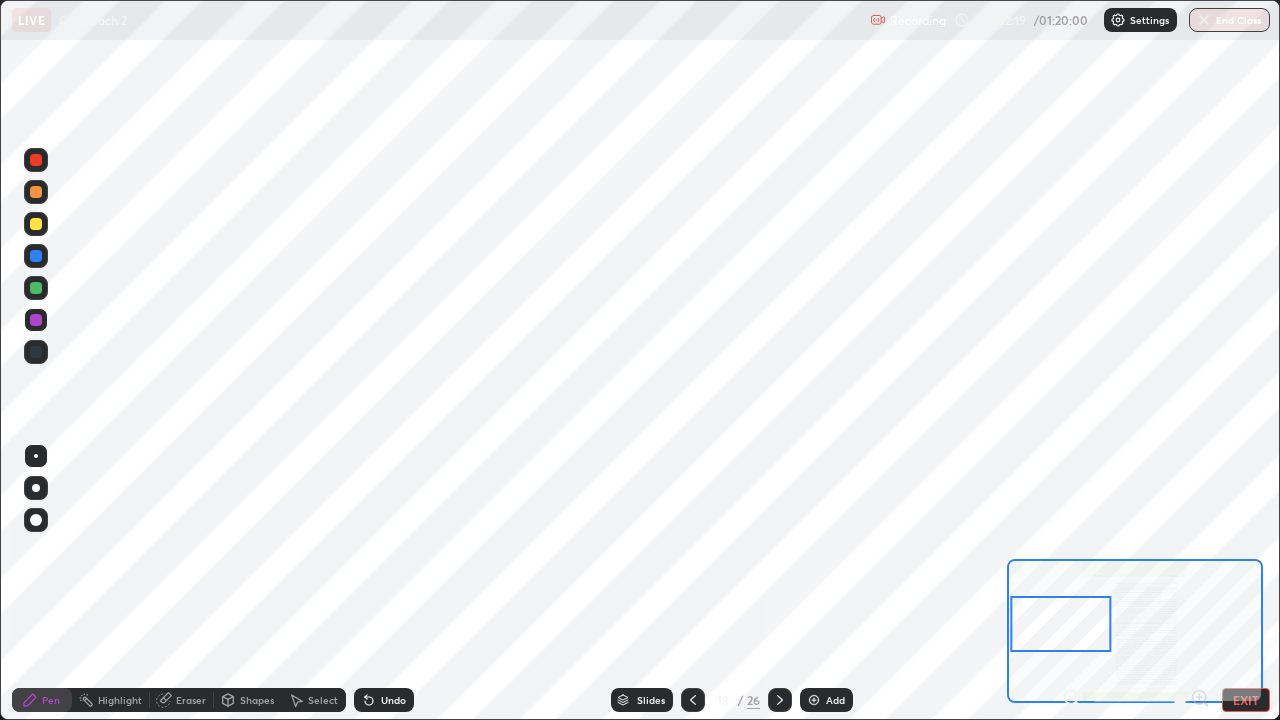 click on "Eraser" at bounding box center (191, 700) 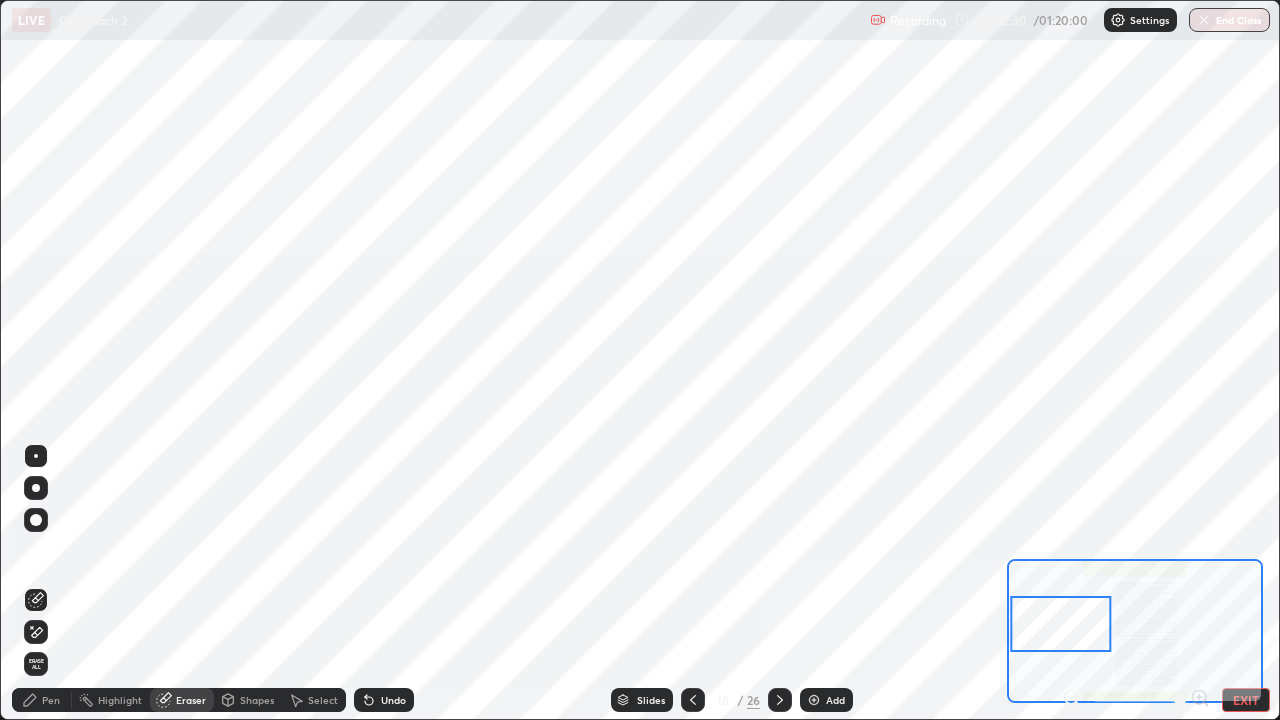 click on "Pen" at bounding box center [51, 700] 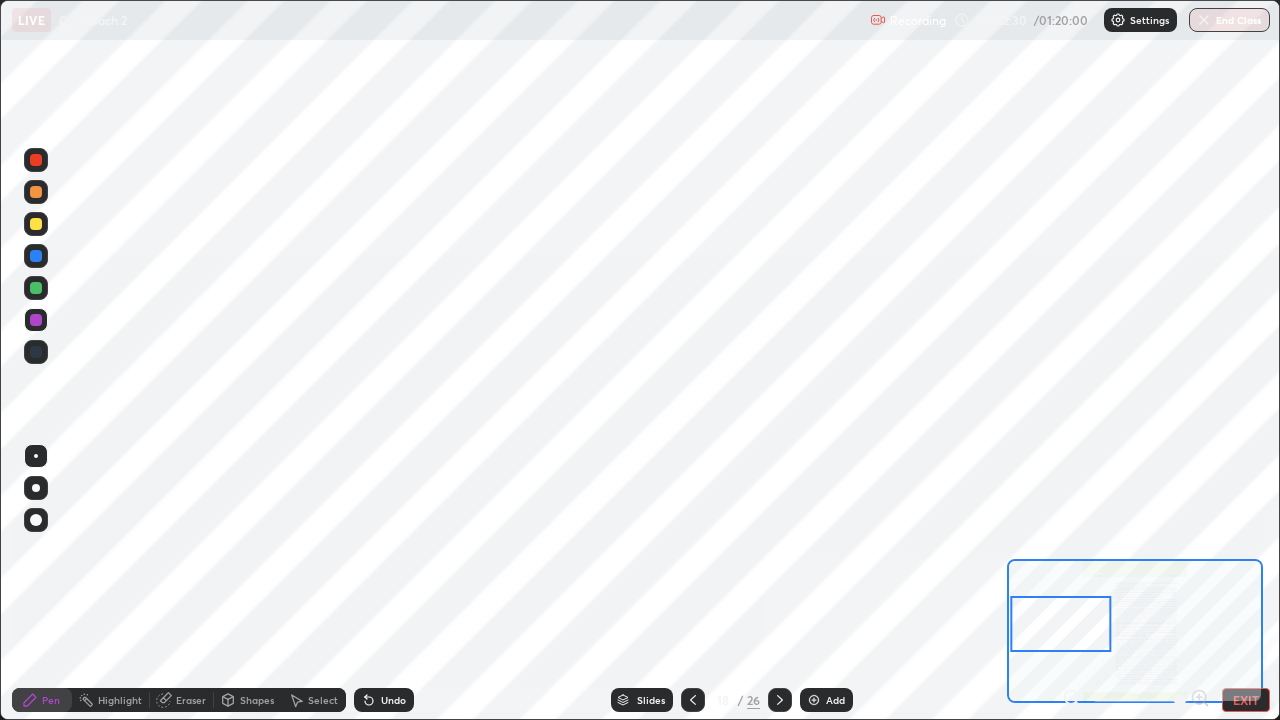 click at bounding box center [36, 352] 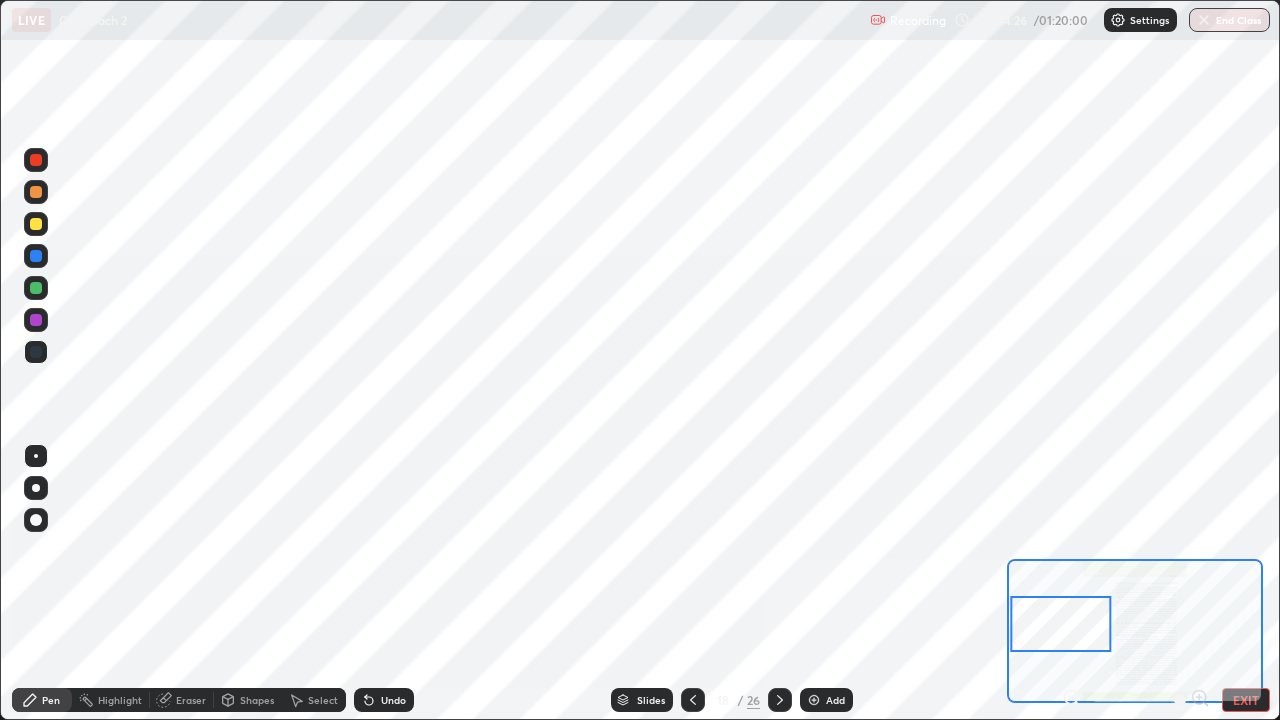 click at bounding box center [36, 352] 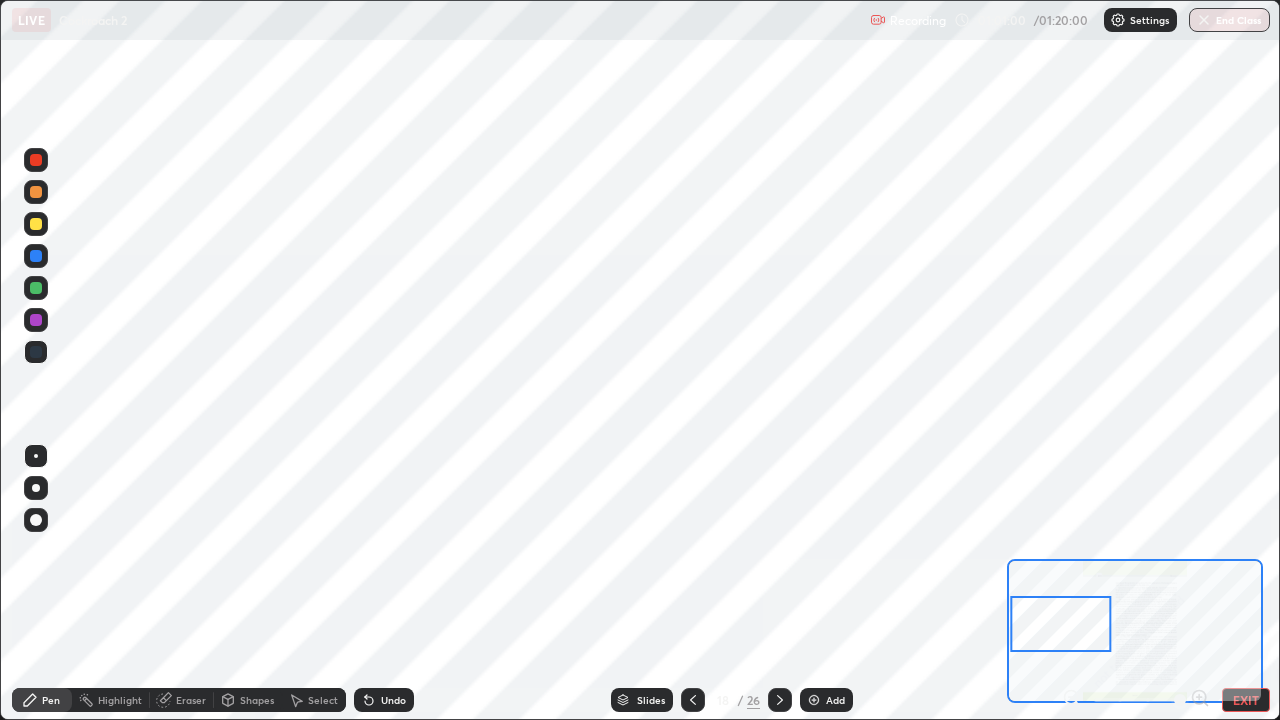 click at bounding box center (36, 320) 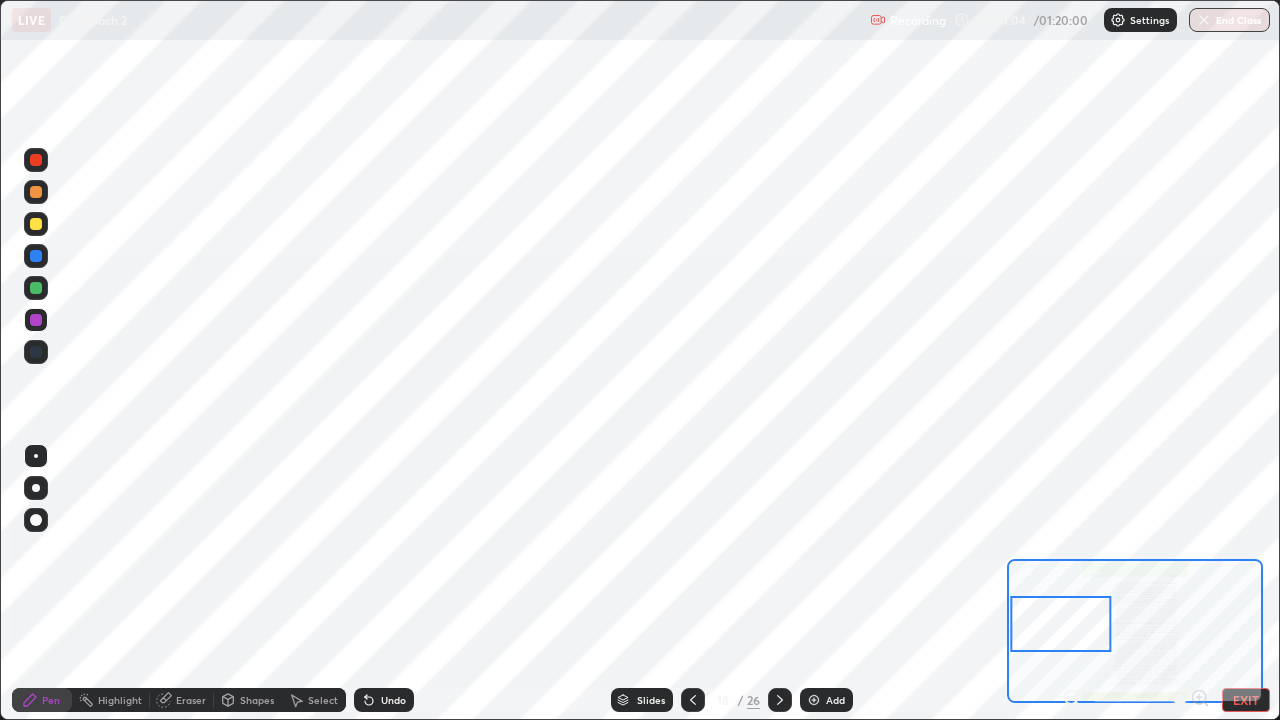 click at bounding box center [36, 352] 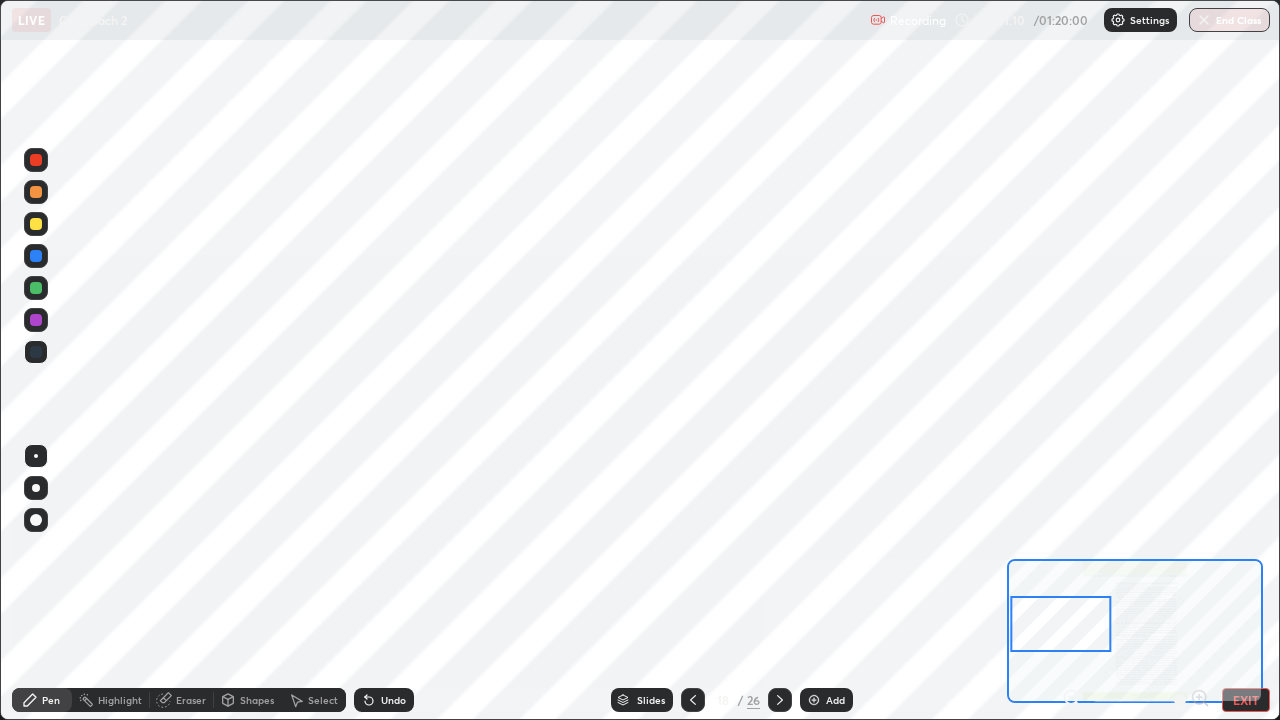 click at bounding box center (36, 288) 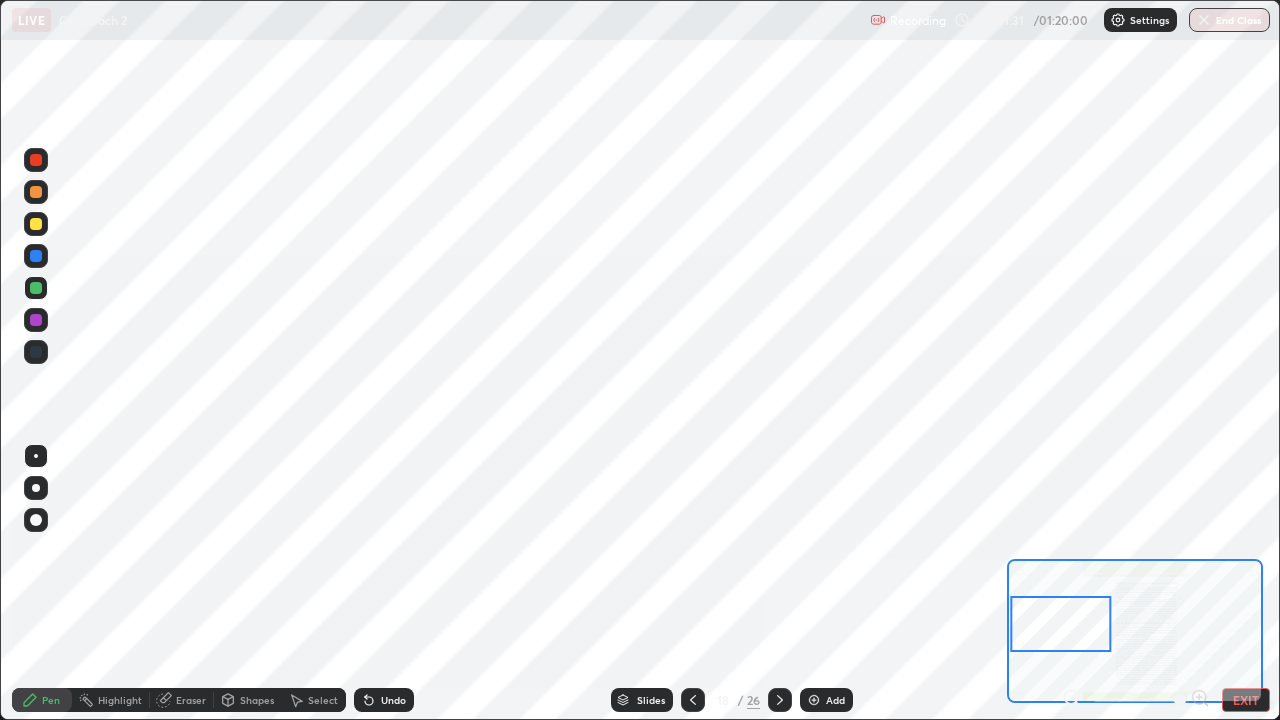 click at bounding box center (36, 320) 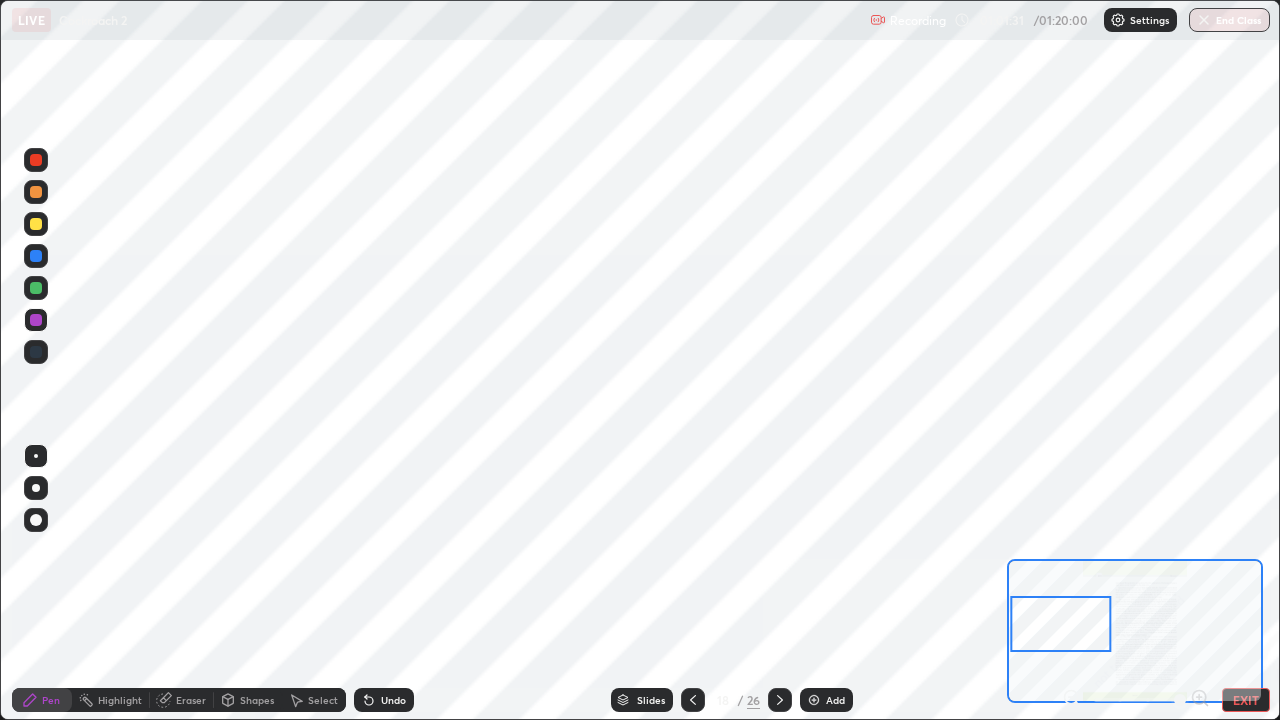 click at bounding box center [36, 320] 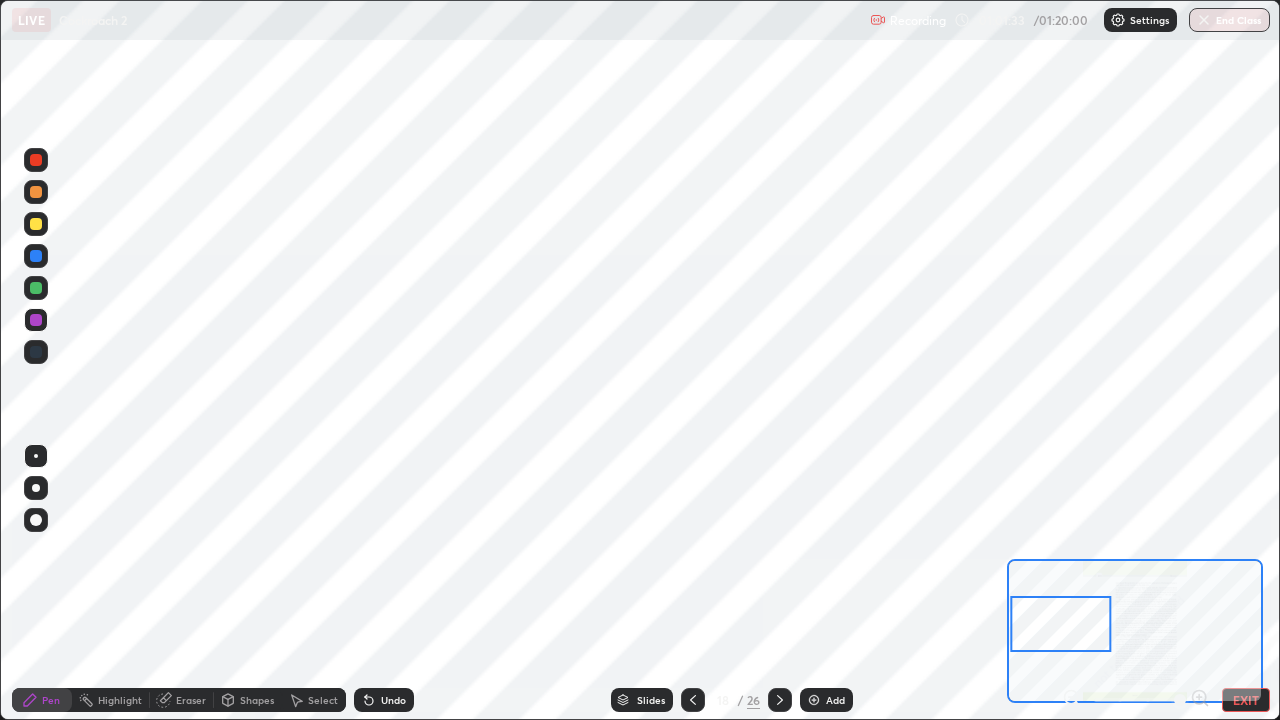 click at bounding box center (36, 160) 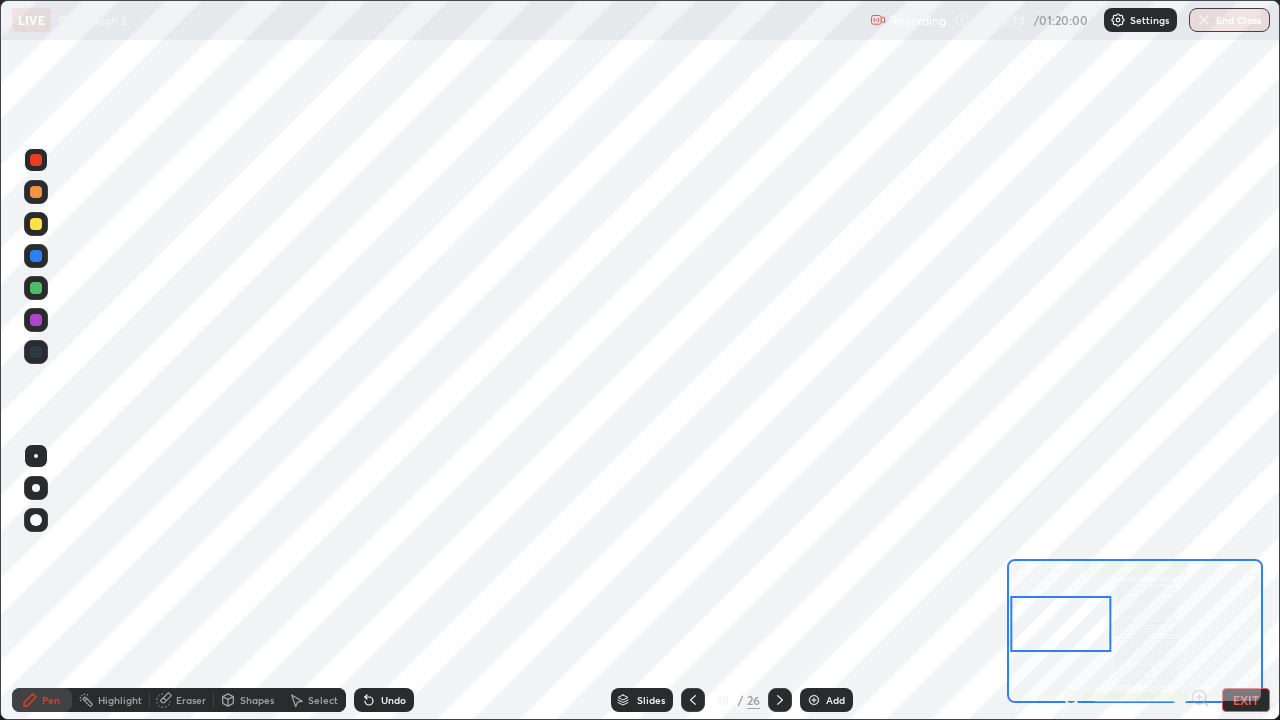click at bounding box center (36, 160) 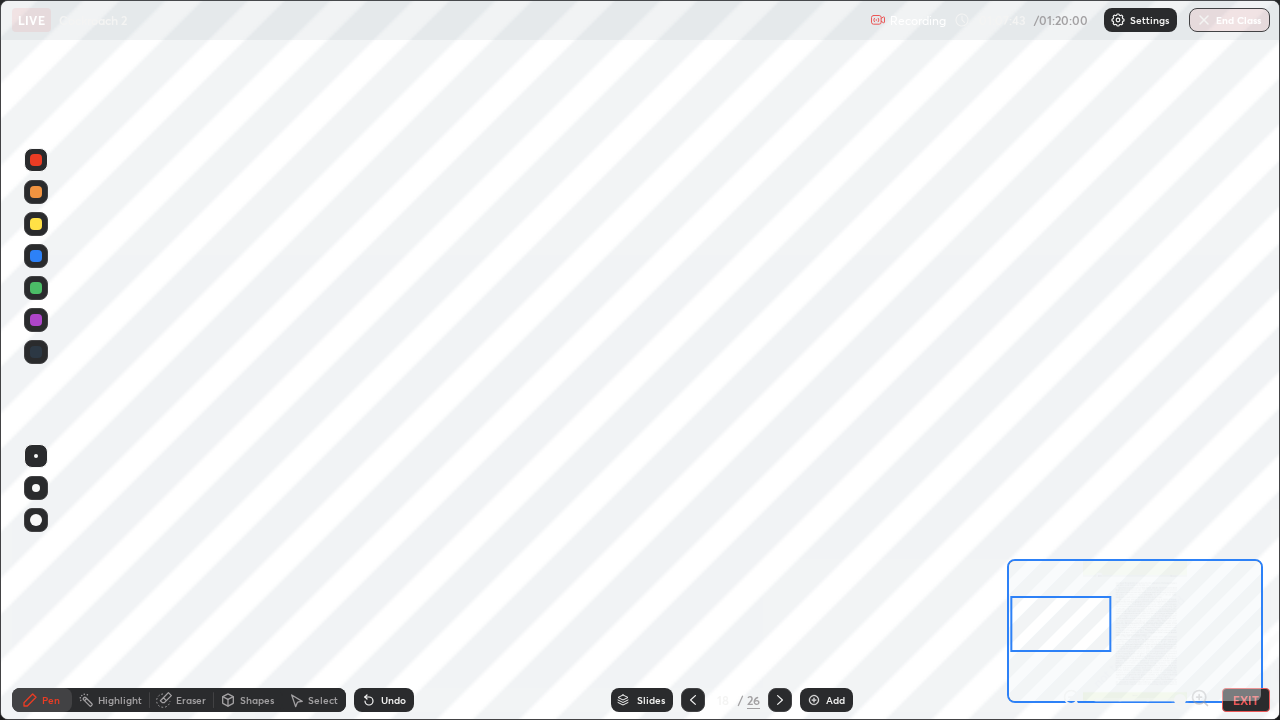 click 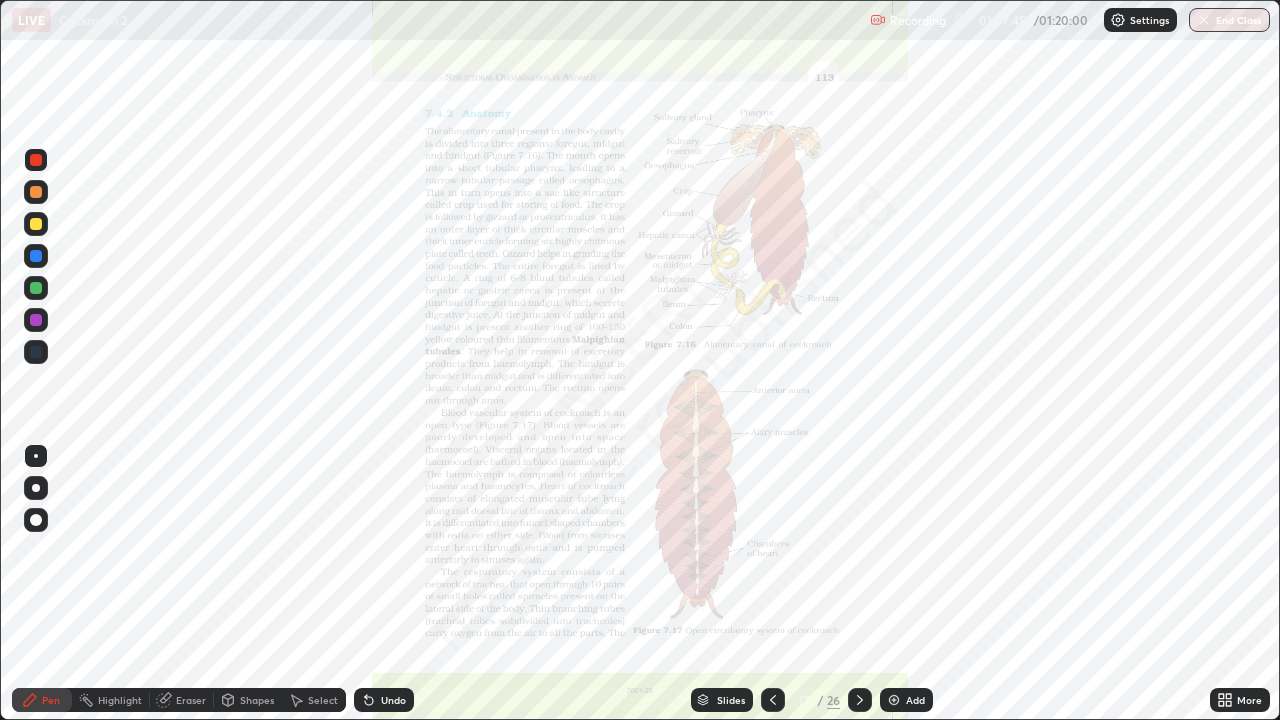click on "Add" at bounding box center (915, 700) 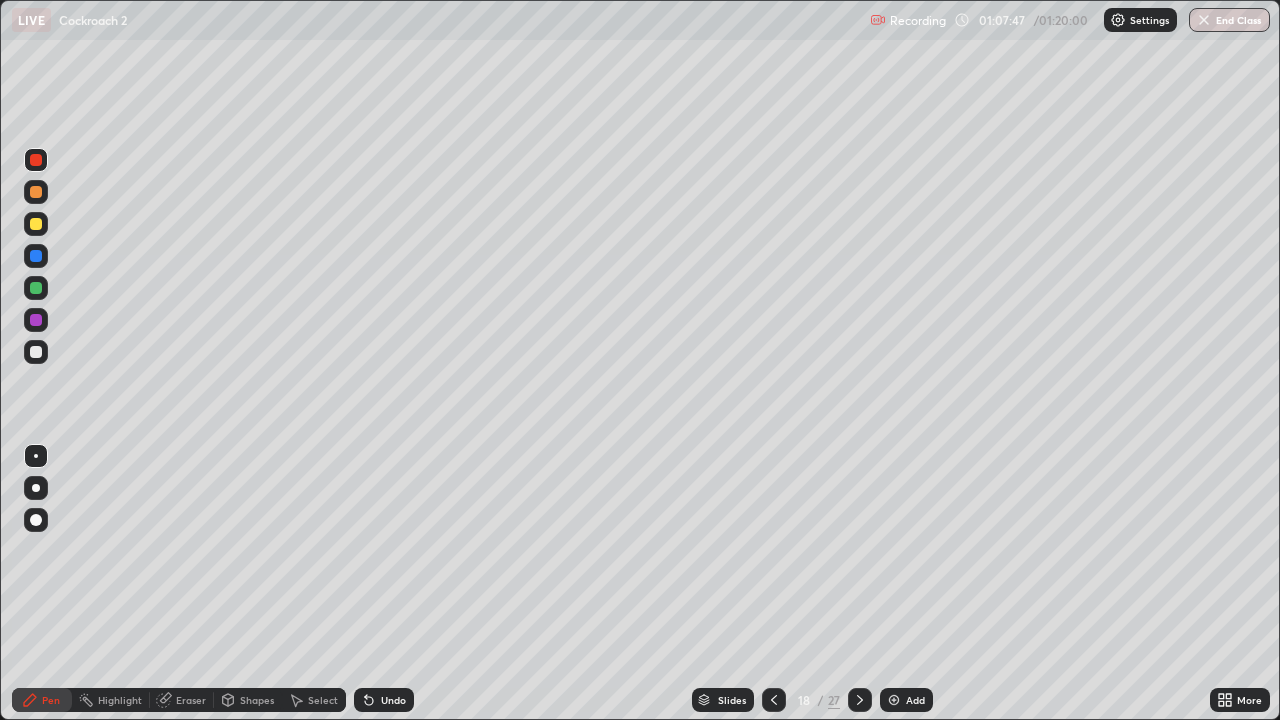 click at bounding box center (36, 320) 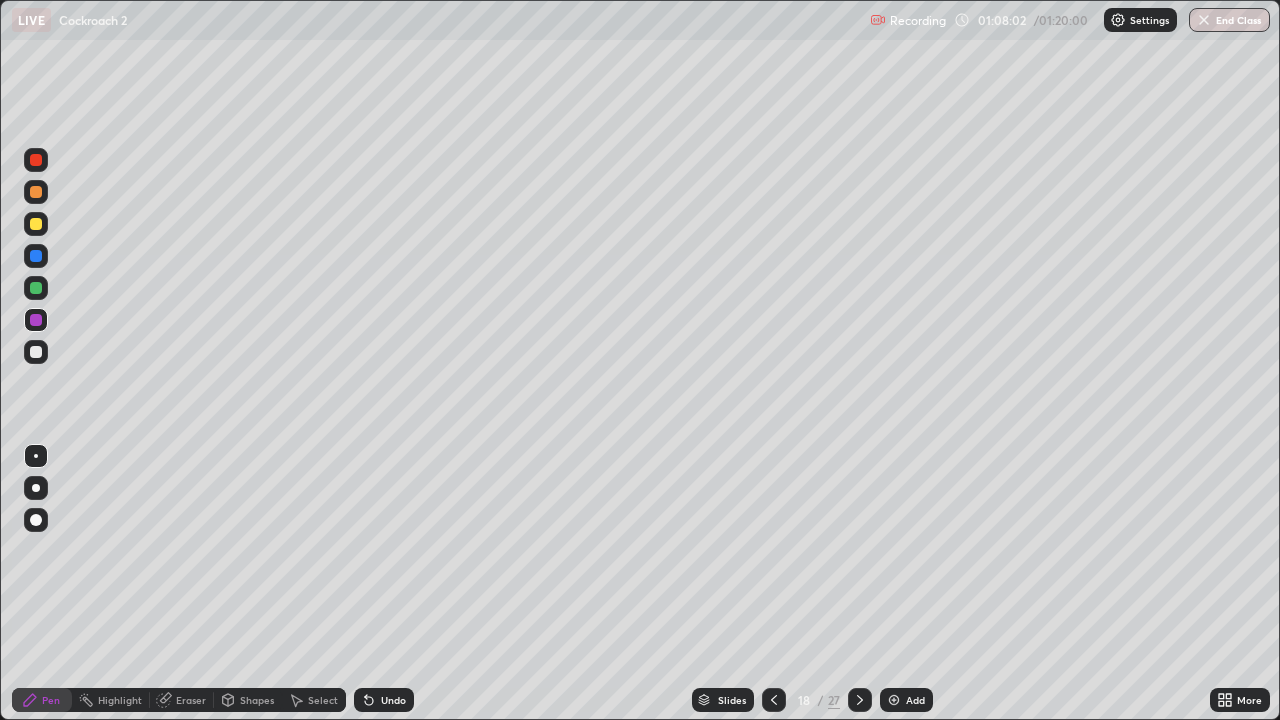 click at bounding box center (36, 288) 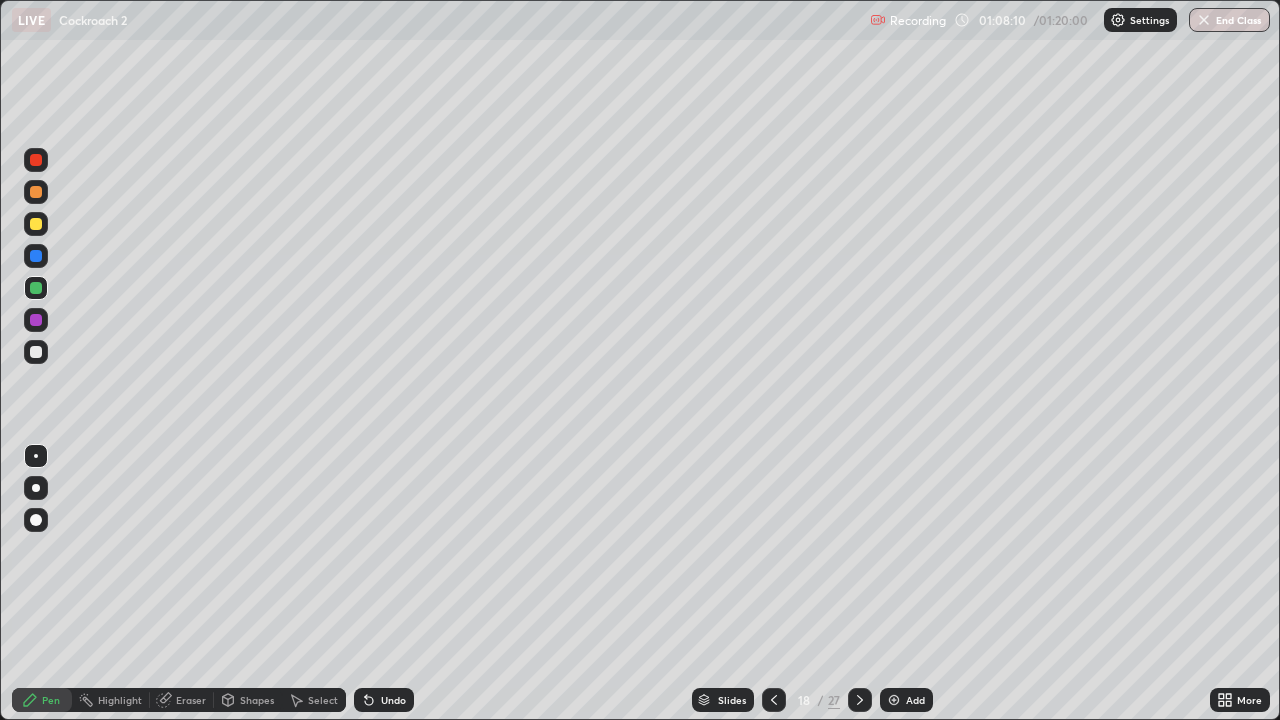 click at bounding box center [36, 224] 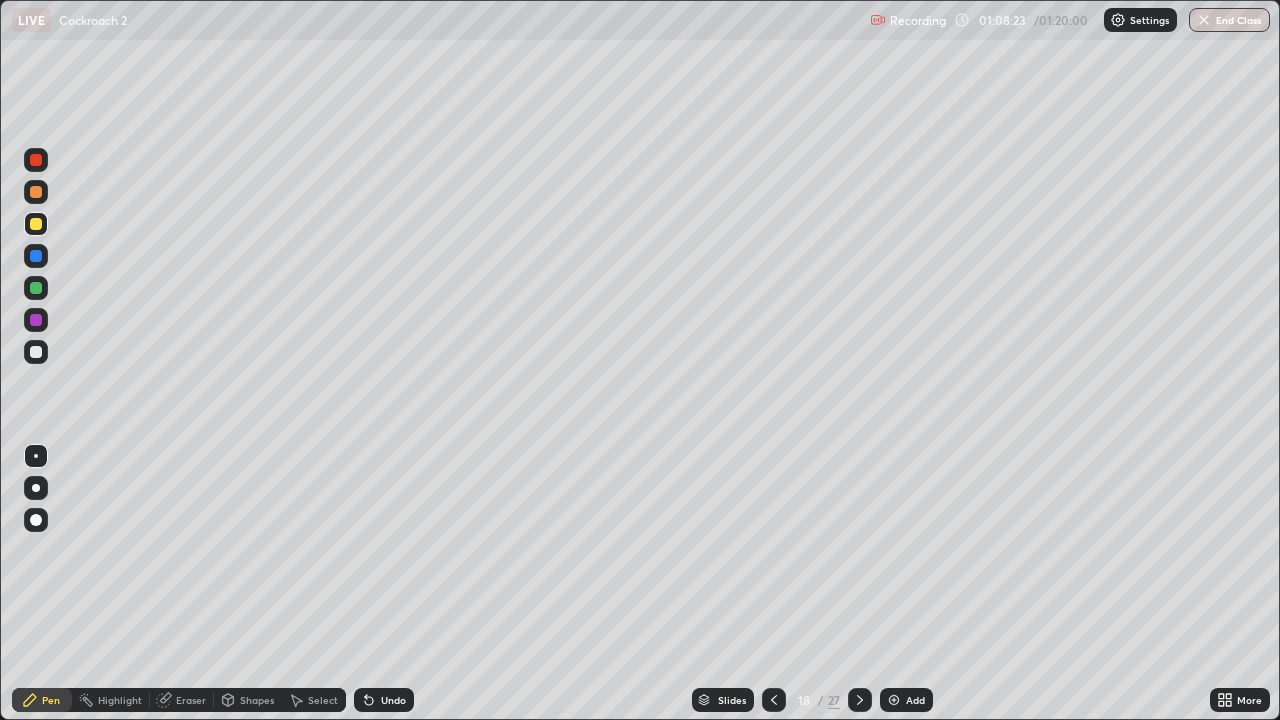 click at bounding box center [36, 320] 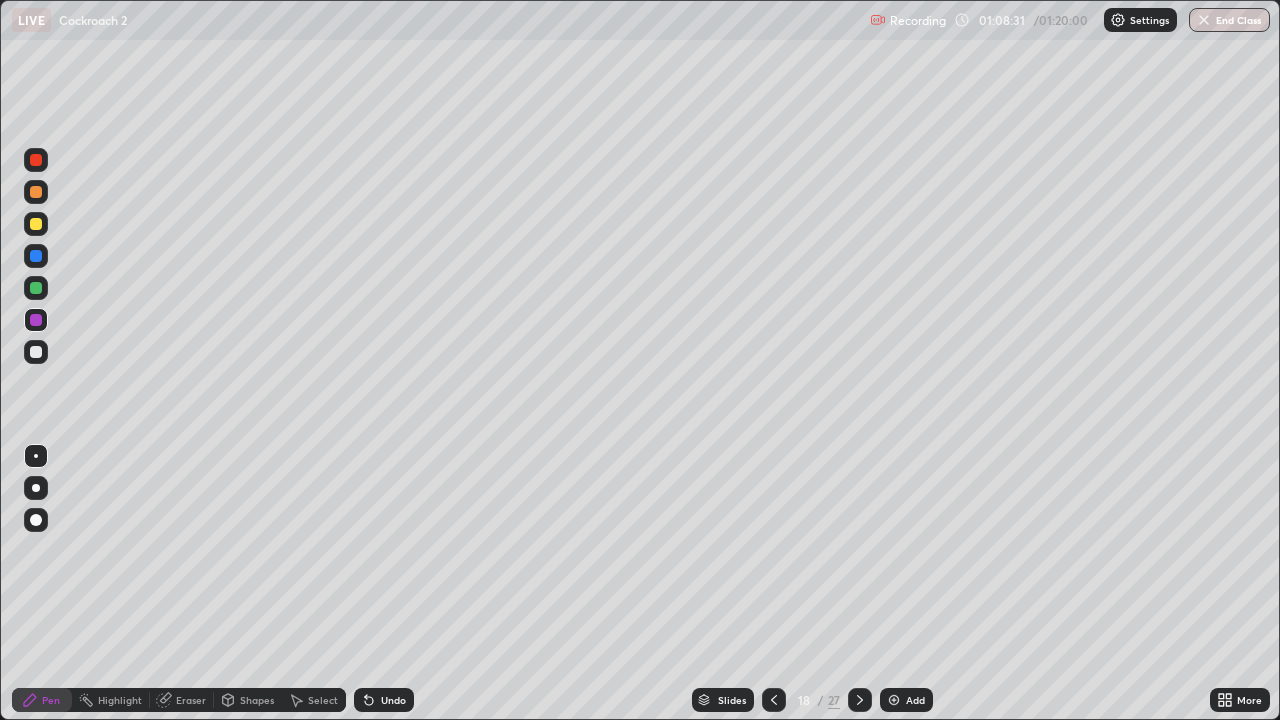 click at bounding box center [36, 288] 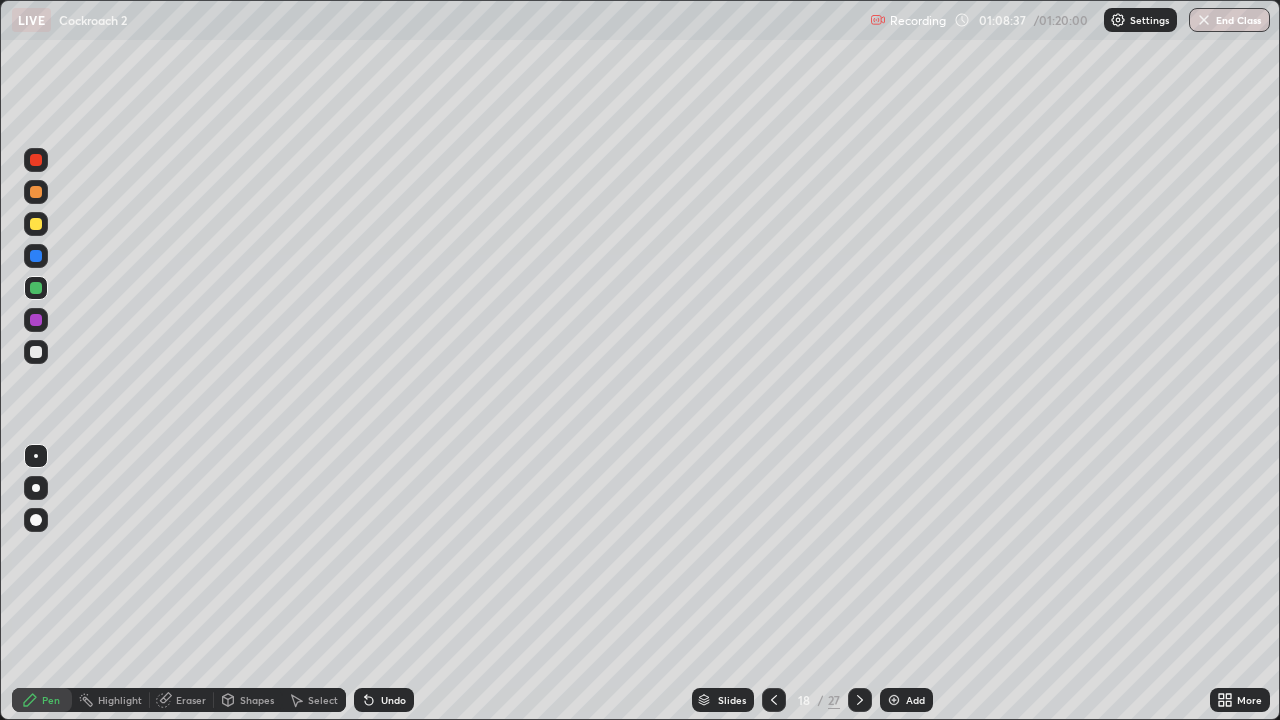 click at bounding box center (36, 256) 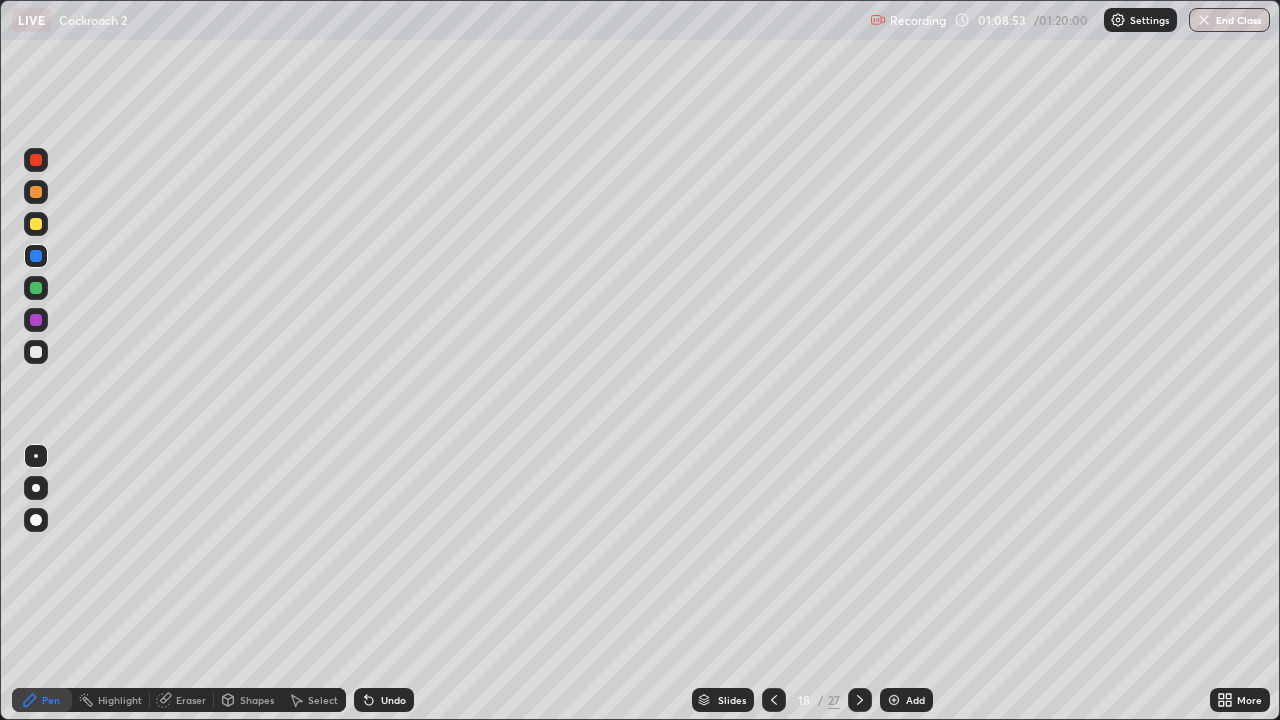 click at bounding box center [36, 352] 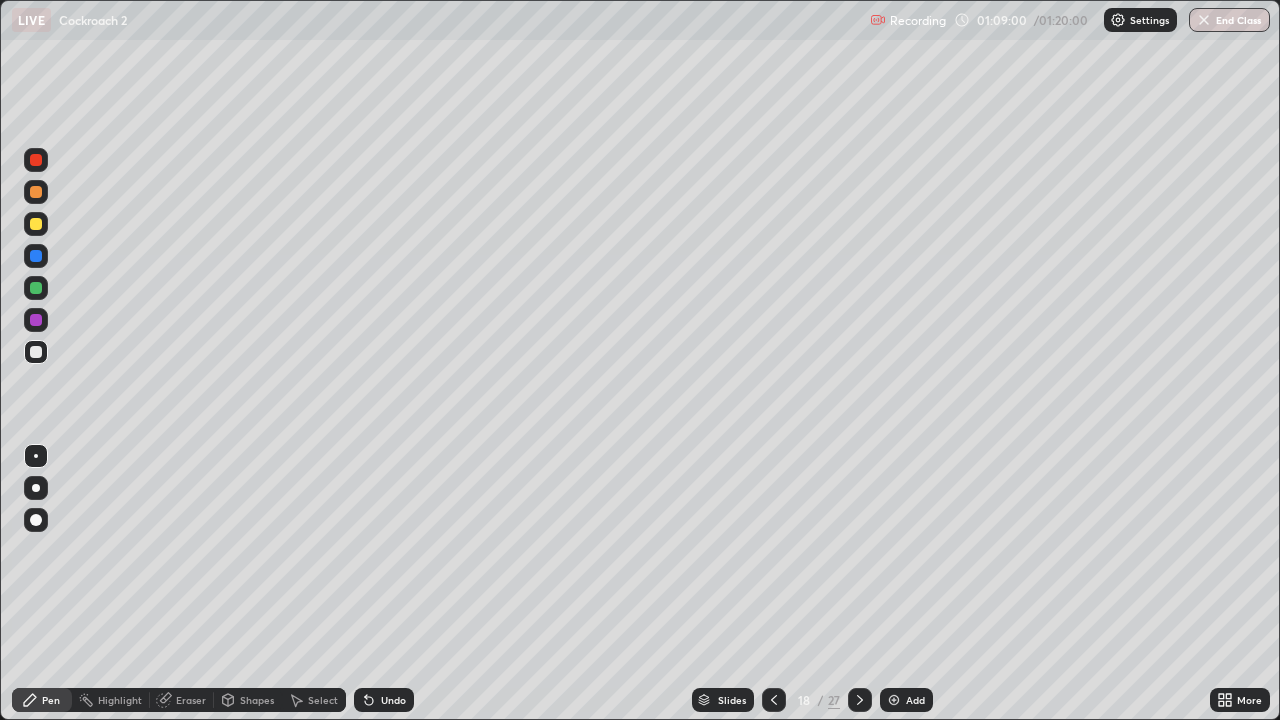 click at bounding box center (36, 320) 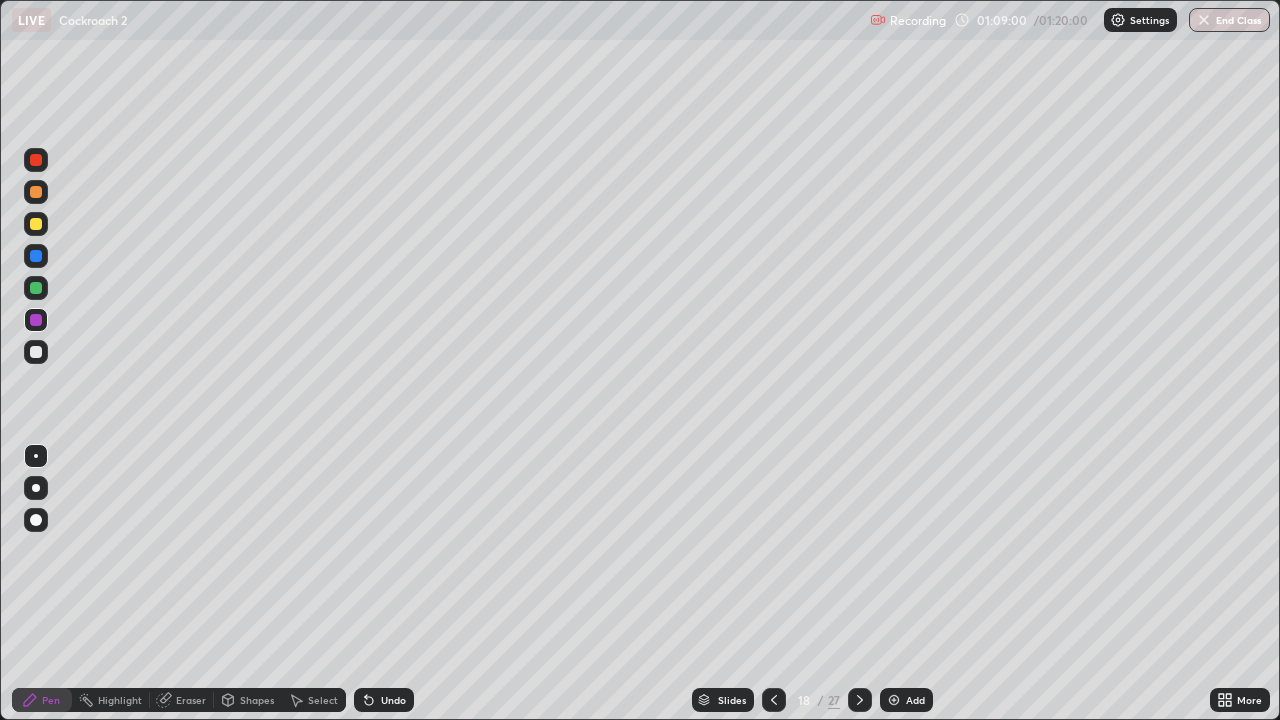 click at bounding box center (36, 288) 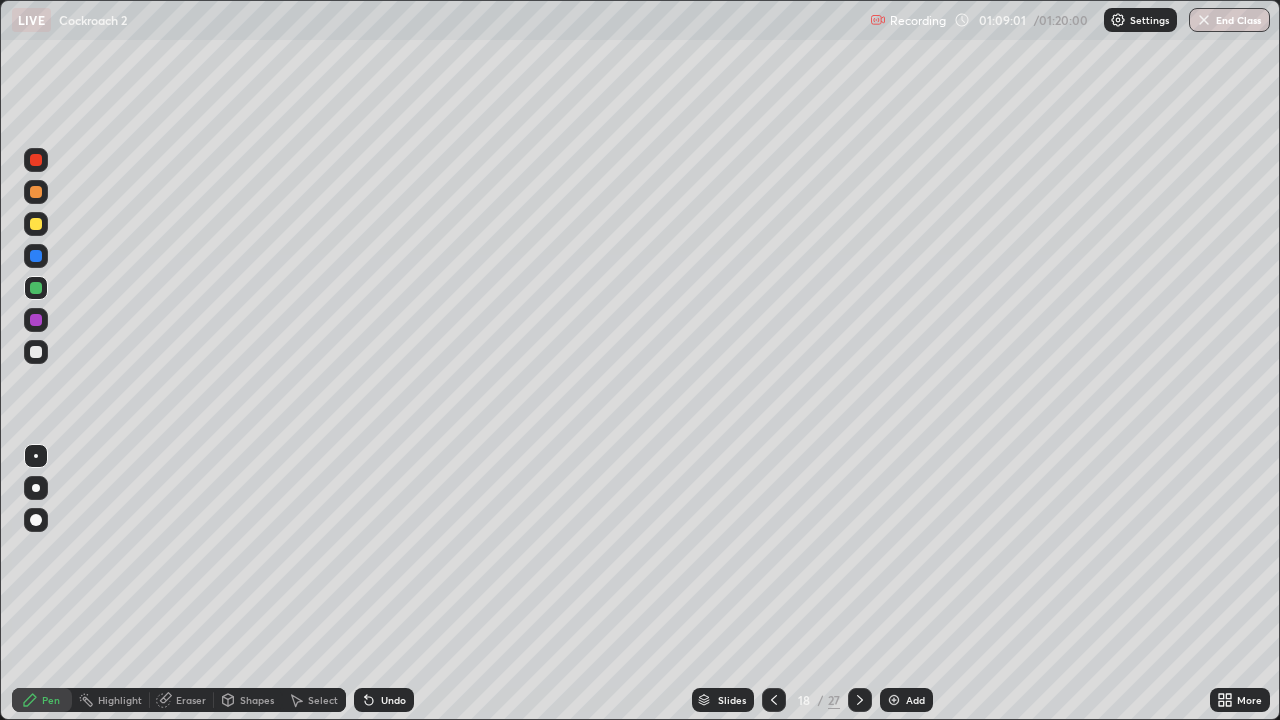 click at bounding box center (36, 224) 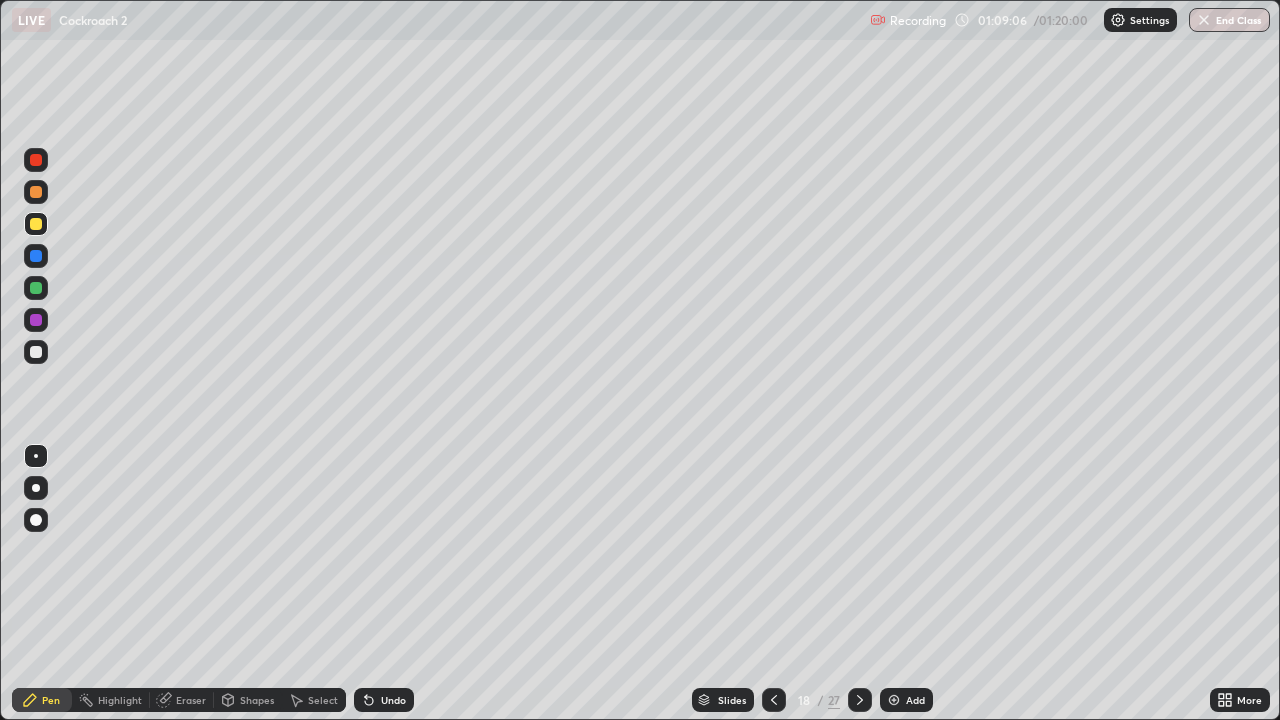 click at bounding box center [36, 352] 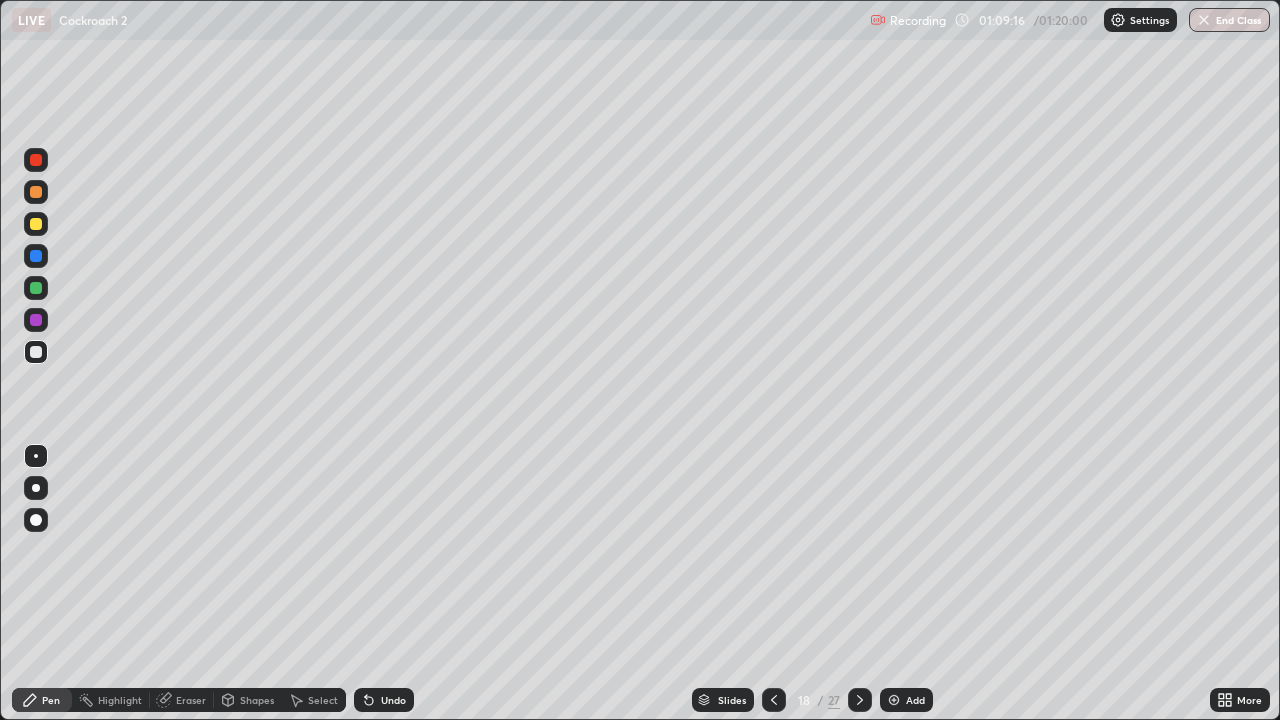 click at bounding box center (36, 288) 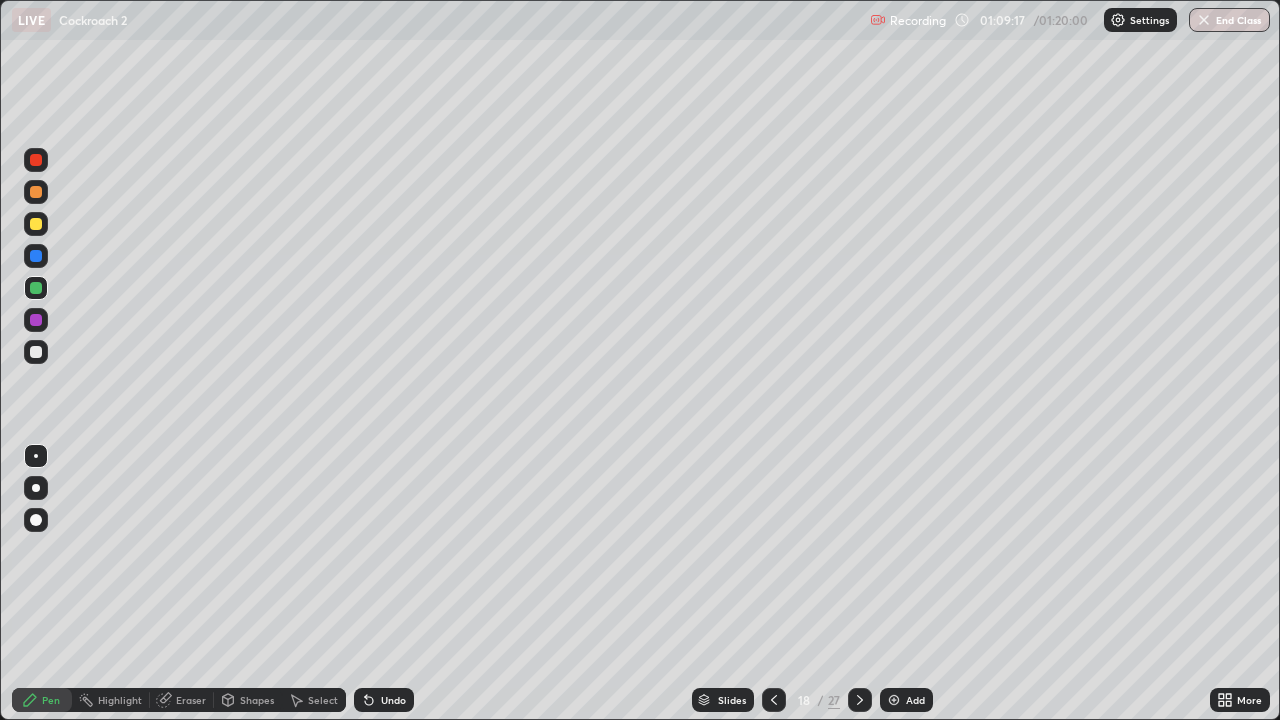 click at bounding box center (36, 288) 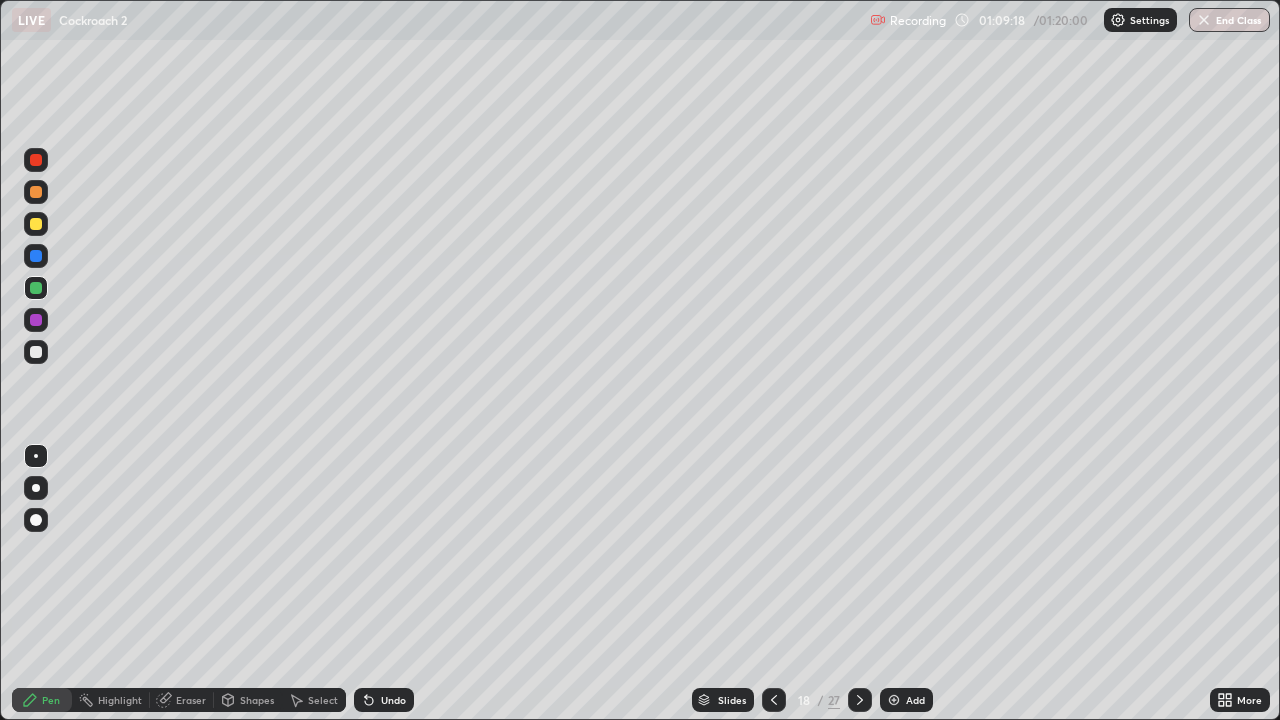 click at bounding box center (36, 320) 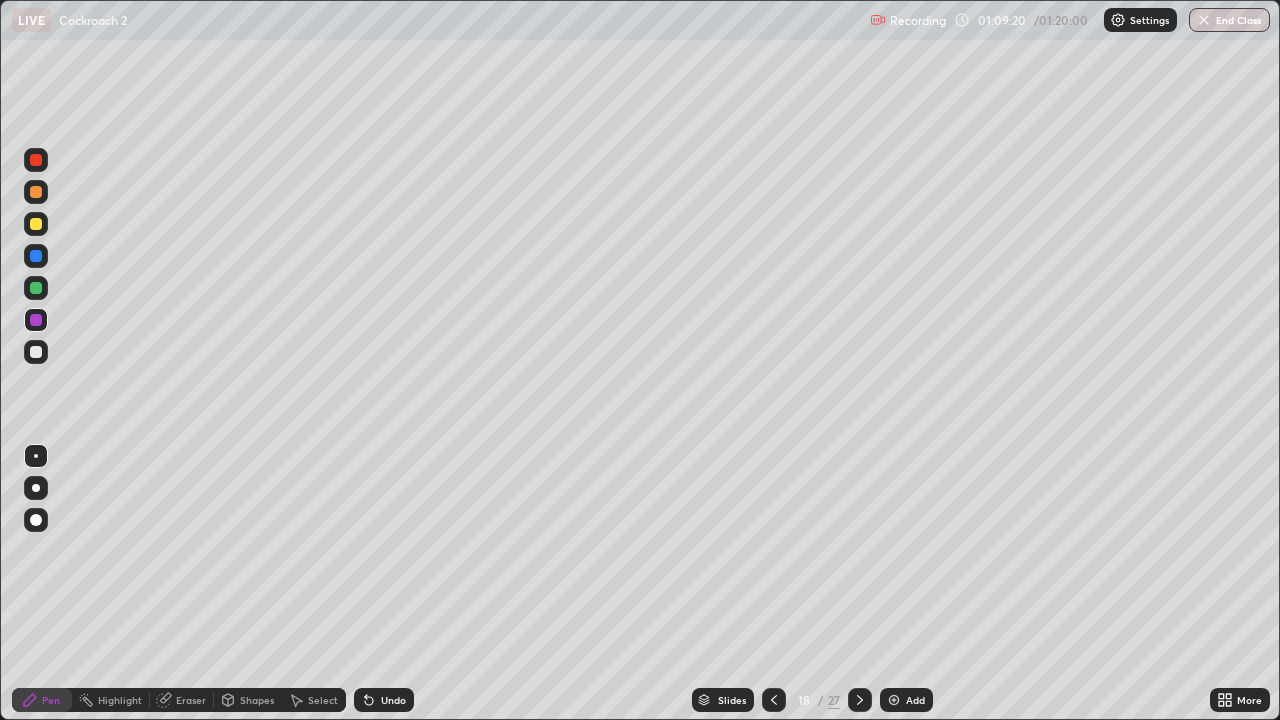 click at bounding box center [36, 192] 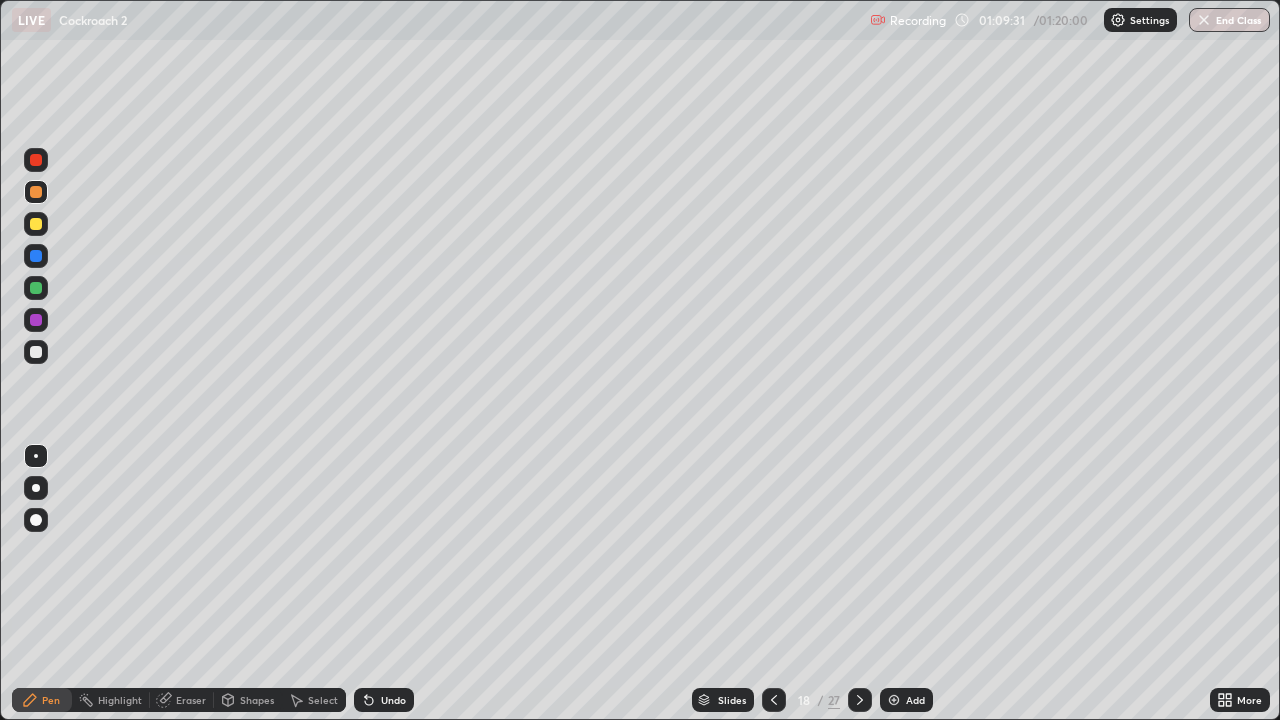 click on "Eraser" at bounding box center [191, 700] 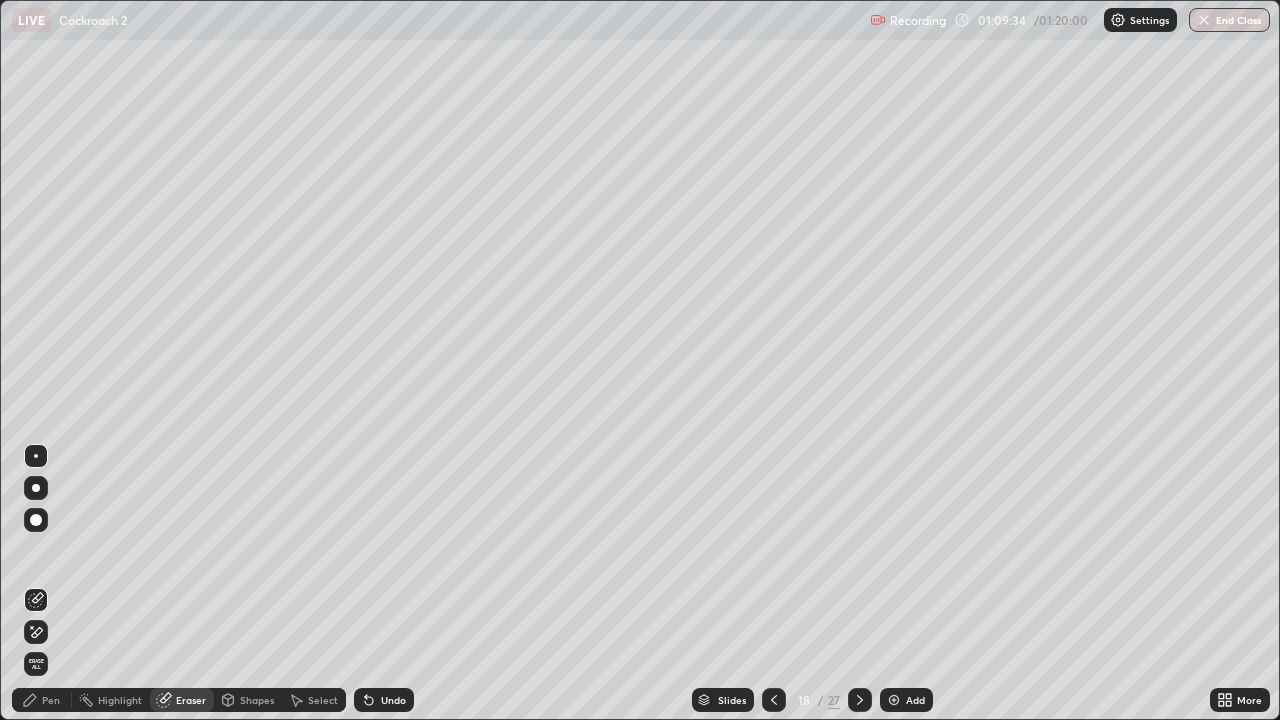 click on "Pen" at bounding box center (42, 700) 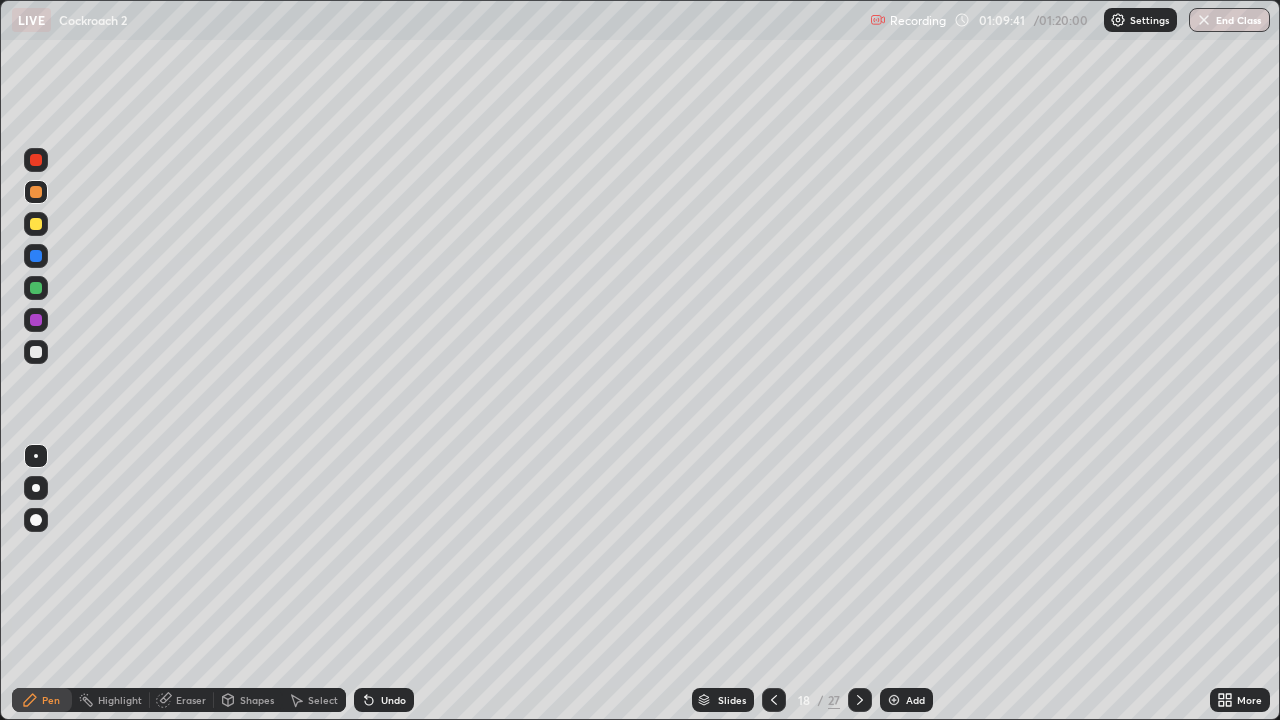click at bounding box center (36, 352) 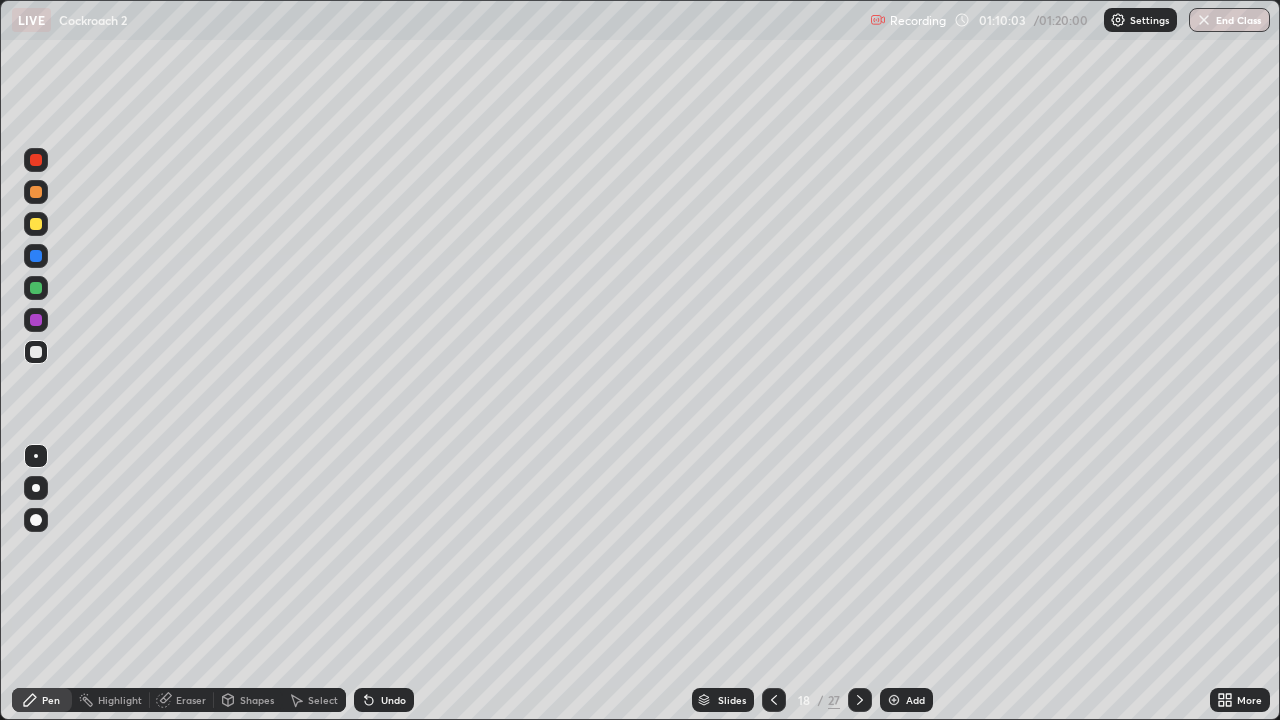 click at bounding box center [36, 256] 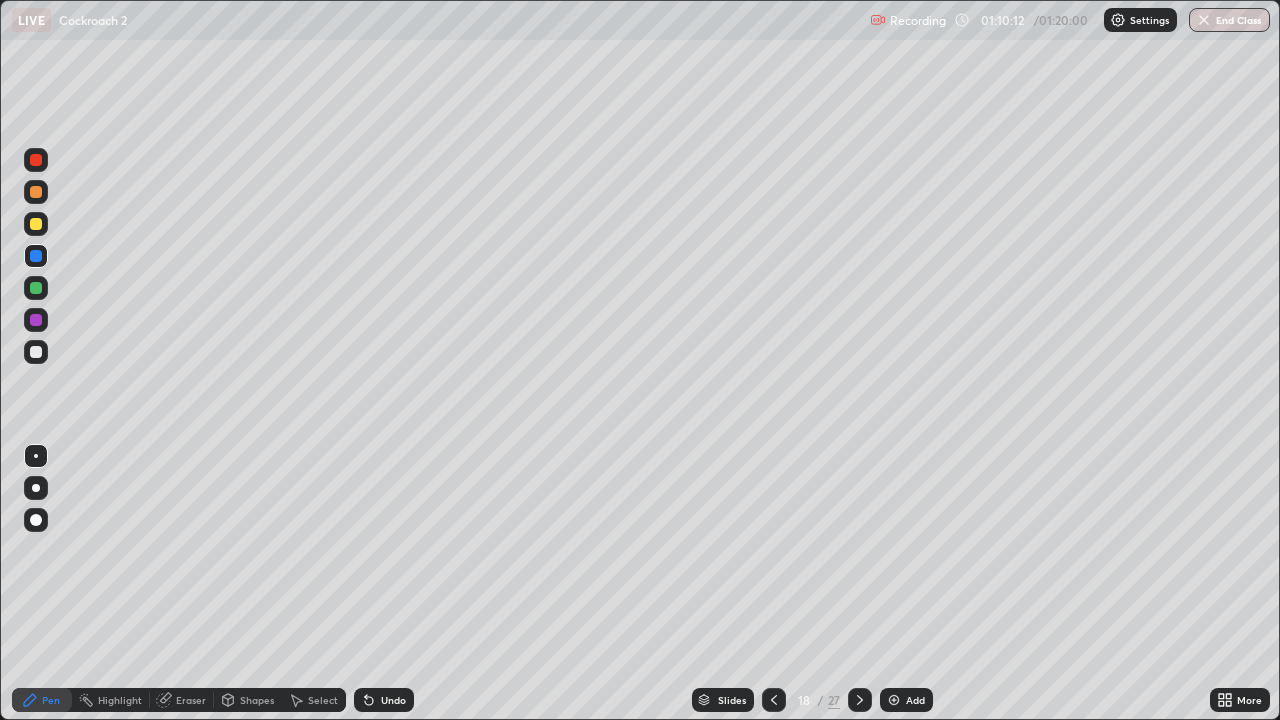 click at bounding box center (36, 320) 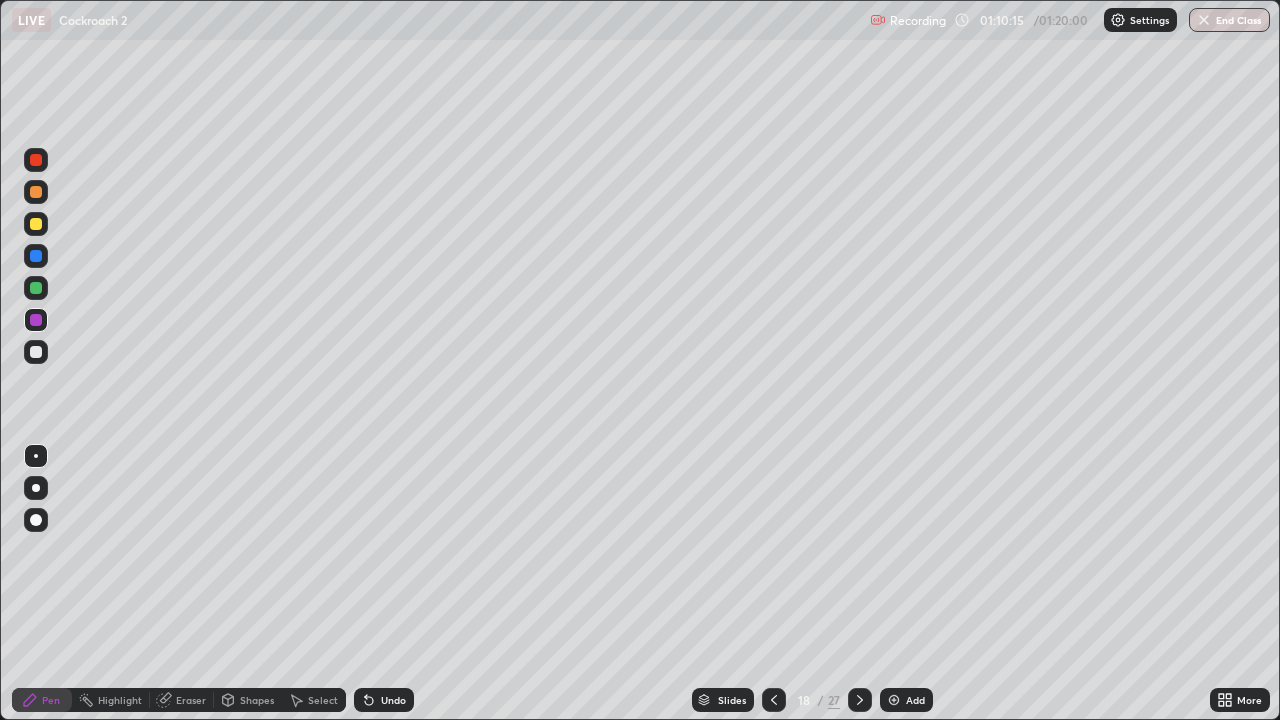 click at bounding box center (36, 288) 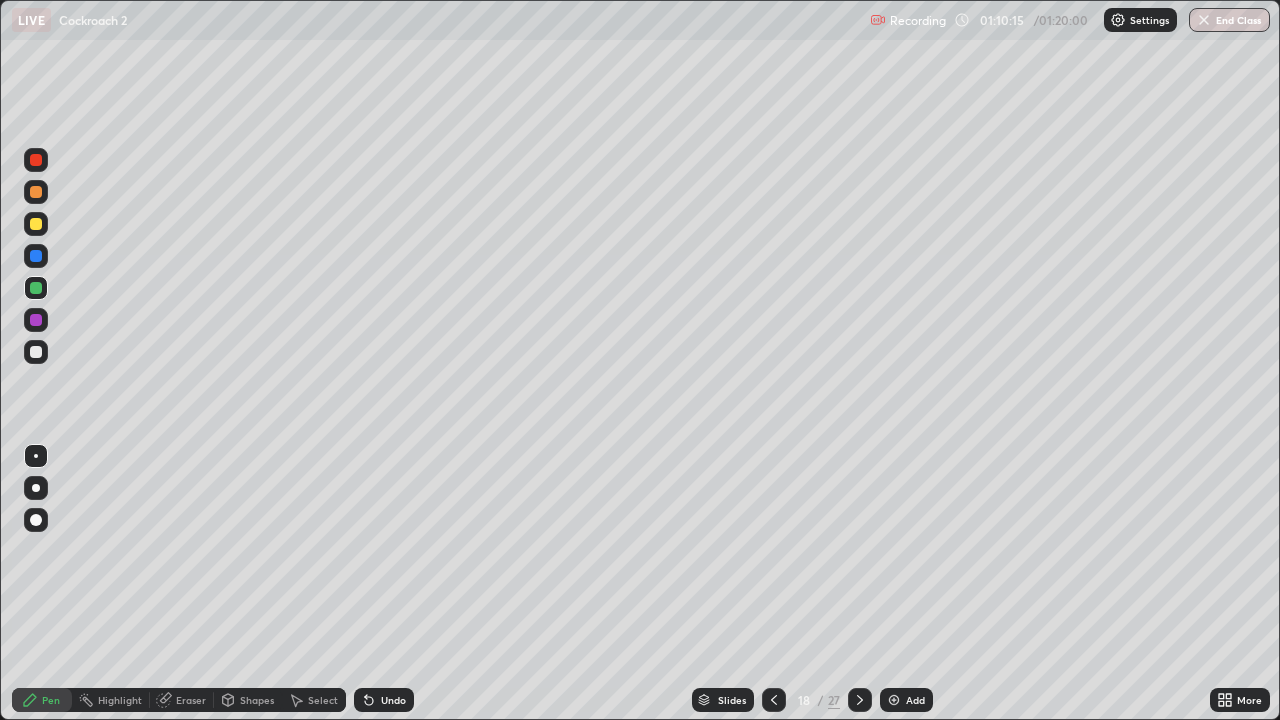 click at bounding box center [36, 352] 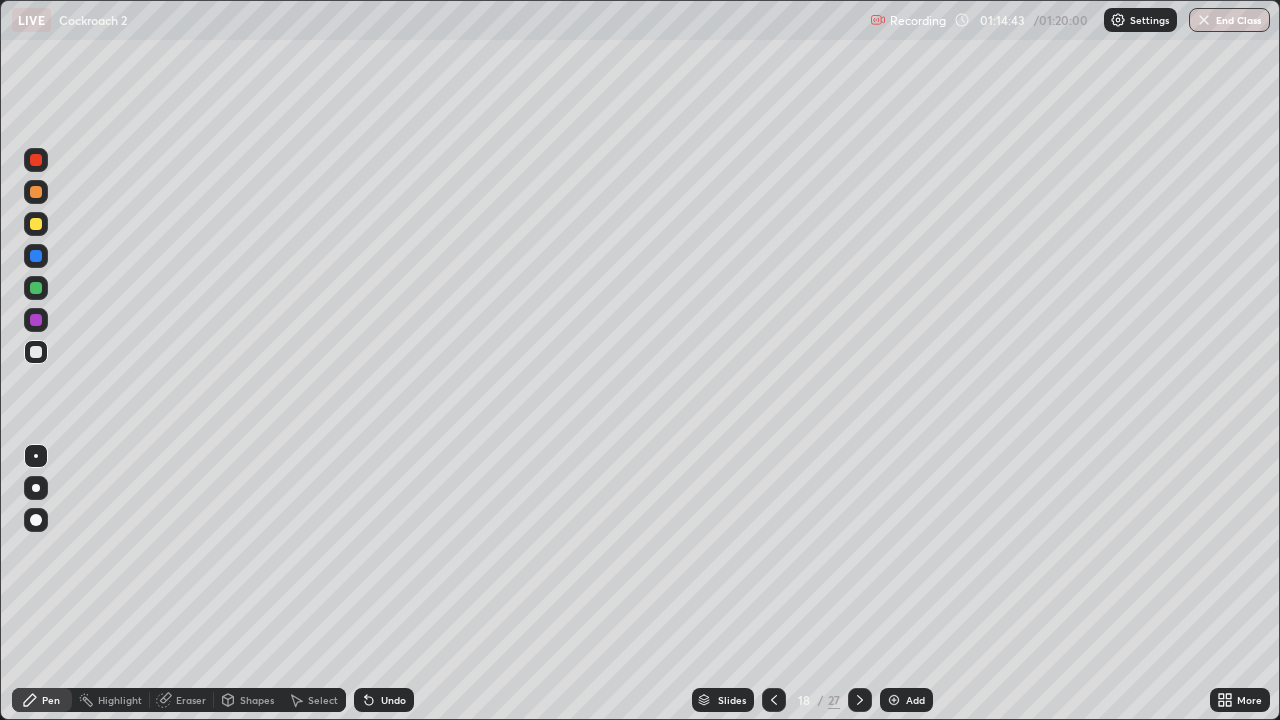 click on "End Class" at bounding box center [1229, 20] 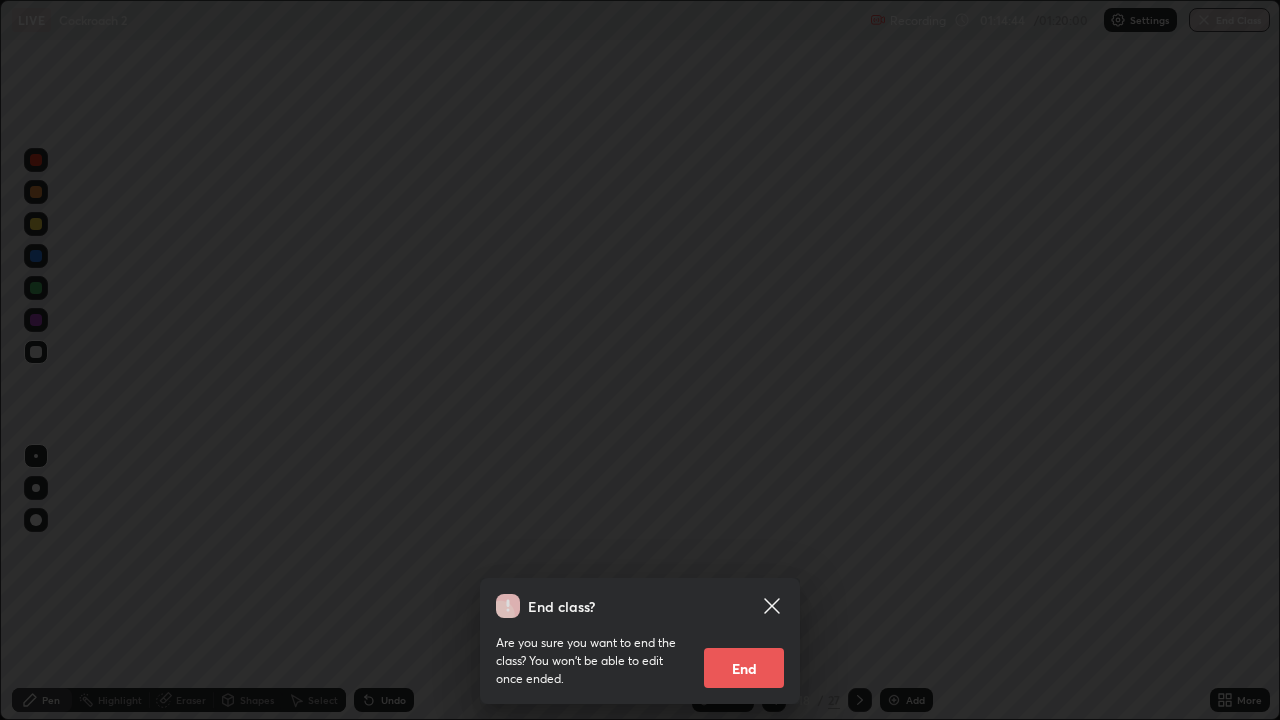 click on "End" at bounding box center [744, 668] 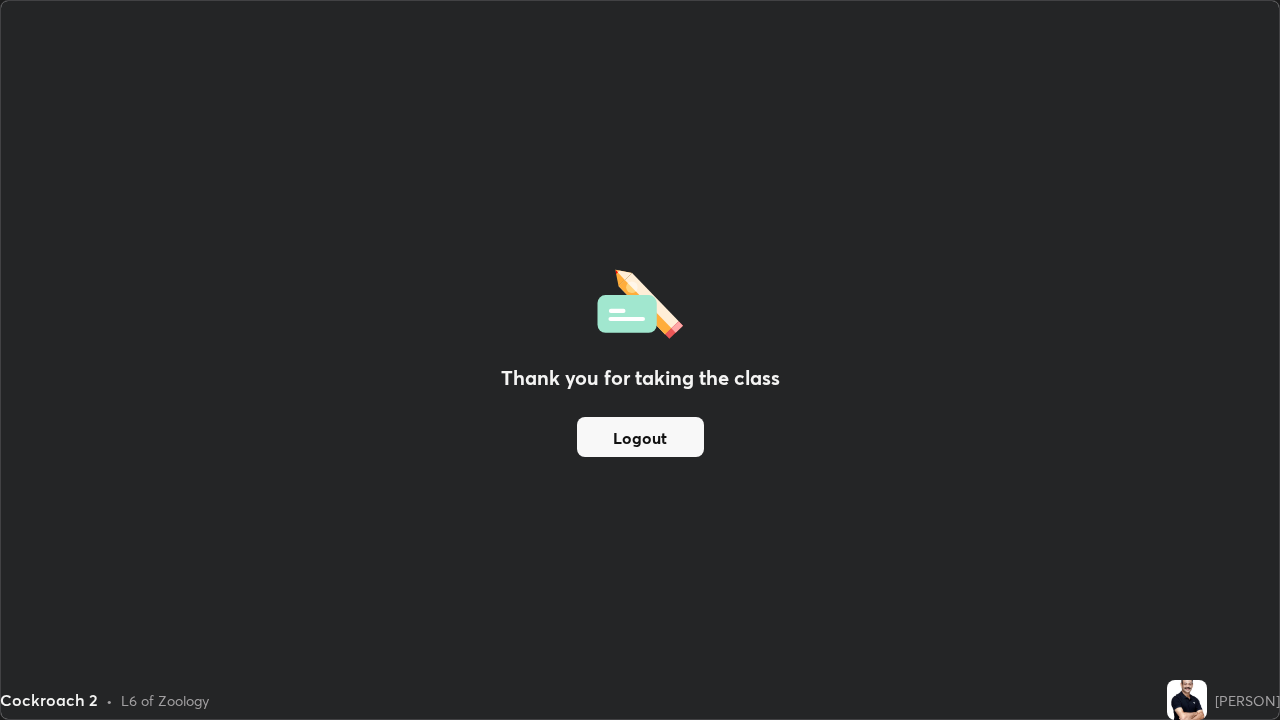 click on "Logout" at bounding box center (640, 437) 